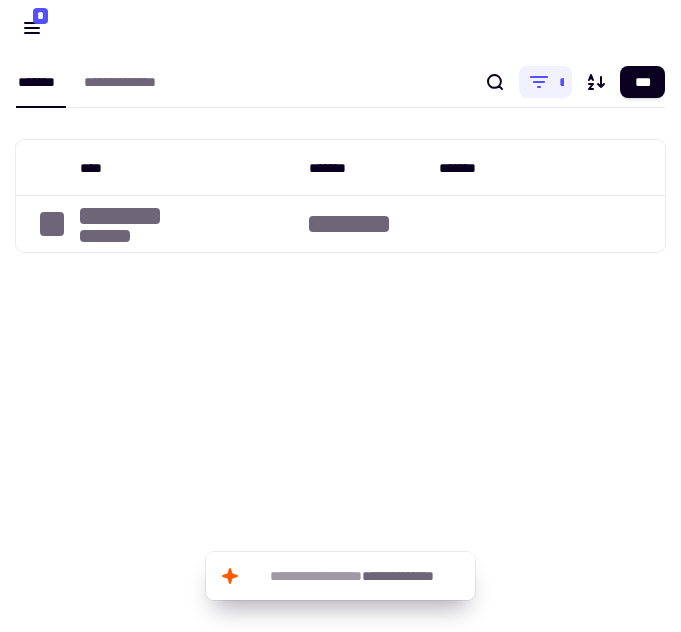 scroll, scrollTop: 0, scrollLeft: 0, axis: both 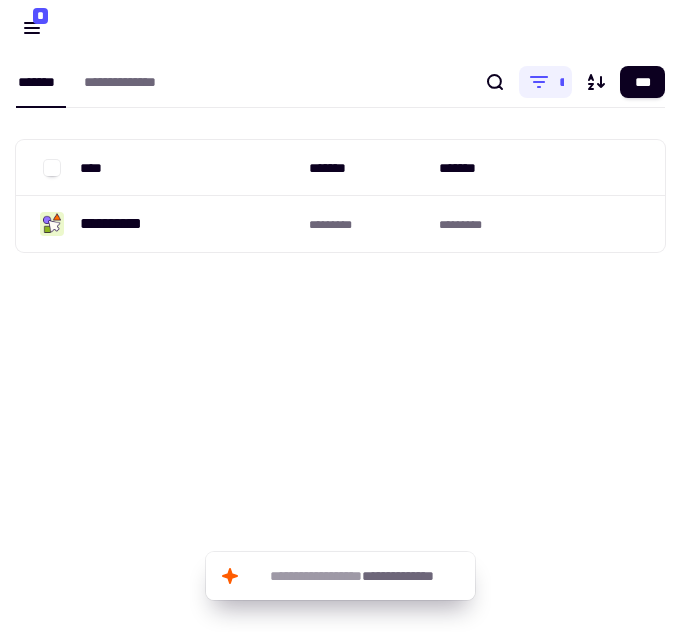 click on "**********" at bounding box center (340, 316) 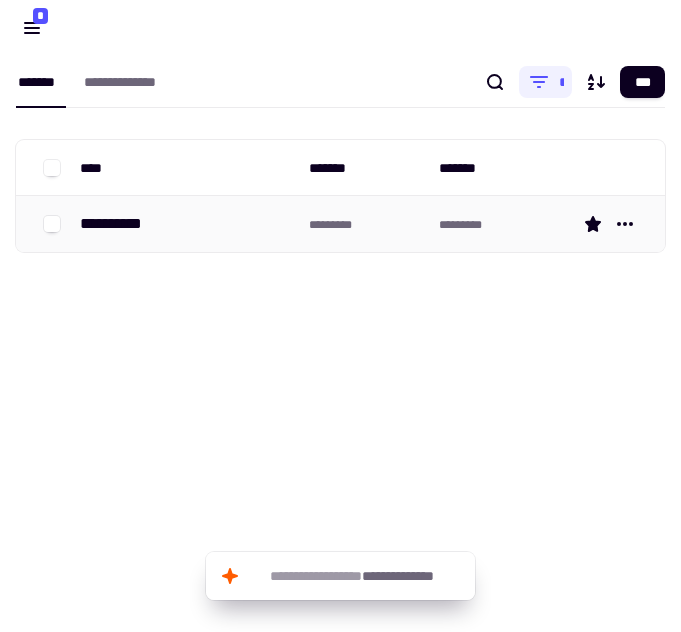 click on "**********" at bounding box center (119, 224) 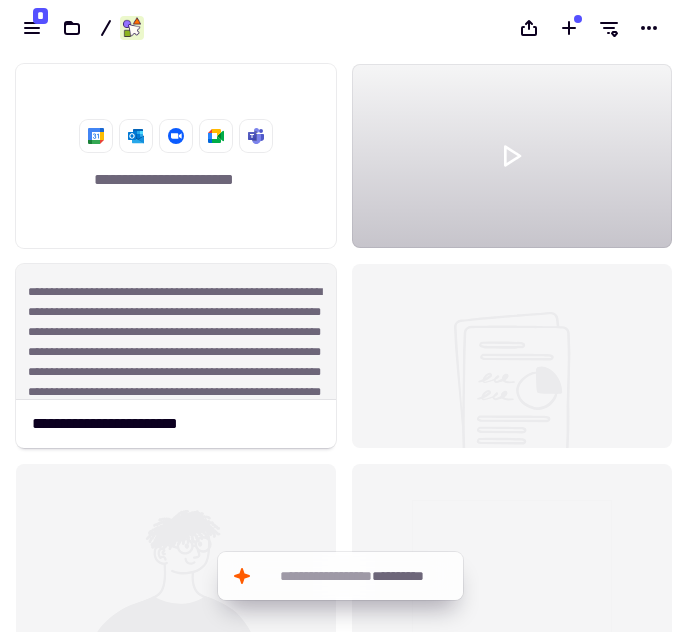 scroll, scrollTop: 16, scrollLeft: 16, axis: both 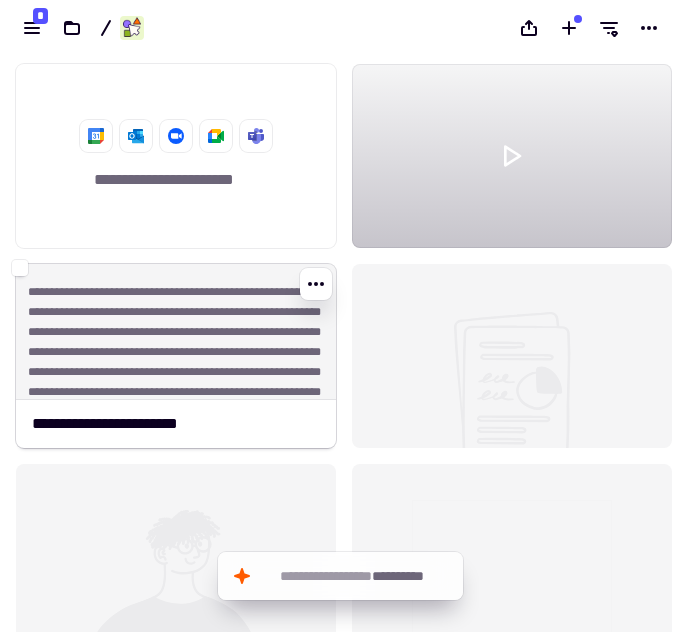 click on "**********" 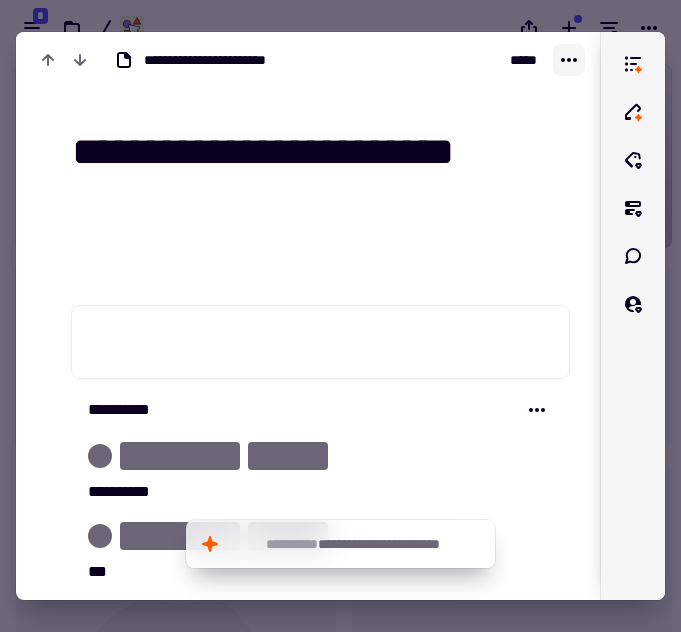 click 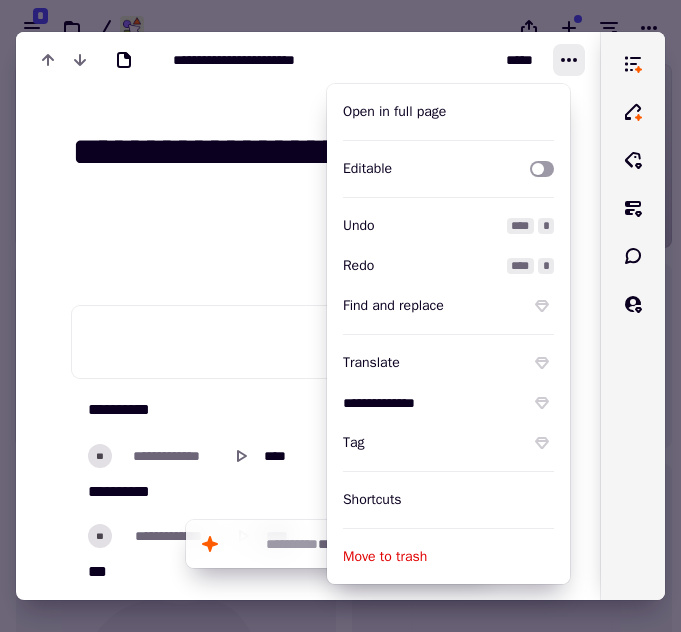 click on "Open in full page" at bounding box center (448, 112) 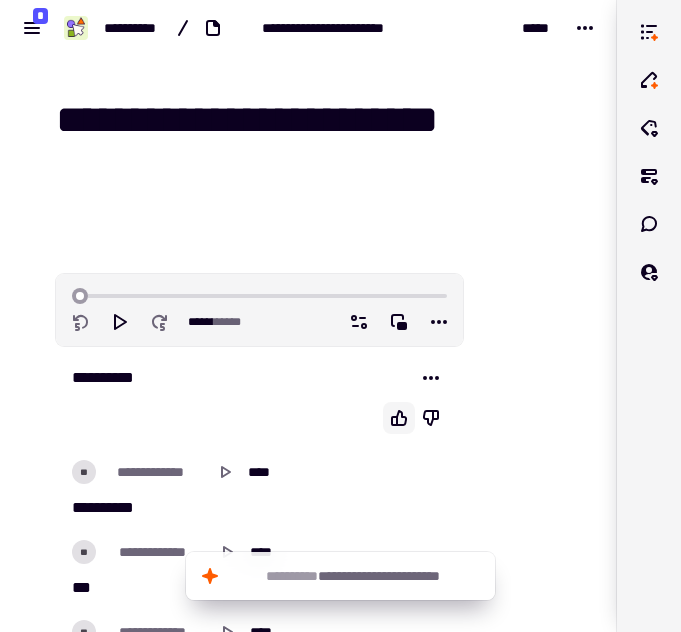 click 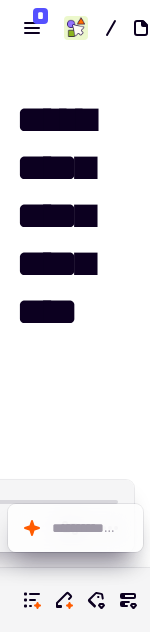 scroll, scrollTop: 142, scrollLeft: 0, axis: vertical 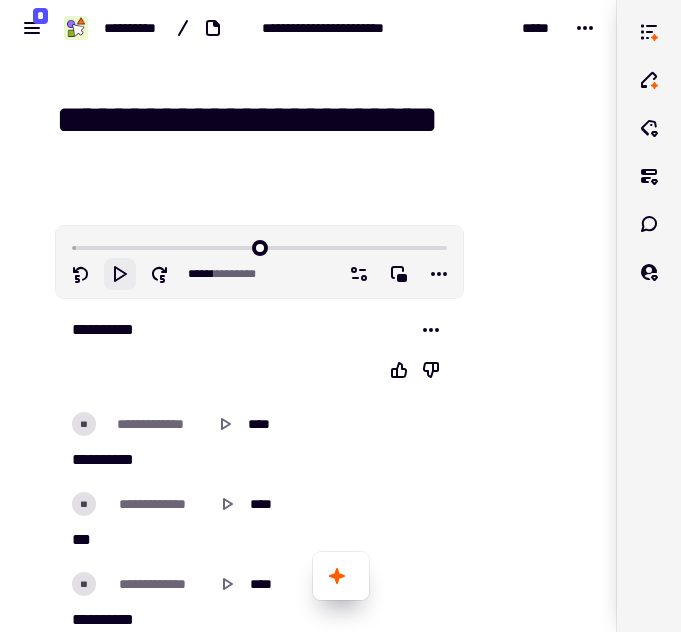click 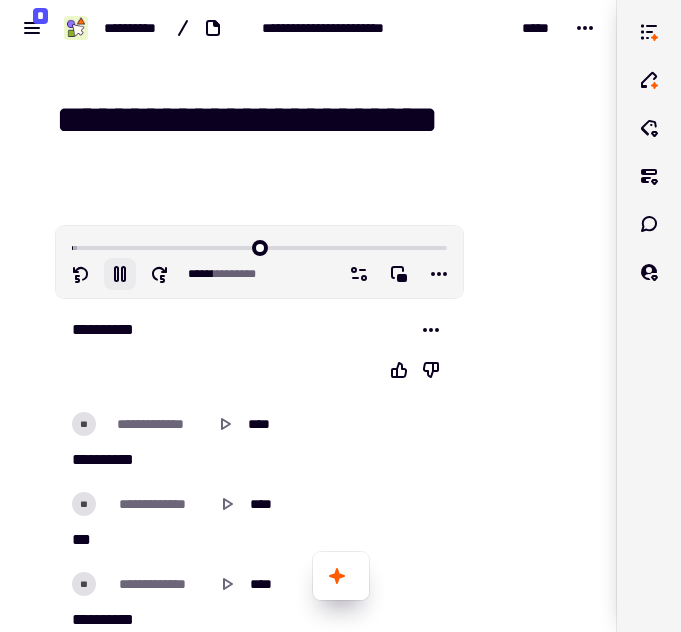type on "****" 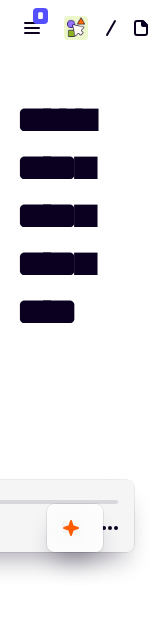 type on "*****" 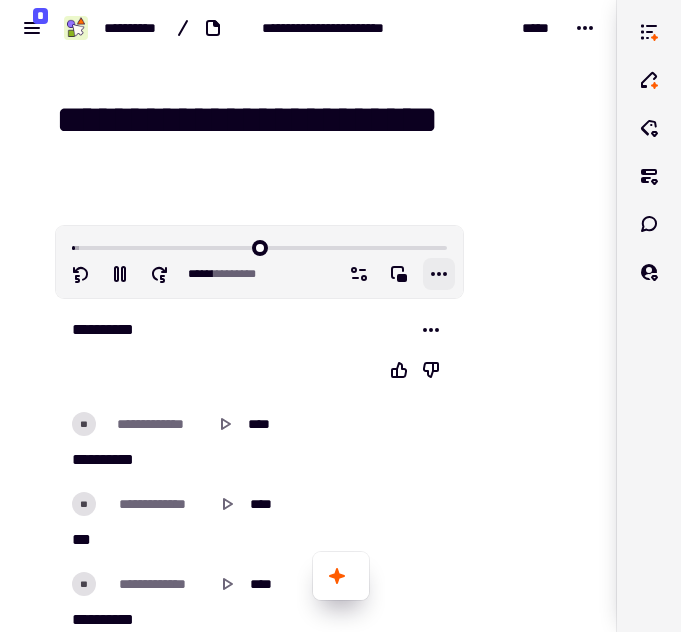 click 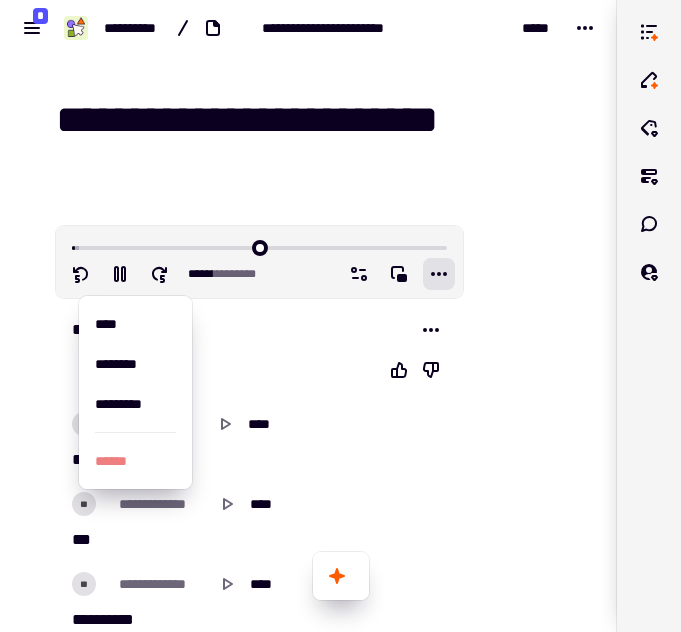 type on "*****" 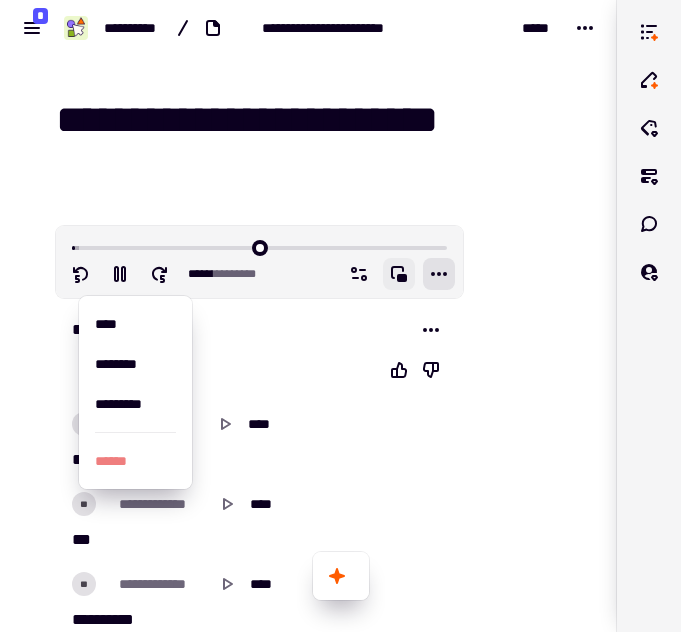 click 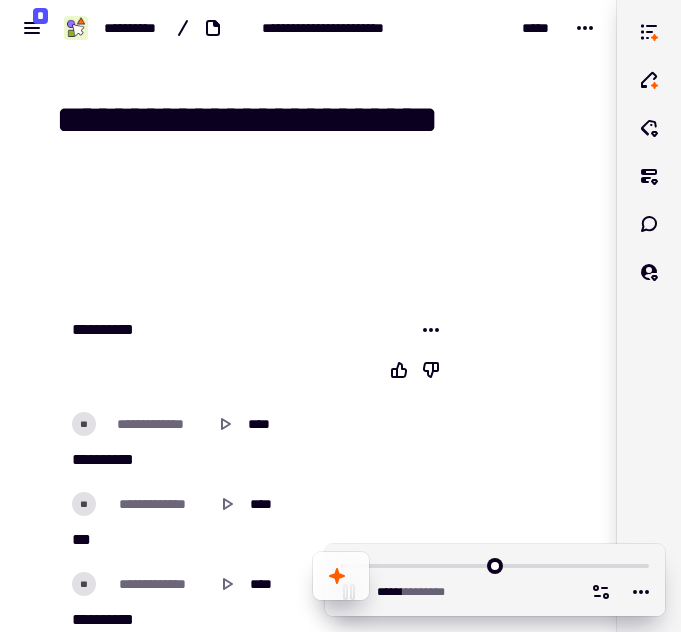 click on "****   * *******" at bounding box center (414, 592) 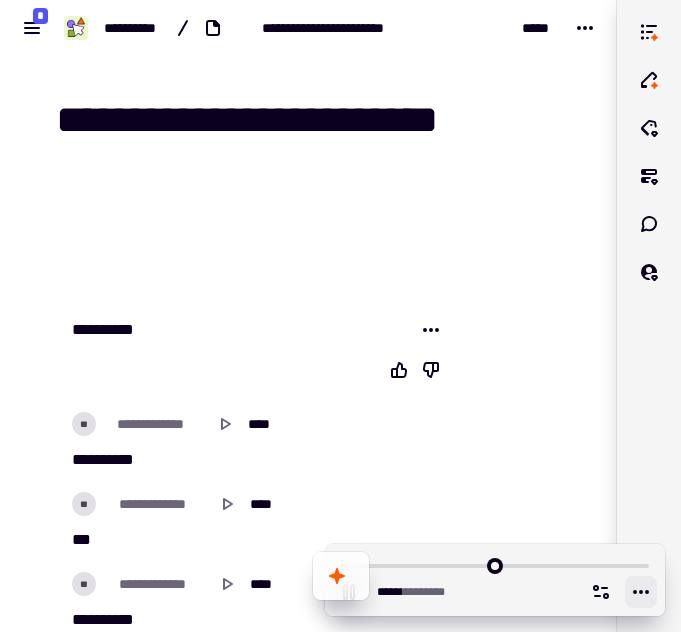 click 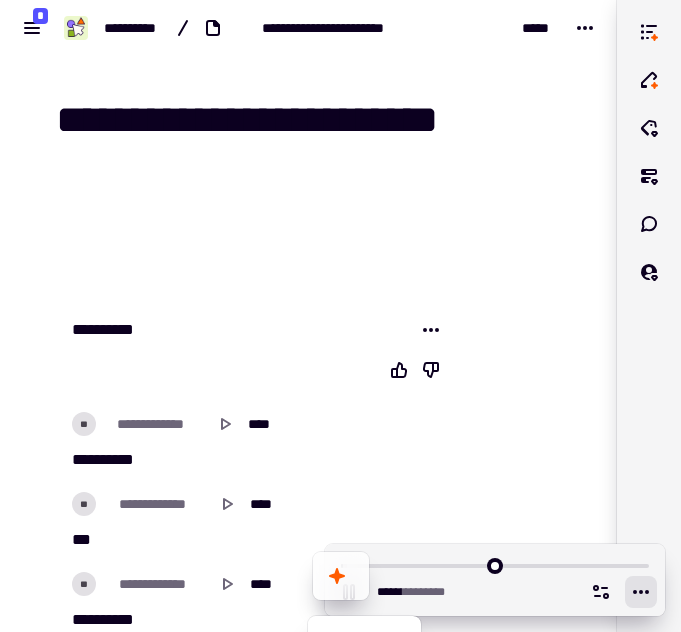 click on "****   * *******" at bounding box center [495, 580] 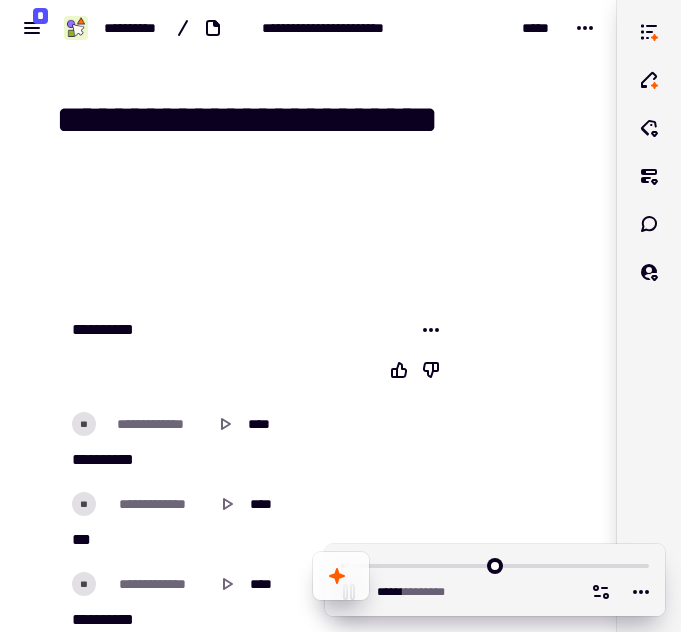 click at bounding box center (526, 36262) 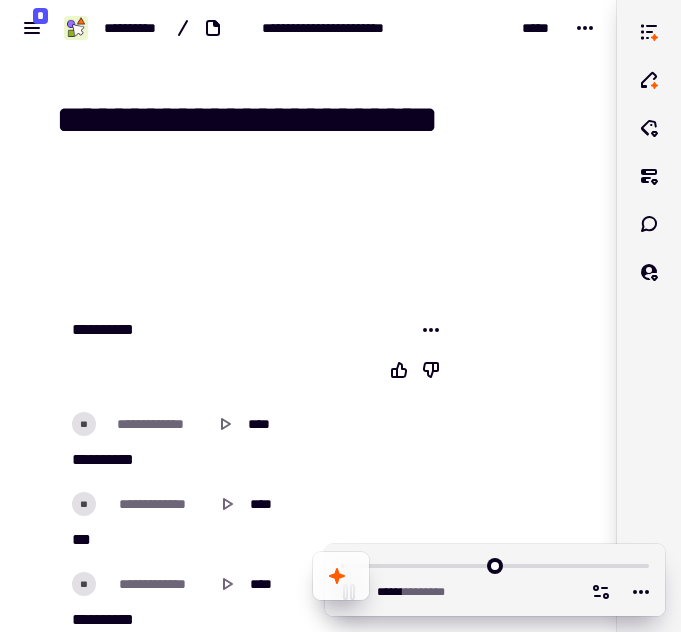 click at bounding box center (495, 564) 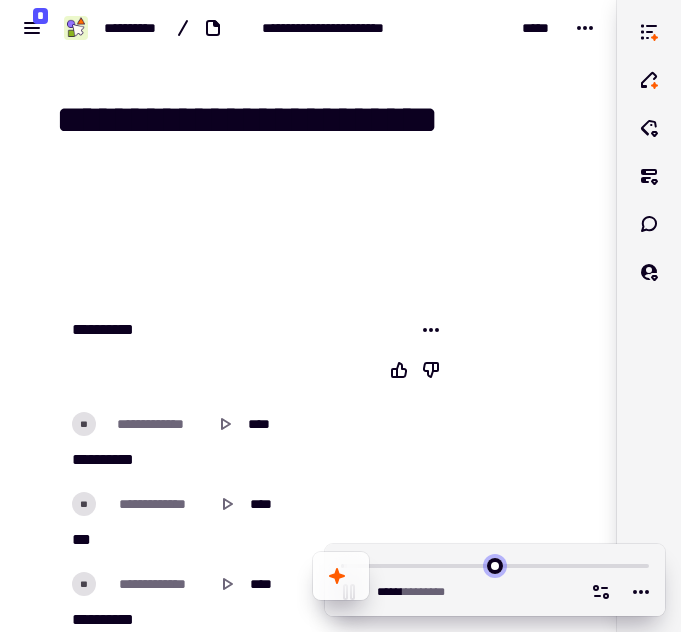 click at bounding box center (495, 564) 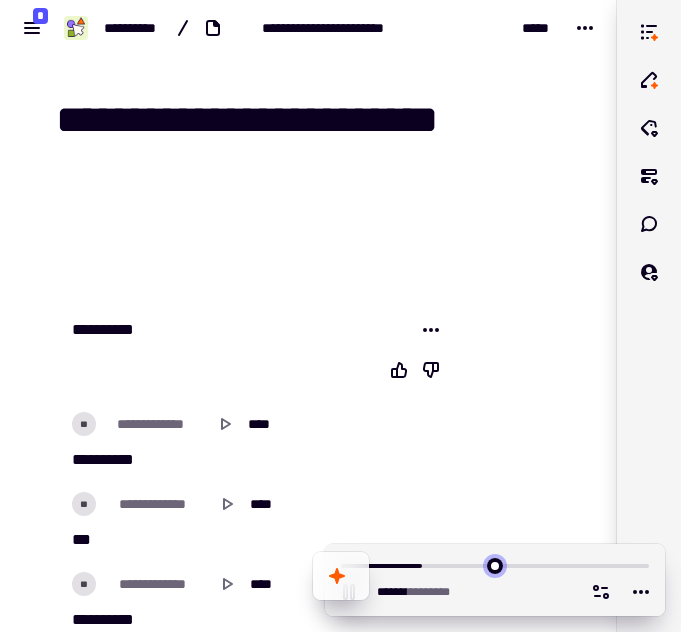 scroll, scrollTop: 5445, scrollLeft: 0, axis: vertical 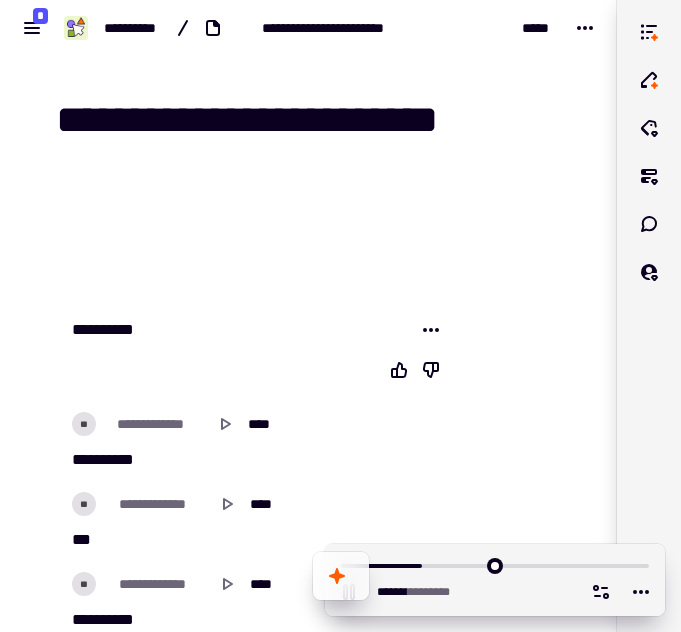 click on "***" at bounding box center (119, 15167) 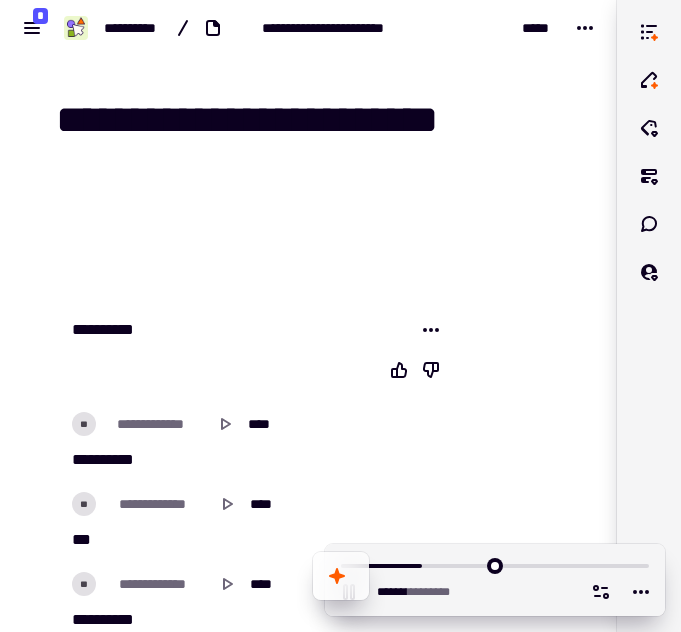 scroll, scrollTop: 18031, scrollLeft: 0, axis: vertical 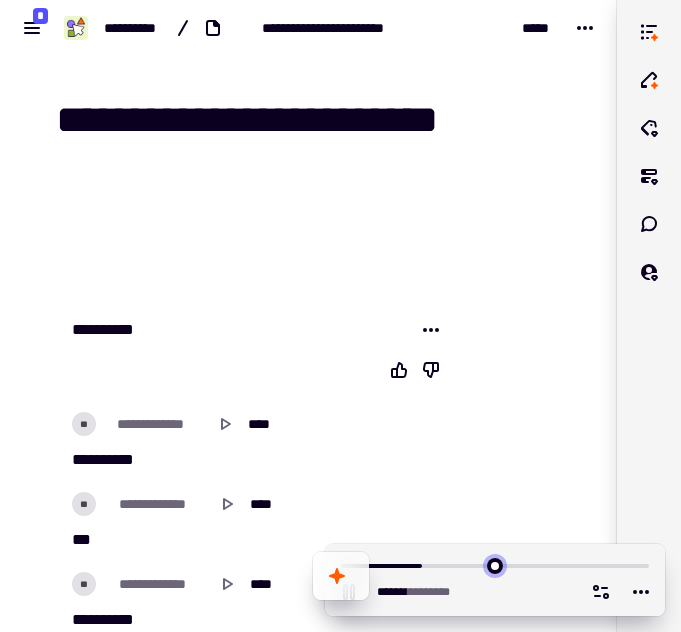 type on "*******" 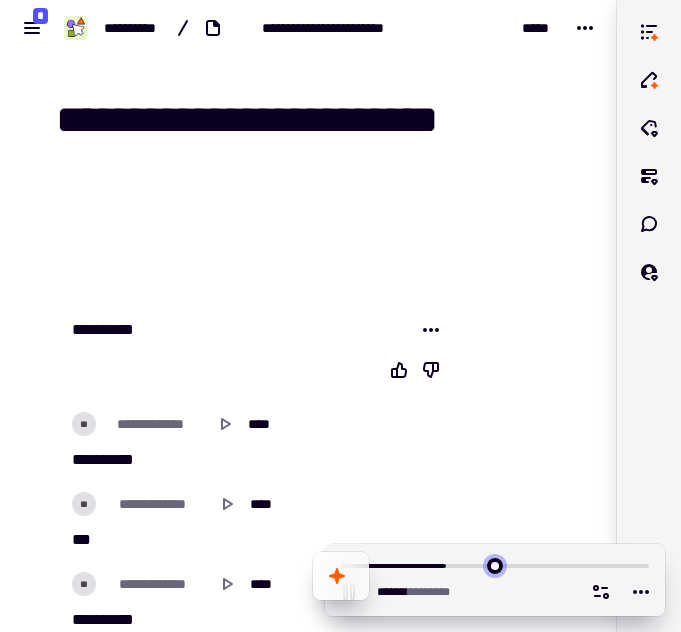 scroll, scrollTop: 19146, scrollLeft: 0, axis: vertical 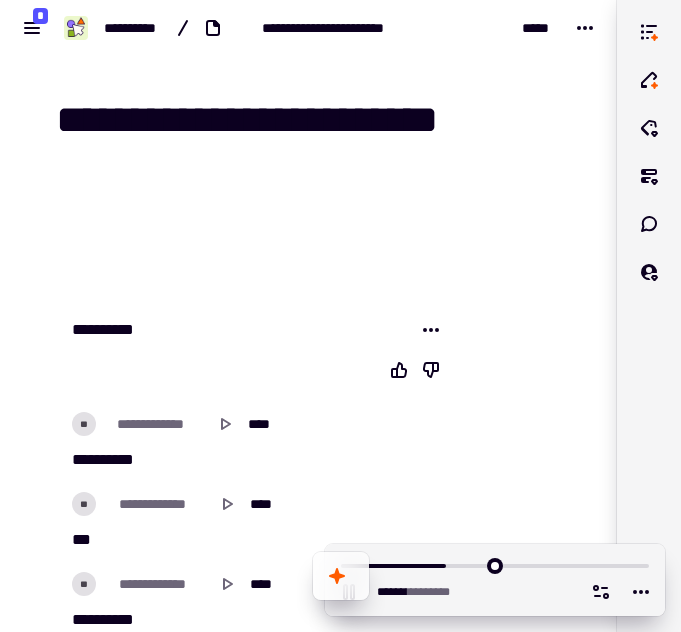 click on "**********" at bounding box center [340, 316] 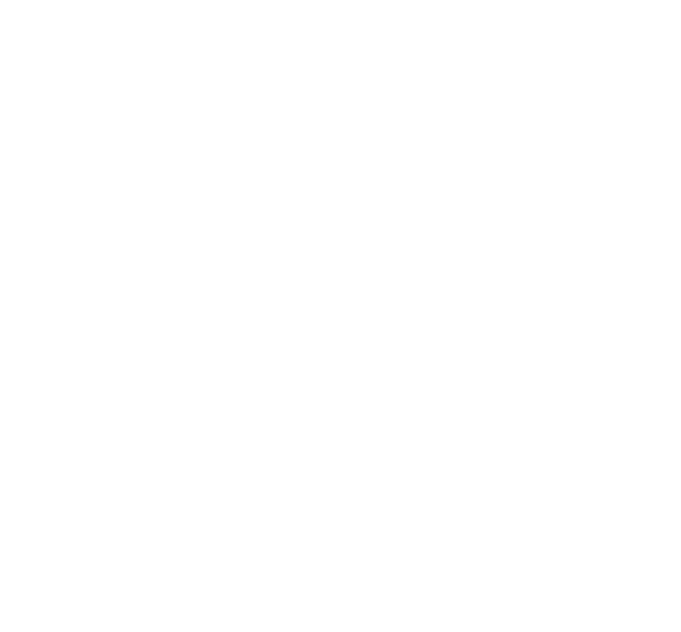 scroll, scrollTop: 0, scrollLeft: 0, axis: both 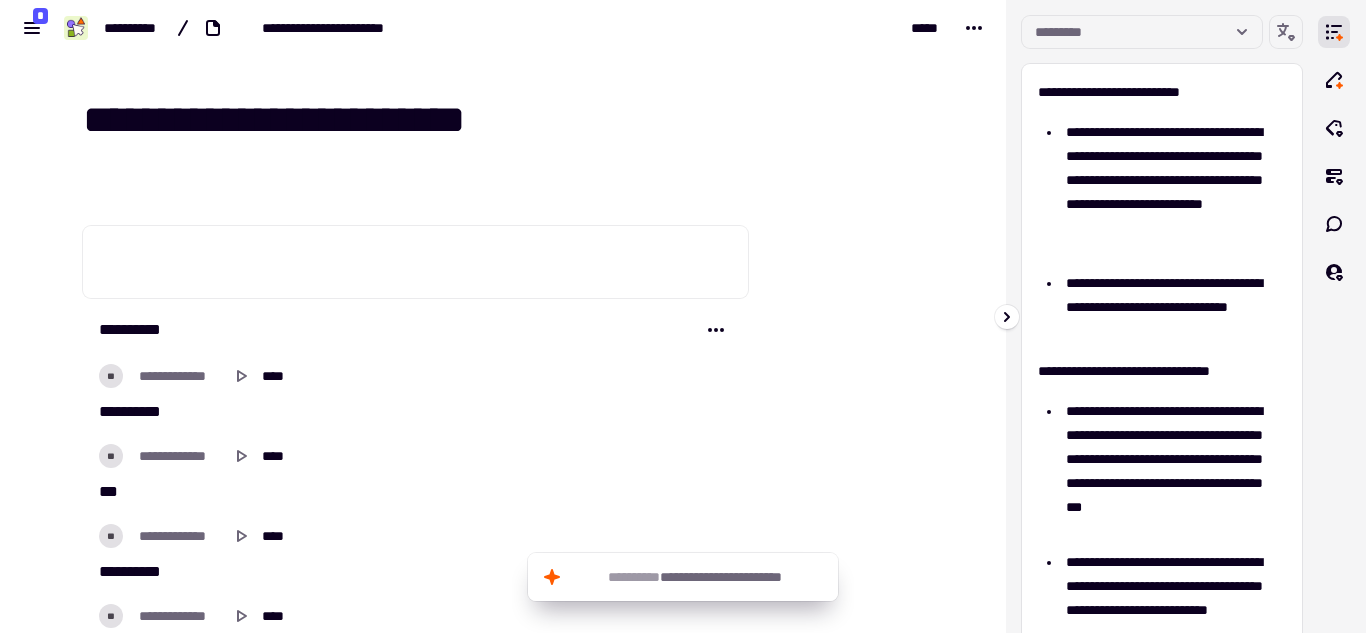 click on "**********" at bounding box center [1154, 92] 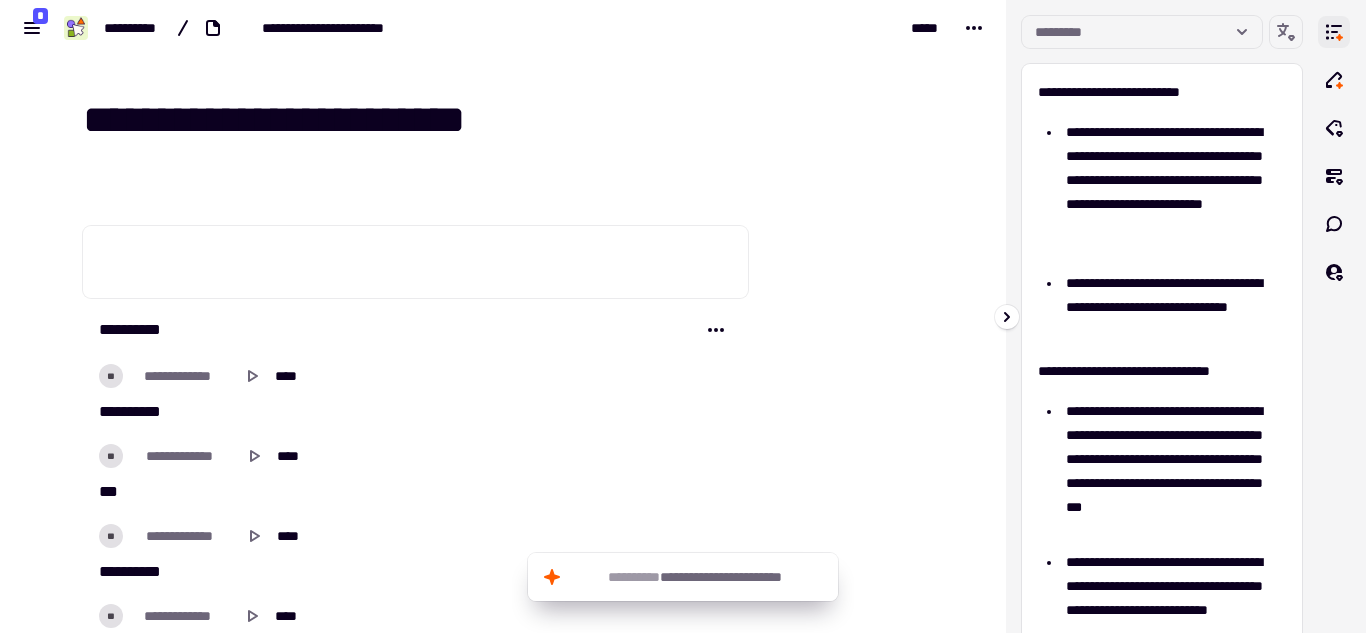 click 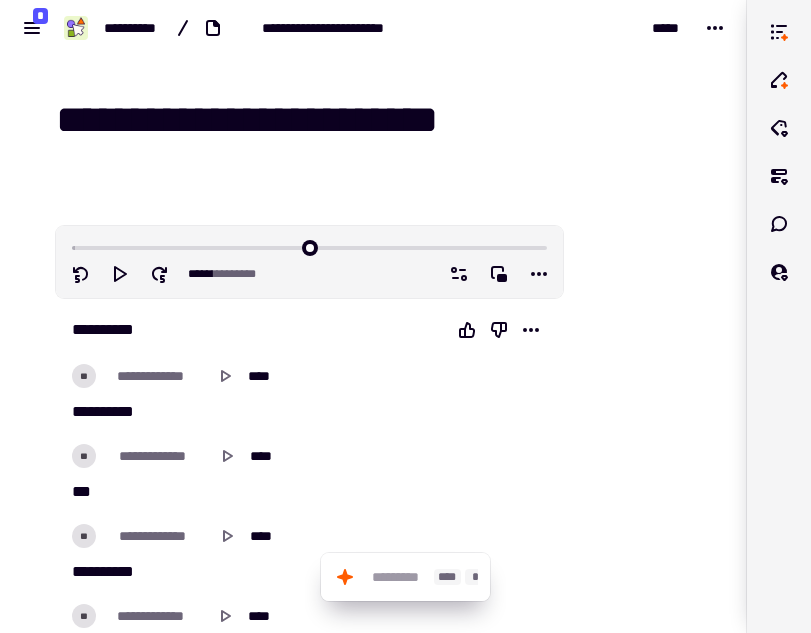 click 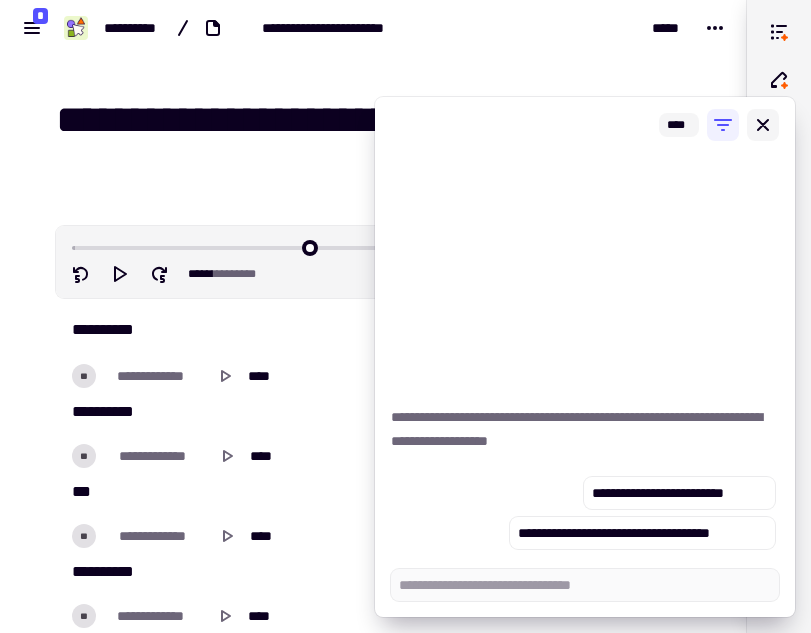 click 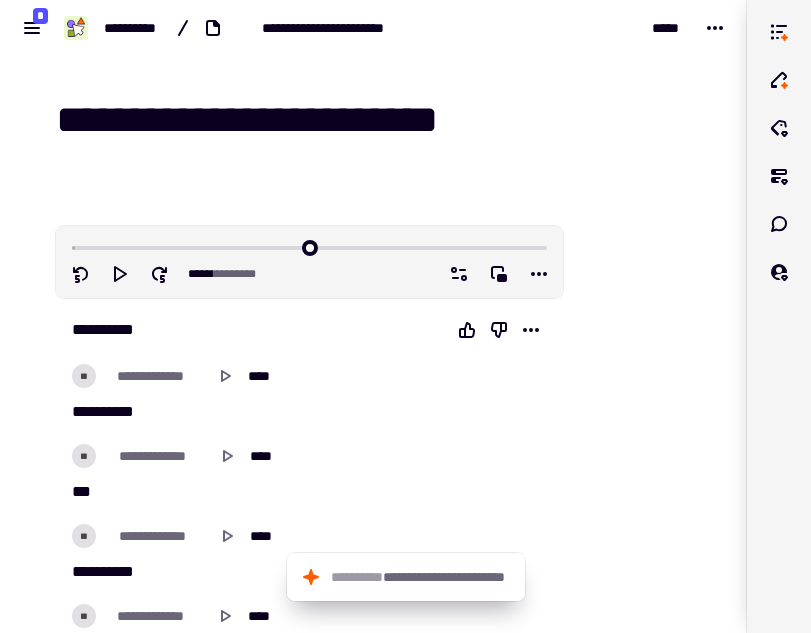 type on "*" 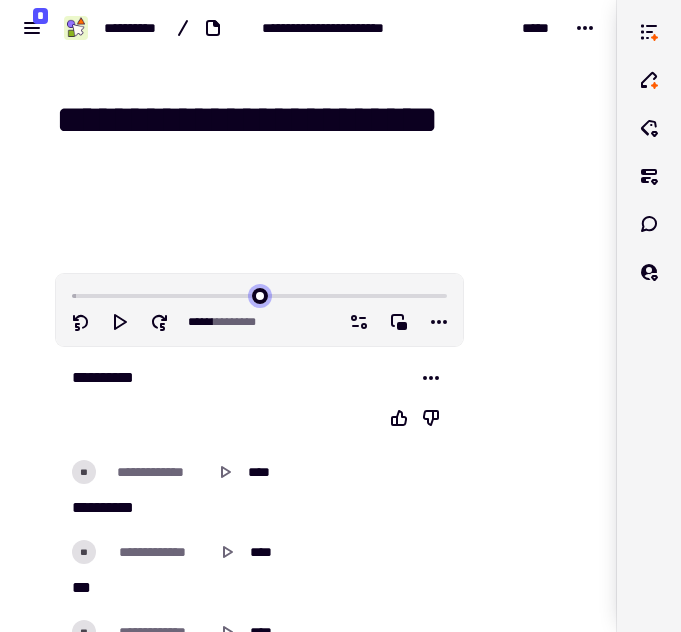 click at bounding box center [259, 294] 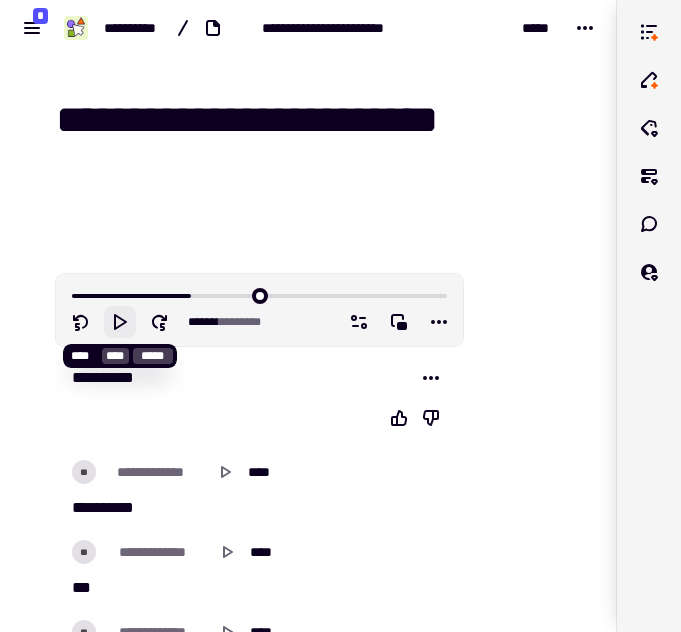 click 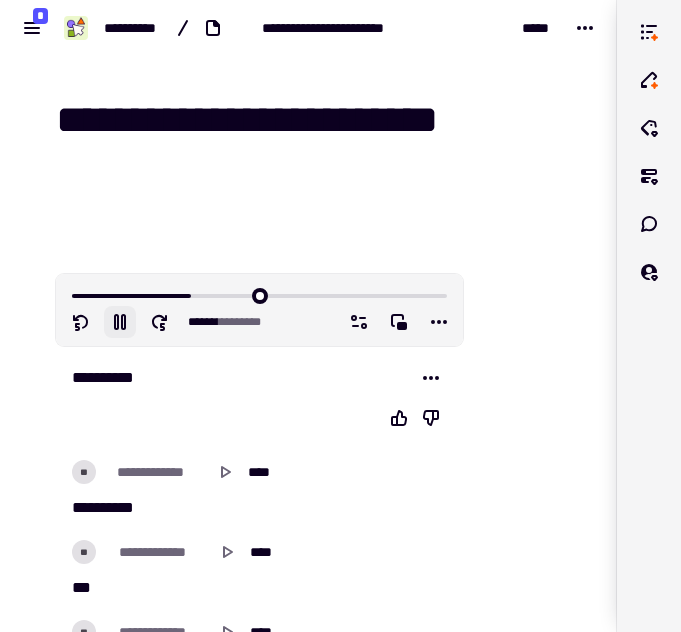 type on "******" 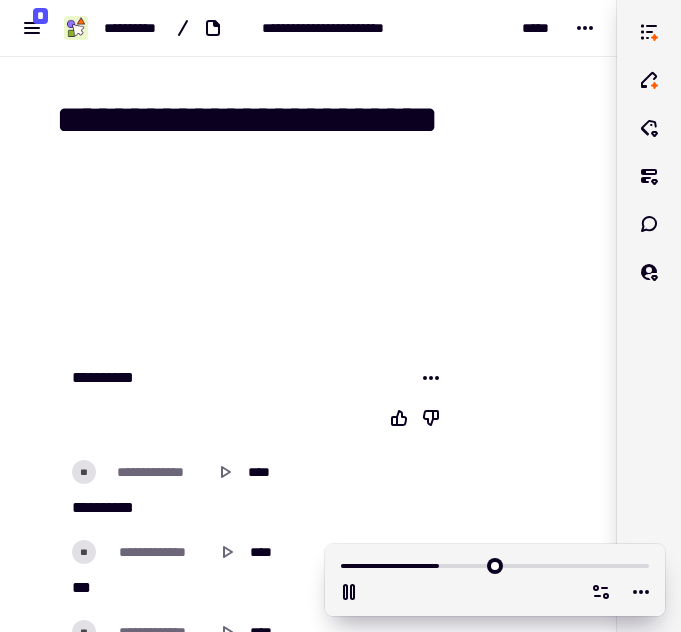 scroll, scrollTop: 9013, scrollLeft: 0, axis: vertical 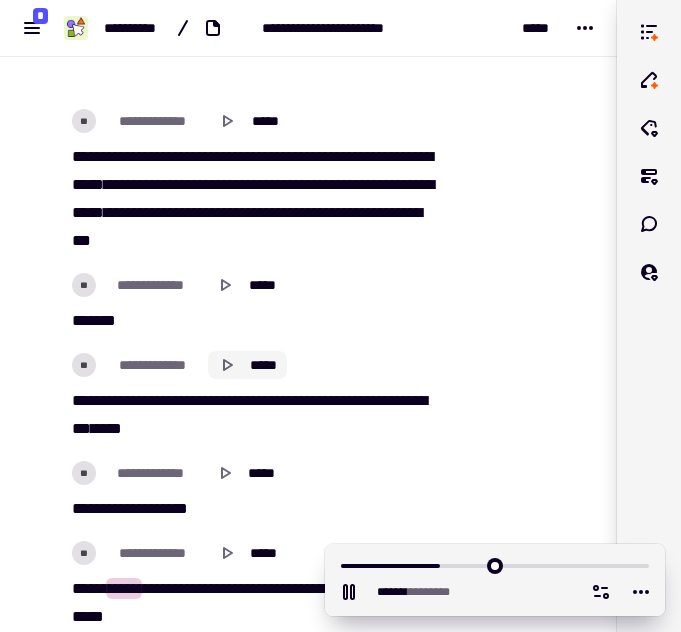 click 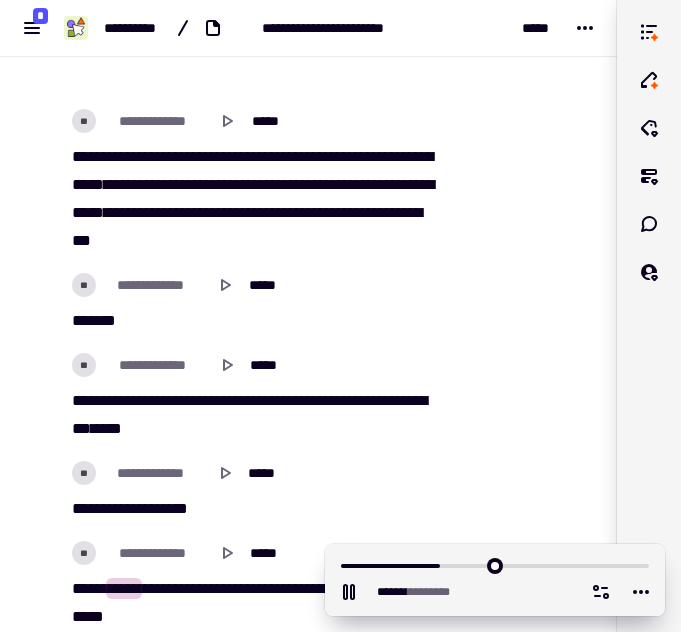 scroll, scrollTop: 22460, scrollLeft: 0, axis: vertical 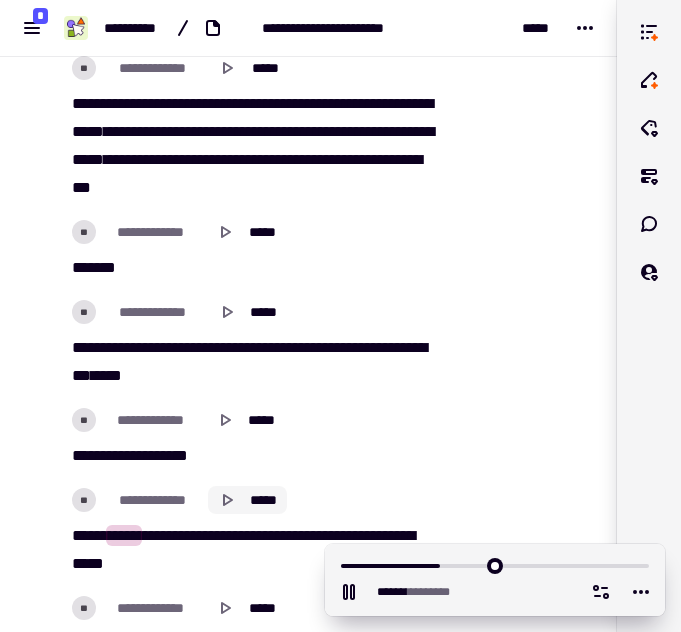 click 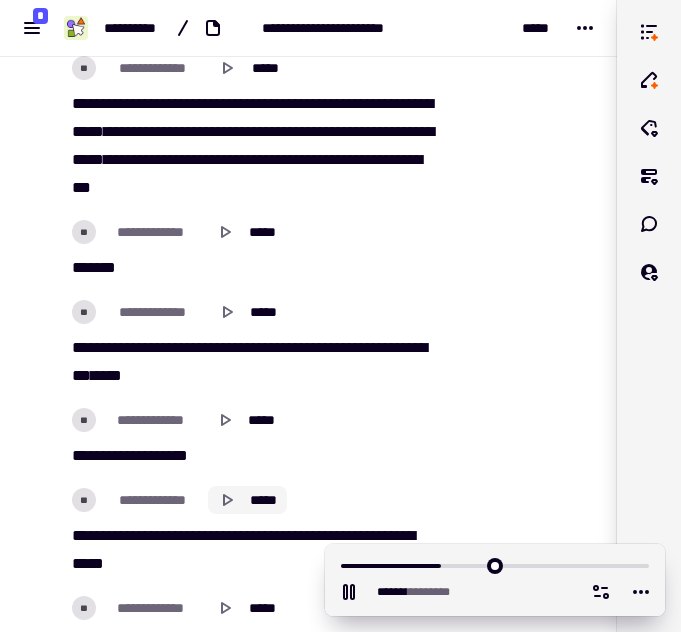 click 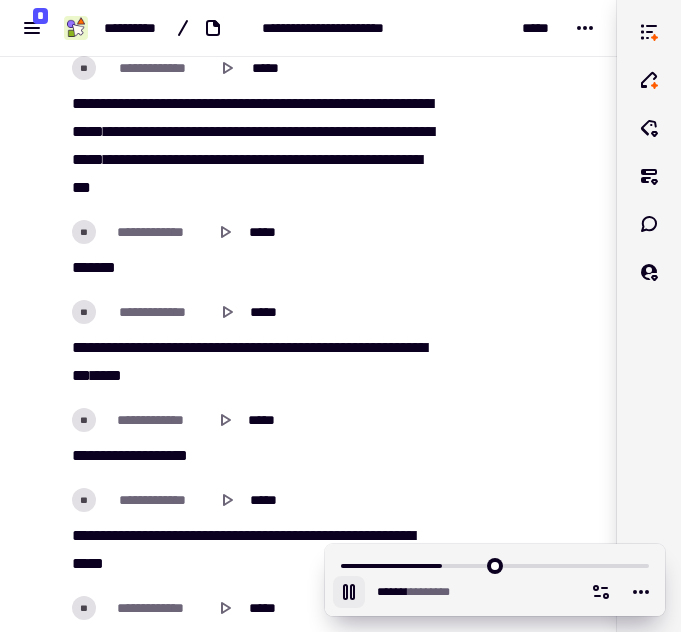 click 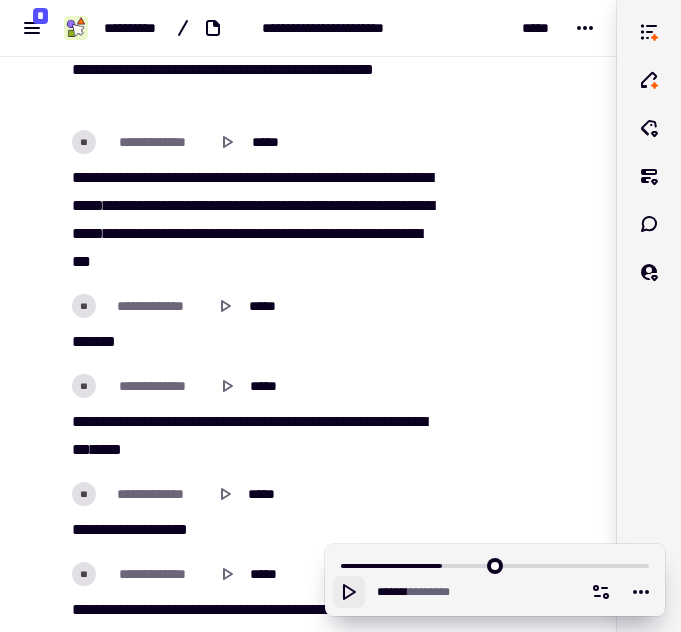 scroll, scrollTop: 21901, scrollLeft: 0, axis: vertical 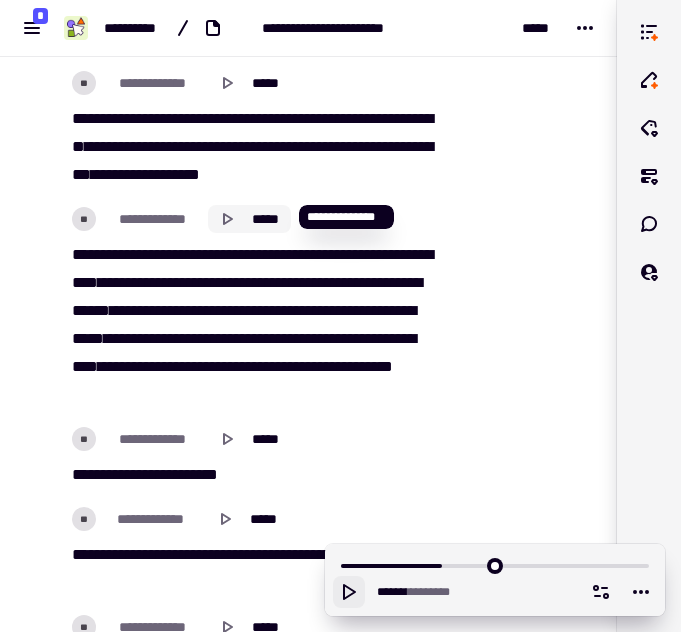 click 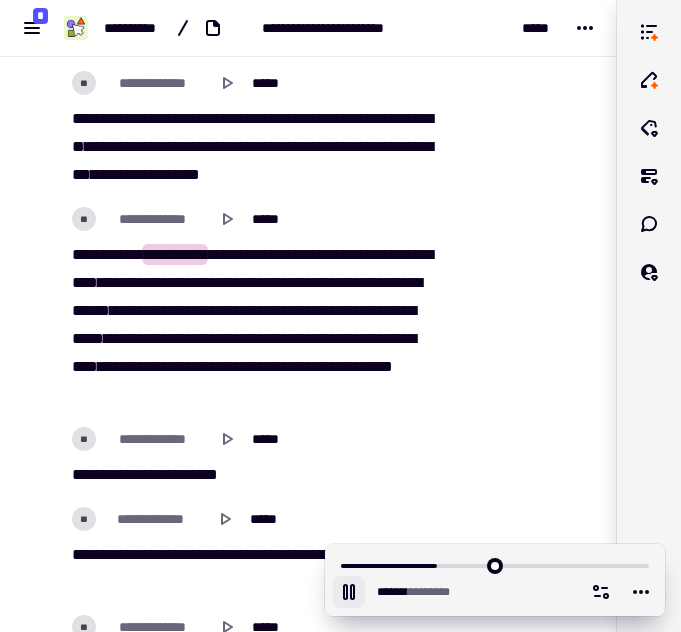 click on "*****" at bounding box center [88, 338] 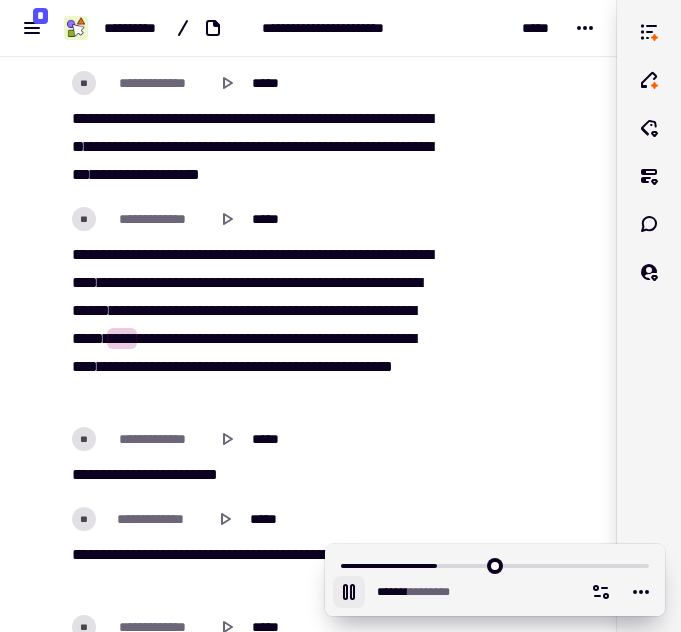 click 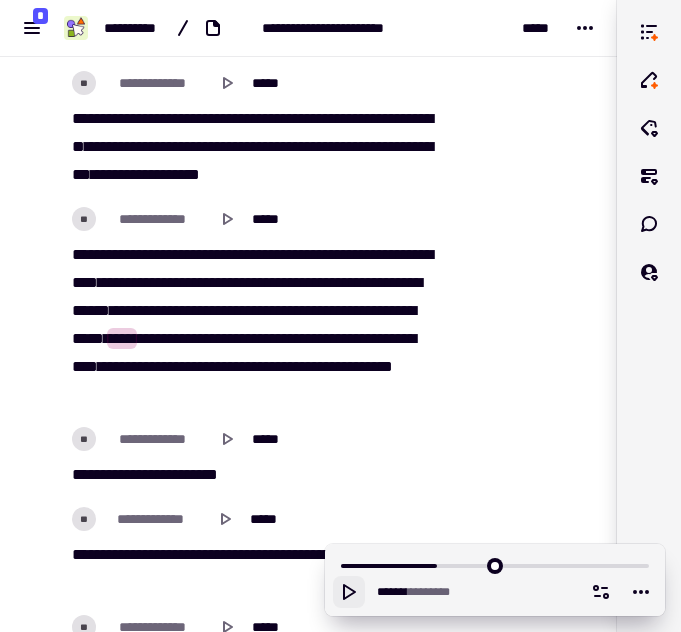 click at bounding box center [526, 14717] 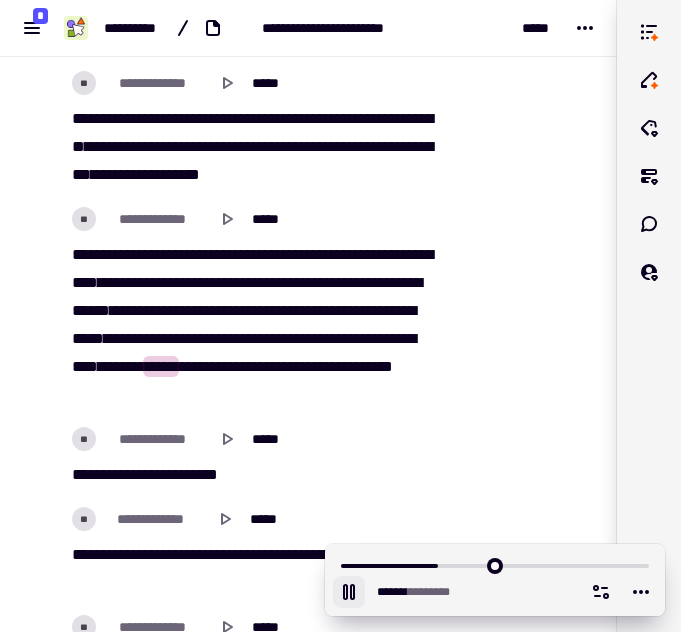 drag, startPoint x: 453, startPoint y: 564, endPoint x: 406, endPoint y: 534, distance: 55.758408 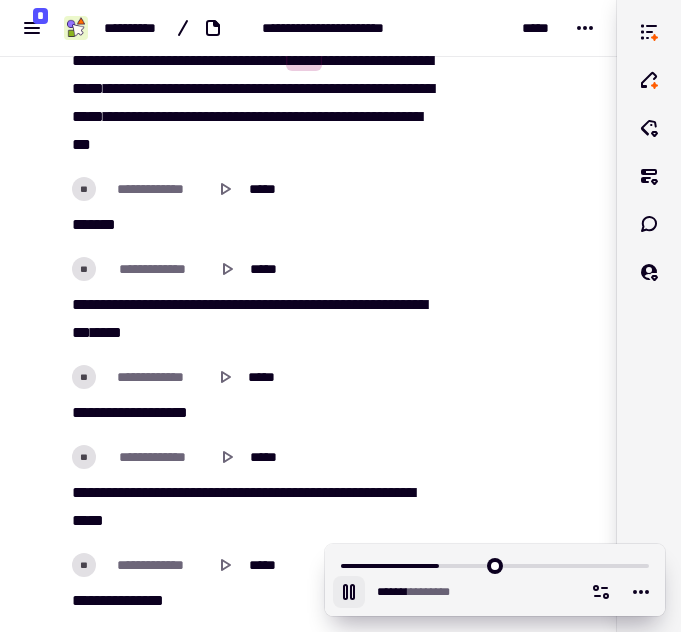 scroll, scrollTop: 23098, scrollLeft: 0, axis: vertical 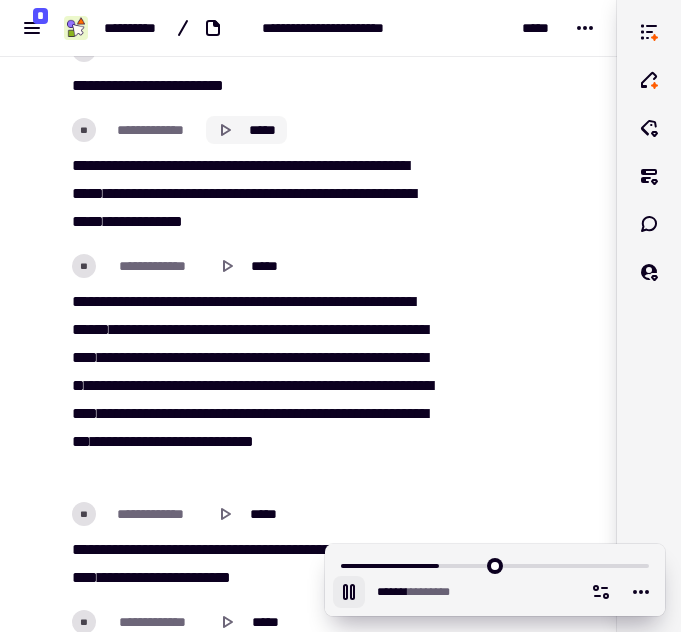 click 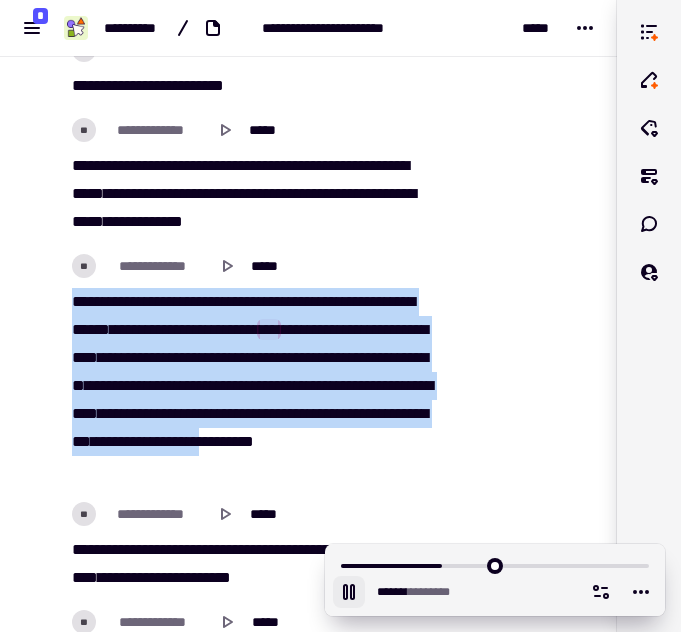 drag, startPoint x: 76, startPoint y: 297, endPoint x: 282, endPoint y: 467, distance: 267.088 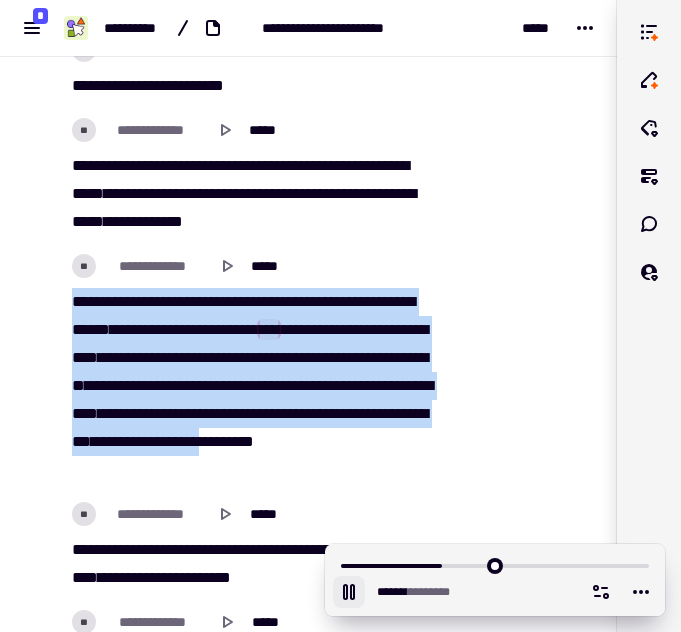 click on "[REDACTED]" at bounding box center (254, 386) 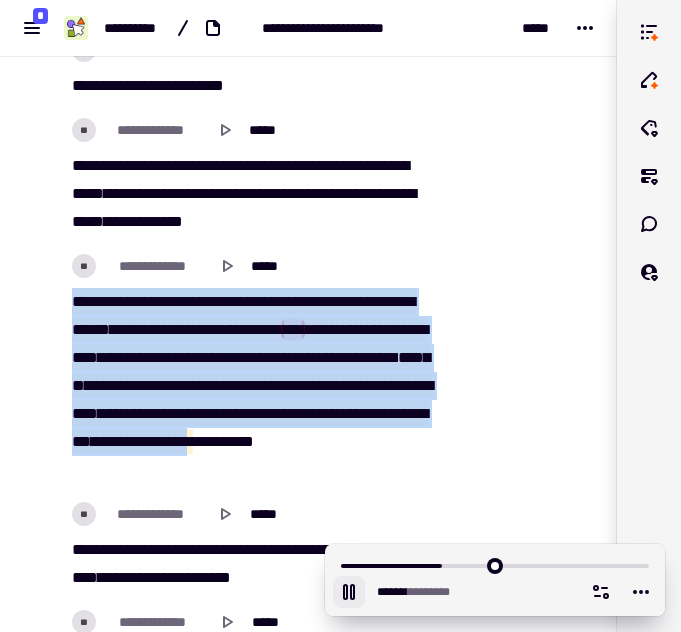 copy on "[REDACTED]" 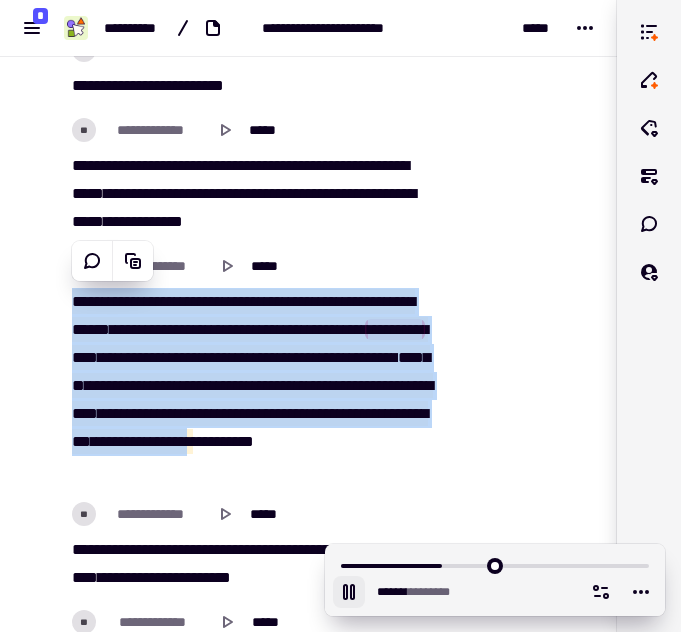 click 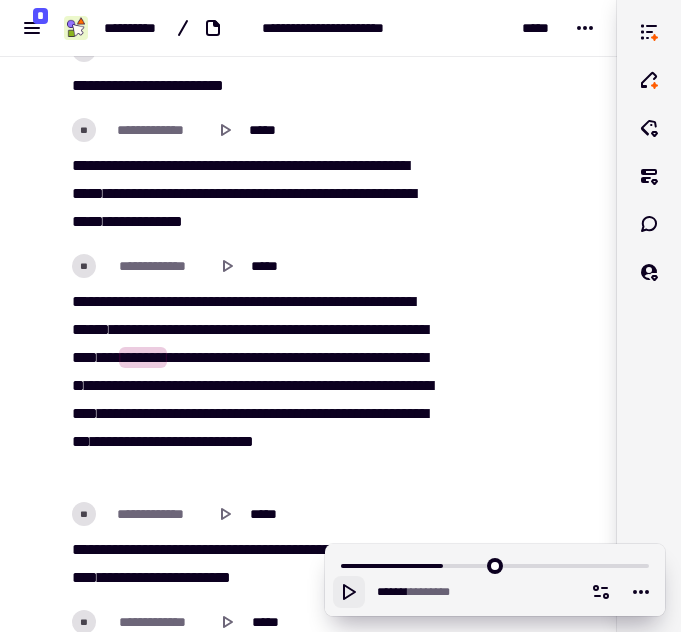 click 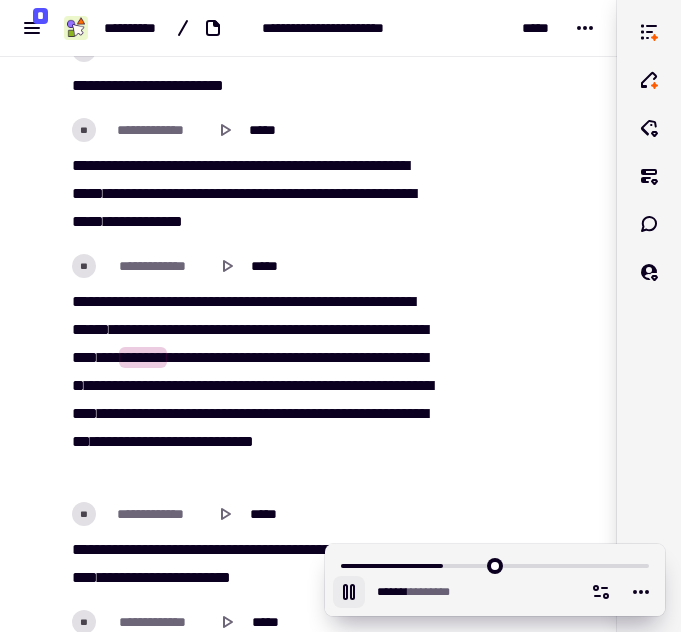 click on "*********" at bounding box center [395, 329] 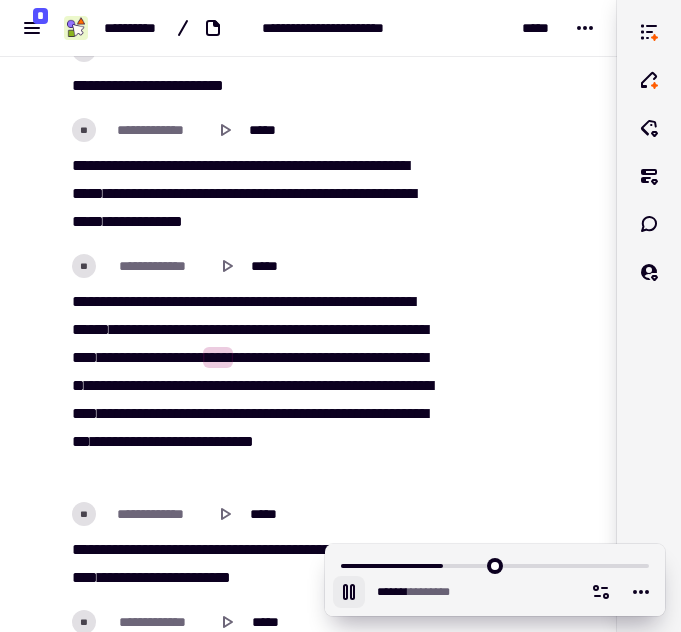click on "[REDACTED]" at bounding box center [254, 386] 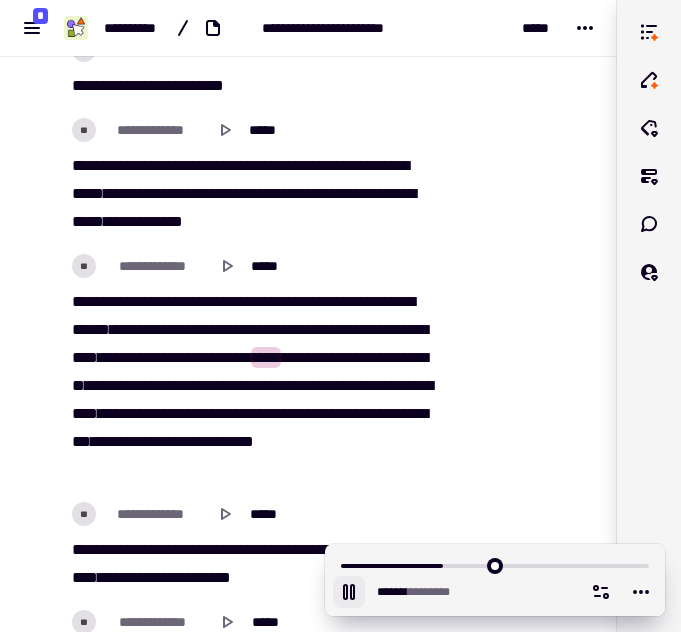 click on "*****" at bounding box center [239, 329] 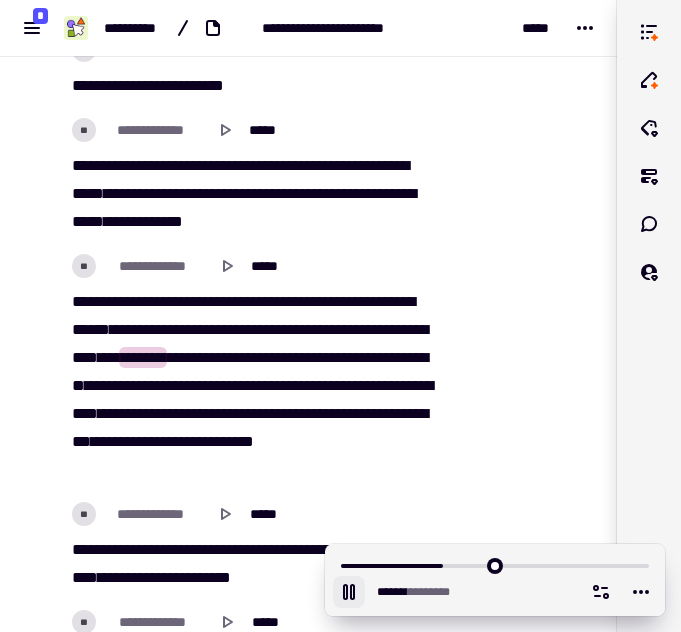 click 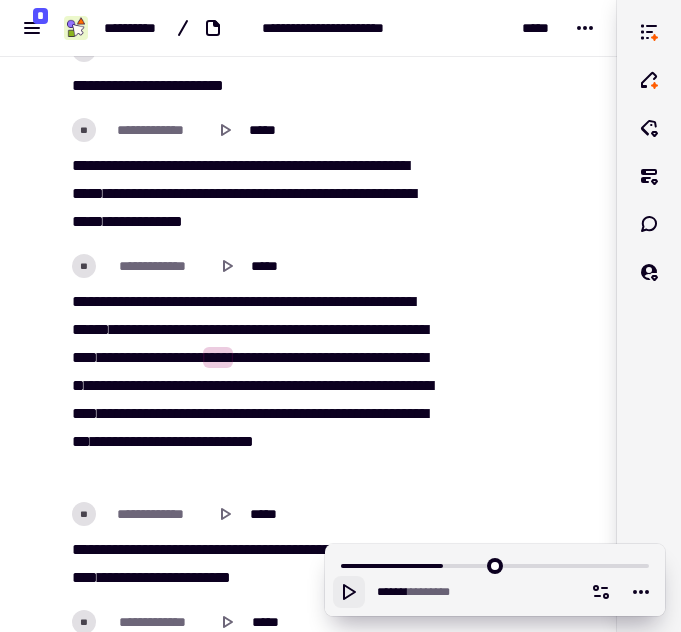 click 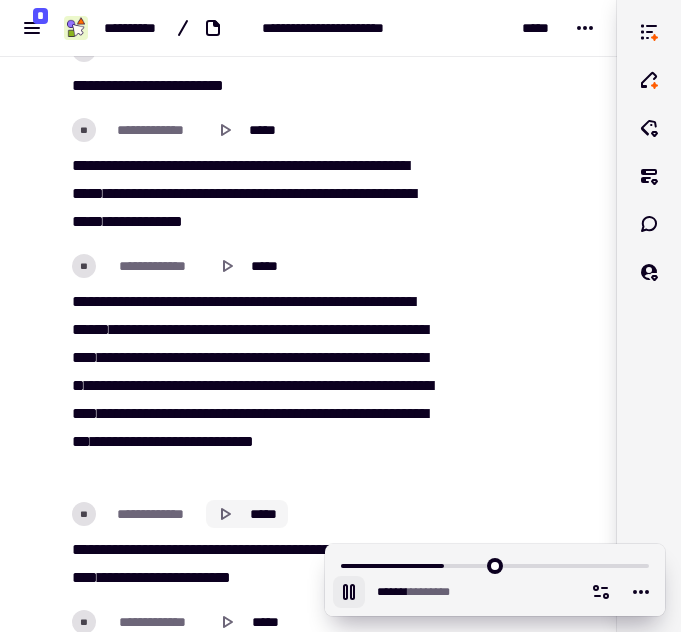 click 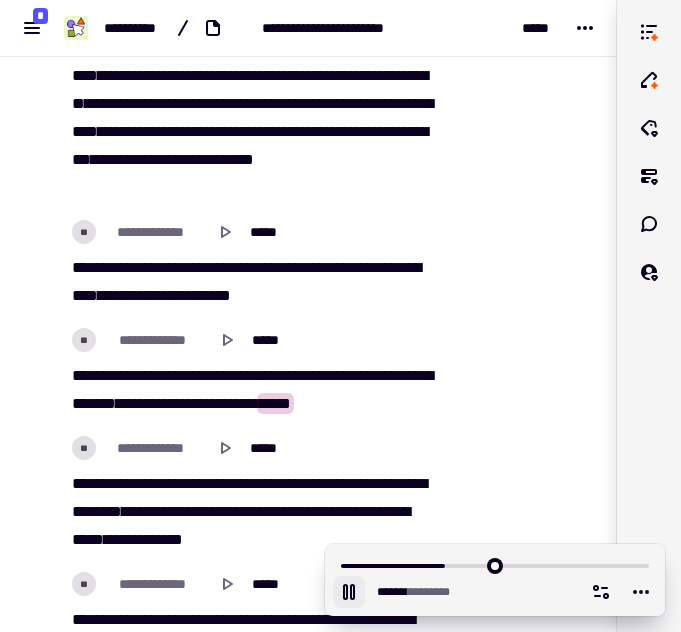 scroll, scrollTop: 23393, scrollLeft: 0, axis: vertical 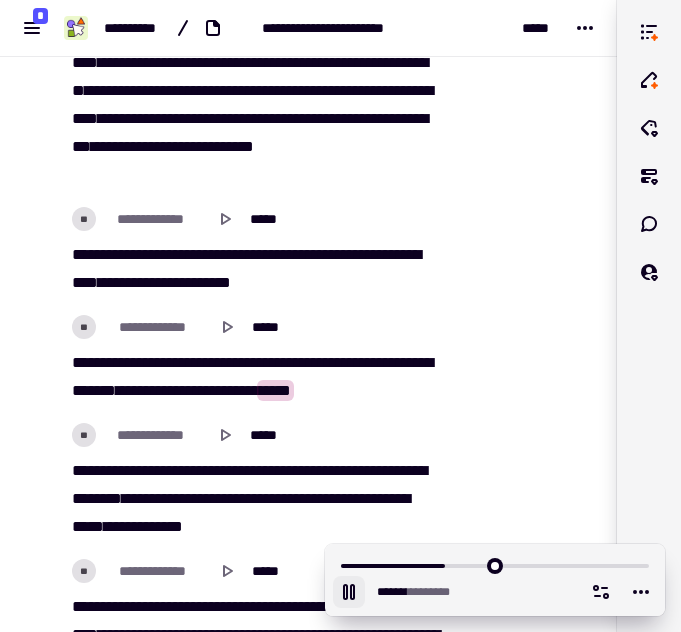 click on "*****   * *******" at bounding box center (396, 592) 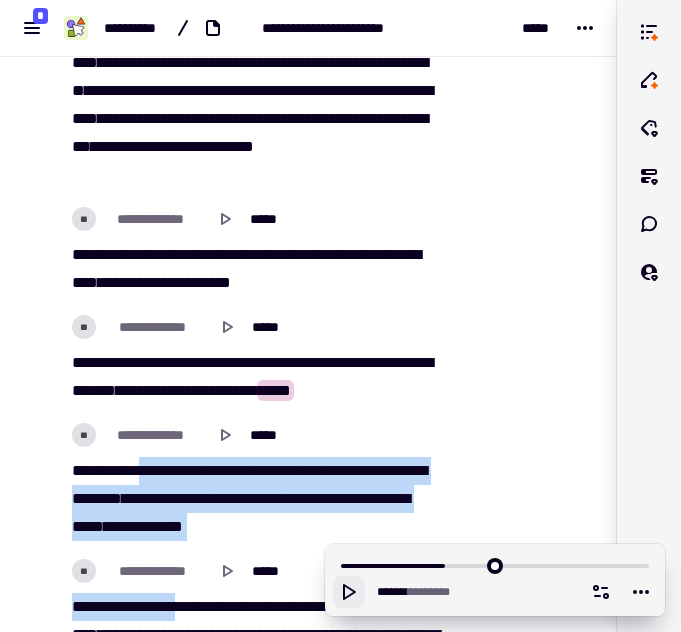 drag, startPoint x: 151, startPoint y: 472, endPoint x: 202, endPoint y: 606, distance: 143.37712 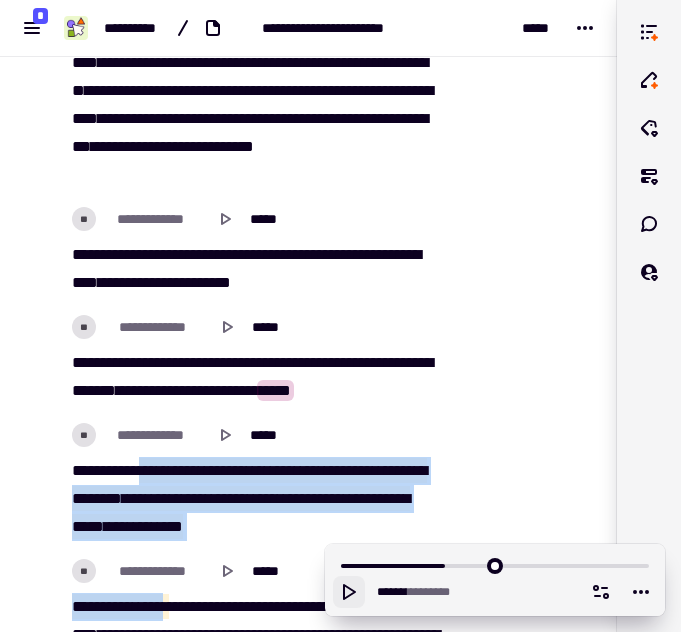 copy on "[REDACTED]" 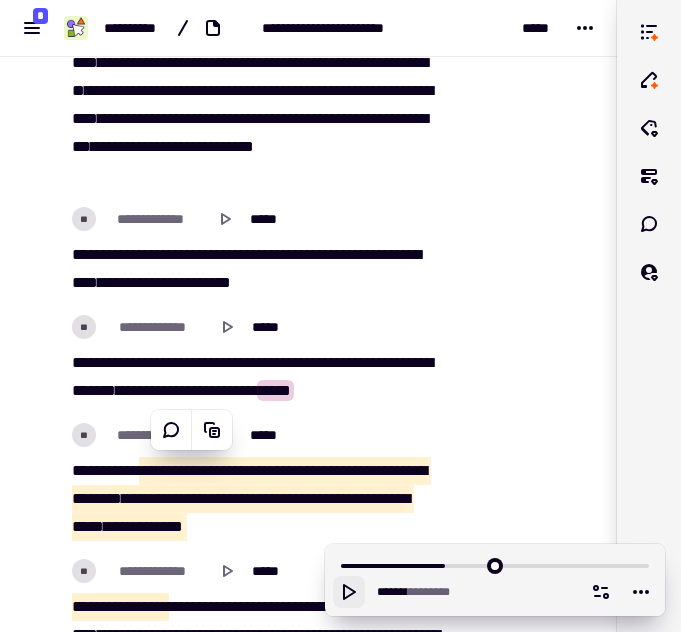 scroll, scrollTop: 23453, scrollLeft: 0, axis: vertical 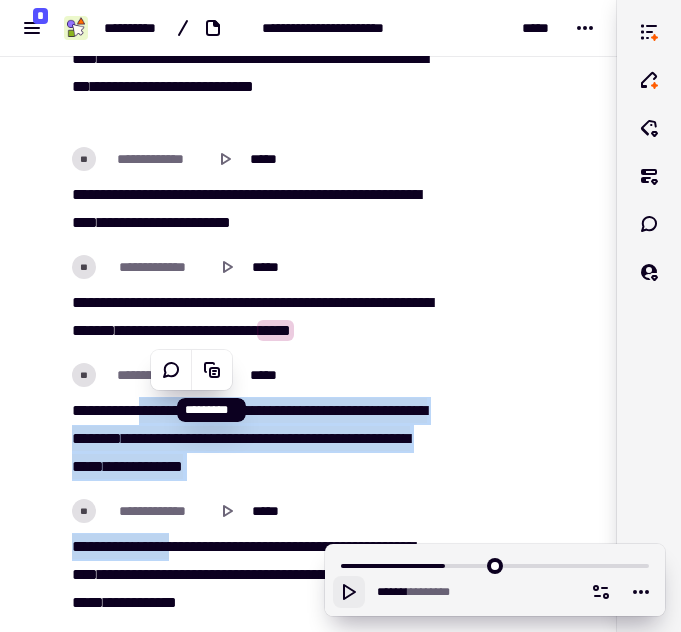 drag, startPoint x: 206, startPoint y: 373, endPoint x: 471, endPoint y: 397, distance: 266.08456 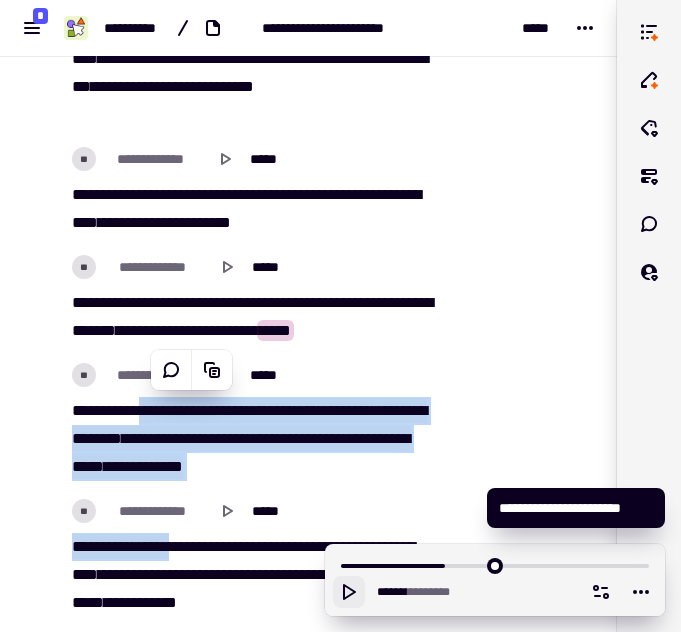 click 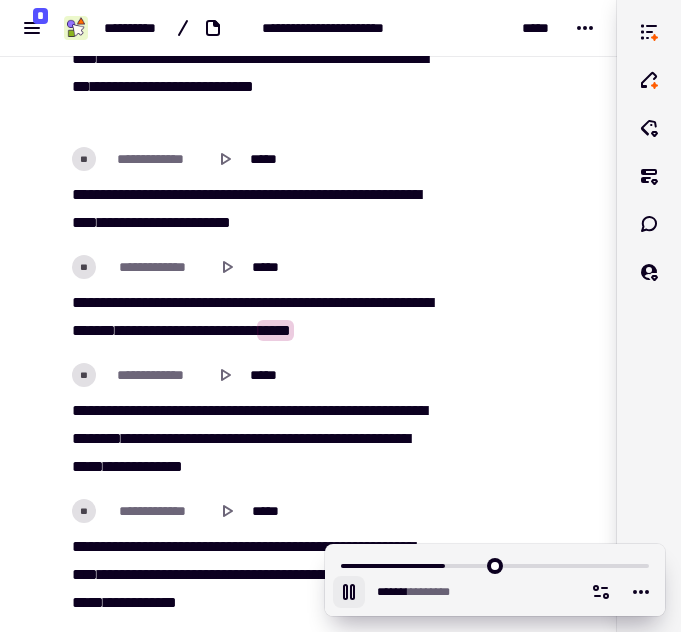 click 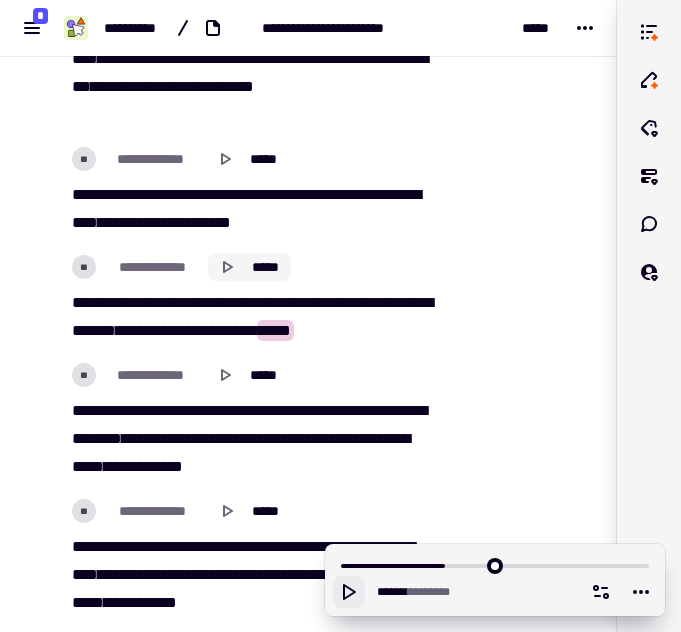 click 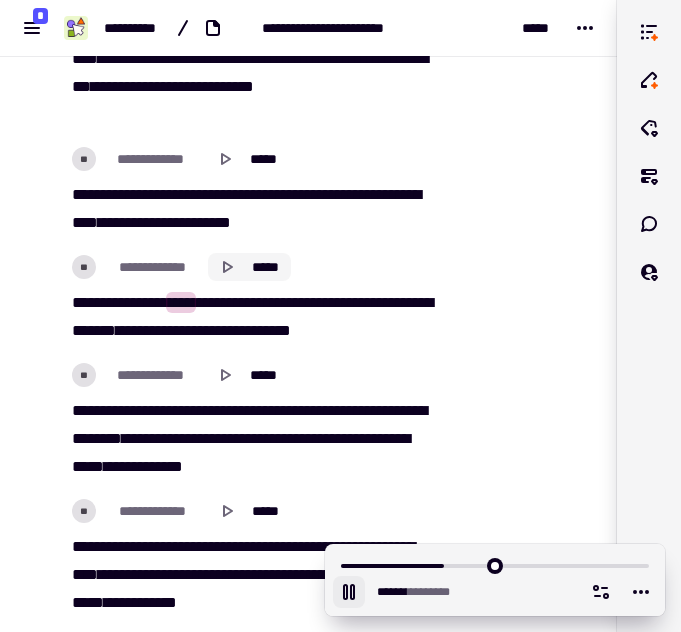 click 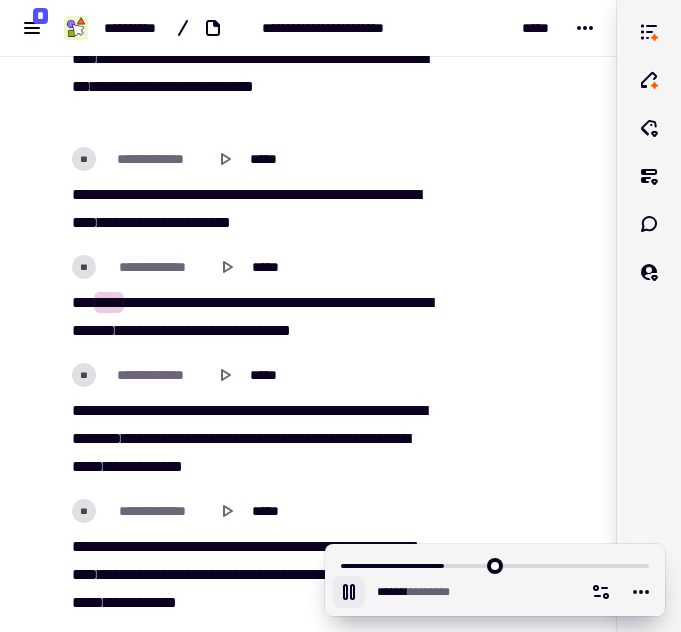 click 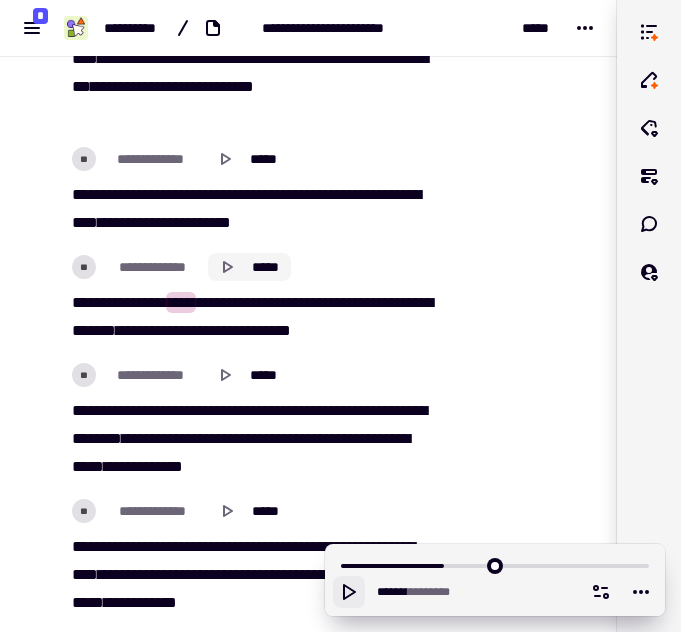 click 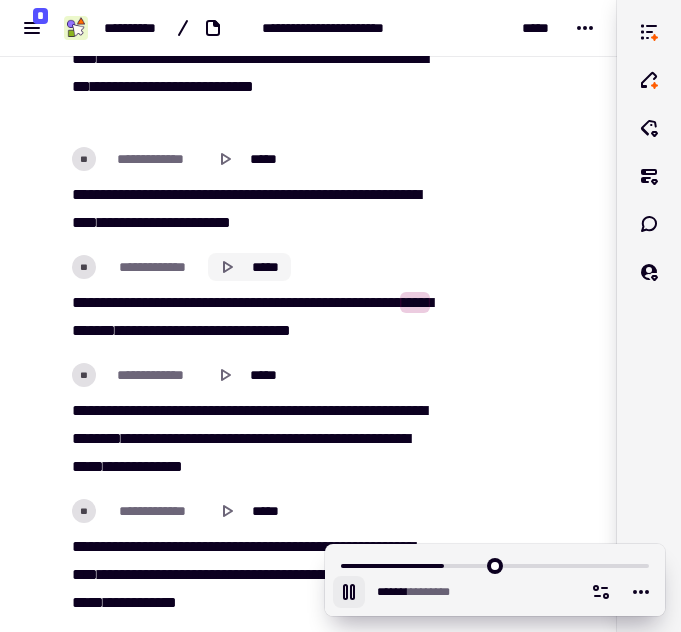 click 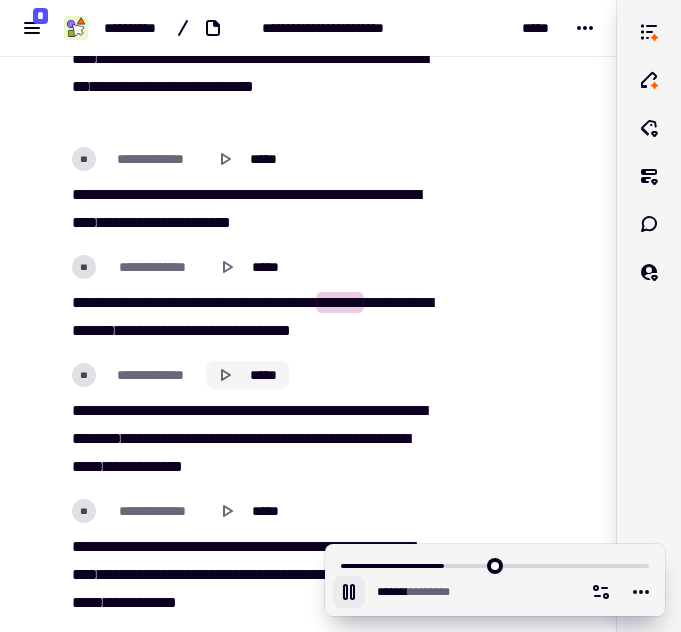 click 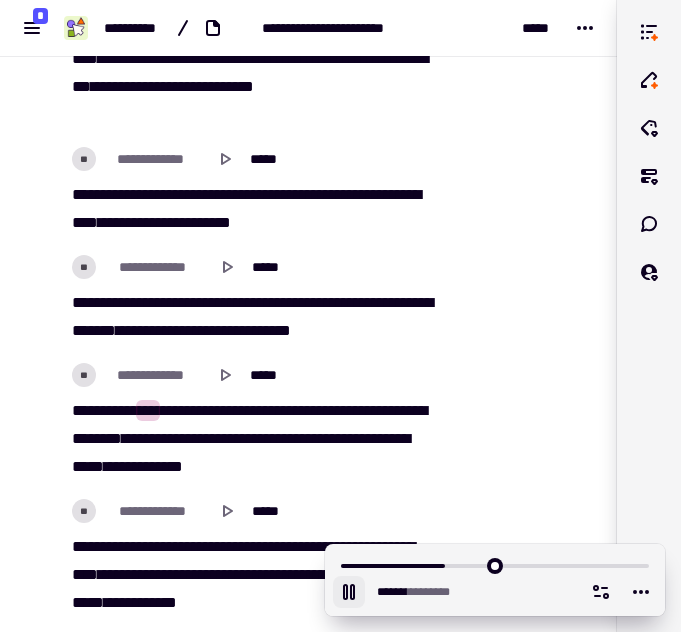 click on "******" at bounding box center [230, 438] 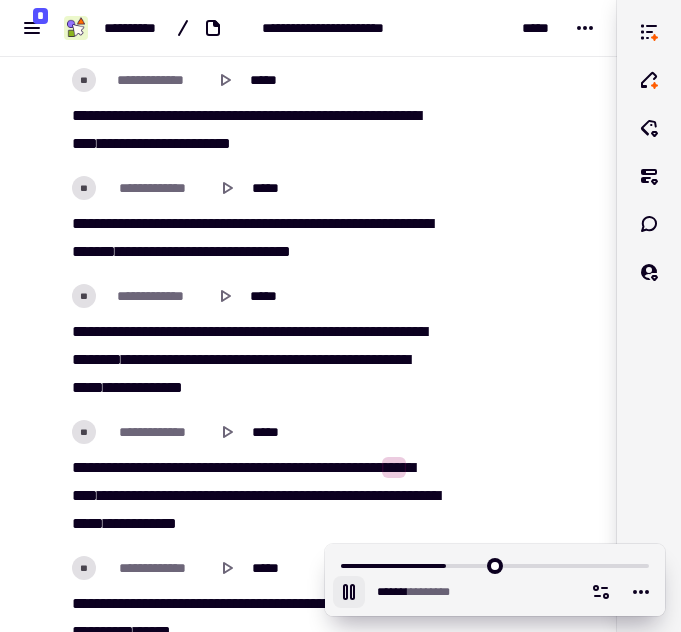scroll, scrollTop: 23534, scrollLeft: 0, axis: vertical 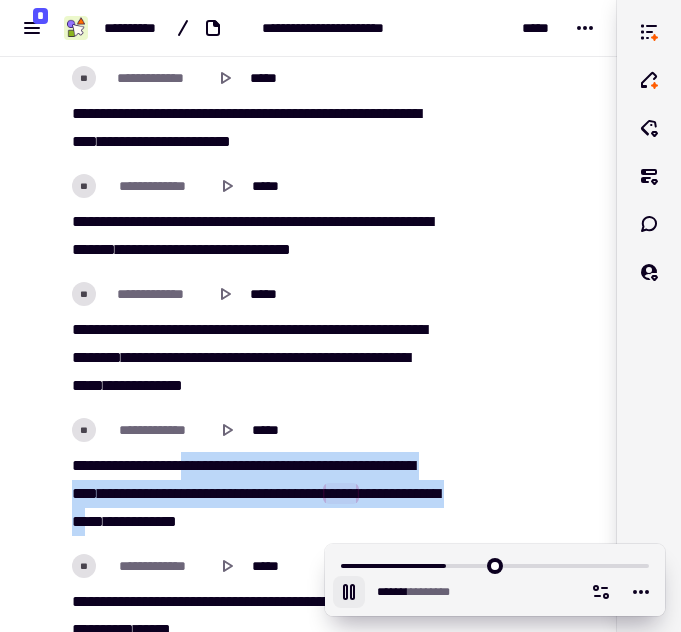 drag, startPoint x: 214, startPoint y: 467, endPoint x: 241, endPoint y: 509, distance: 49.92995 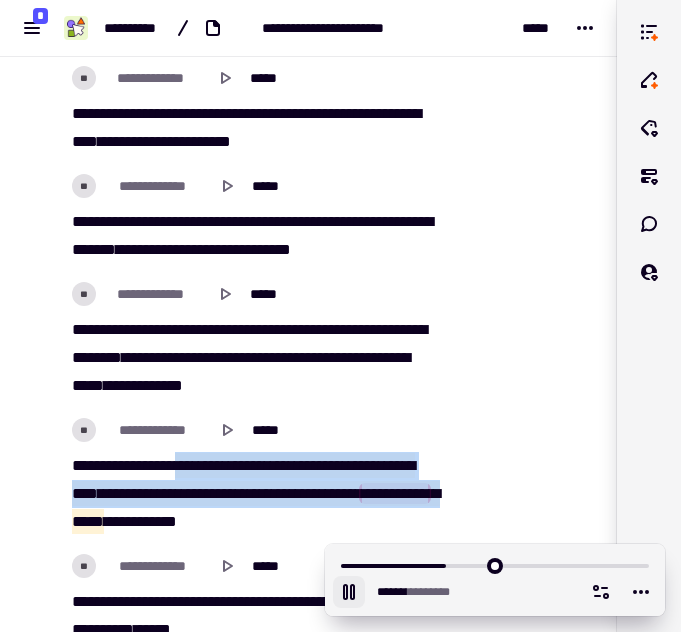 click on "********" at bounding box center [128, 493] 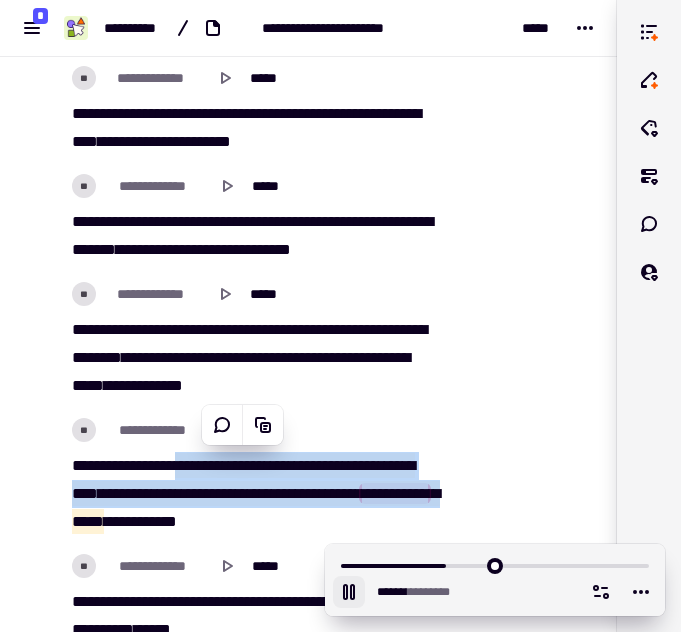click on "***" at bounding box center (184, 465) 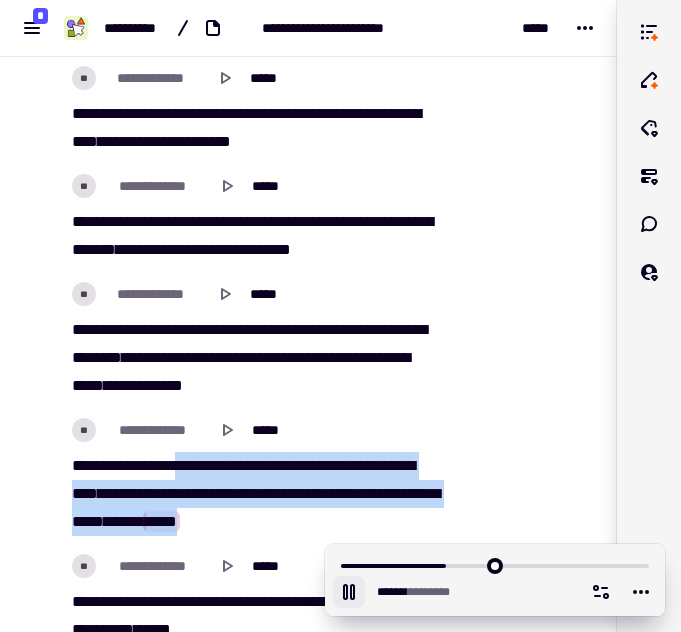 drag, startPoint x: 204, startPoint y: 460, endPoint x: 359, endPoint y: 516, distance: 164.80595 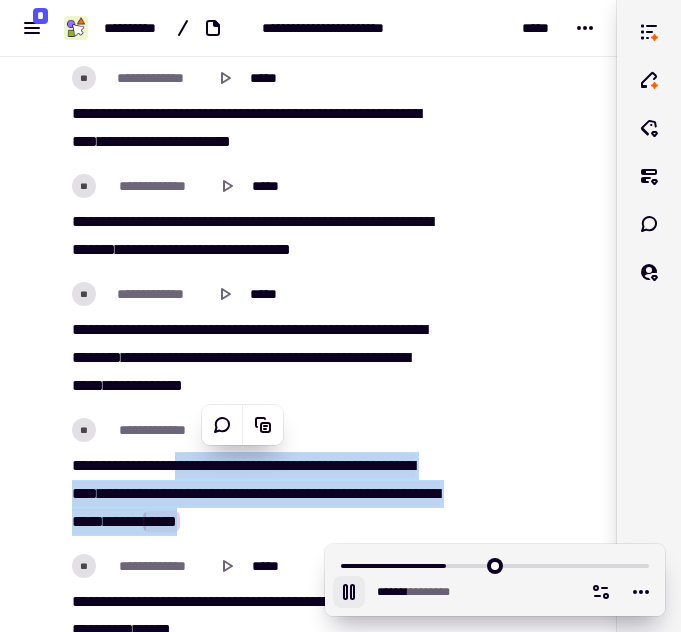 click 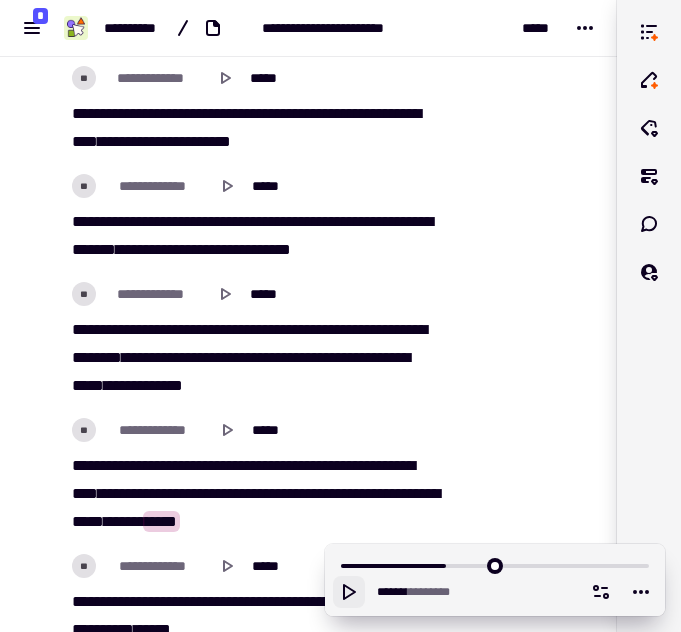 click 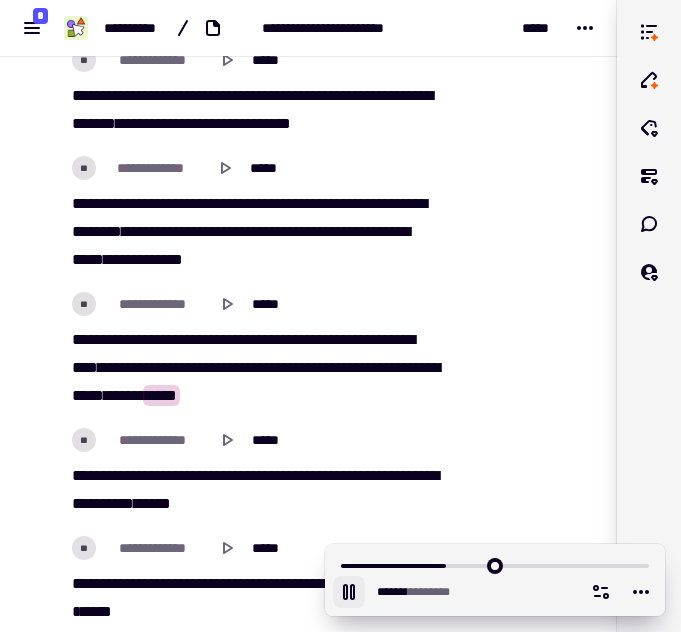 scroll, scrollTop: 23739, scrollLeft: 0, axis: vertical 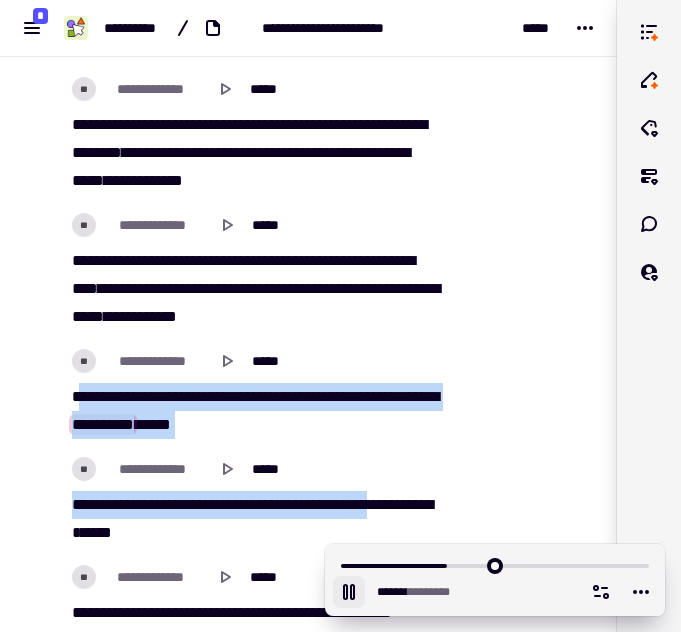 drag, startPoint x: 77, startPoint y: 396, endPoint x: 430, endPoint y: 508, distance: 370.34174 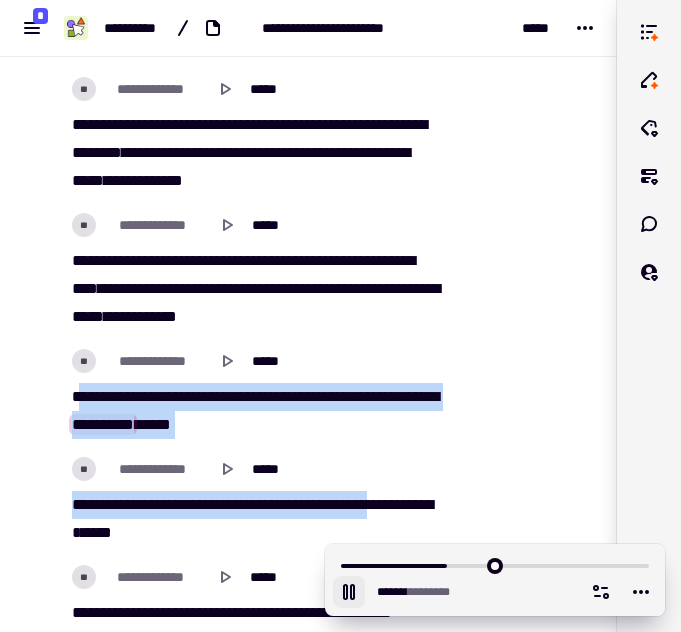 click on "[REDACTED]" at bounding box center [259, 12991] 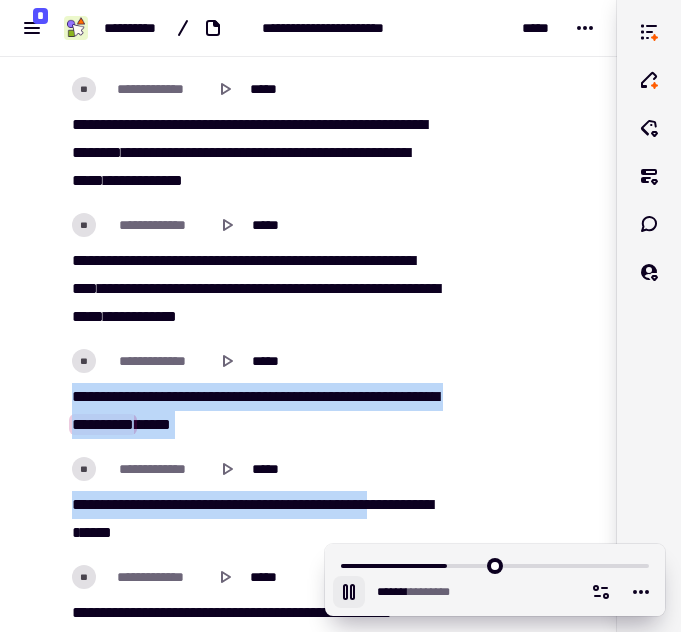 copy on "[REDACTED]" 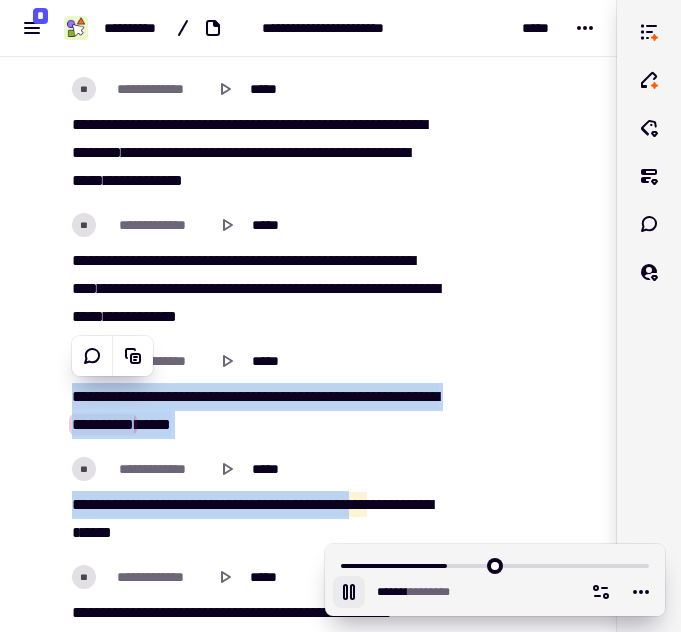 click 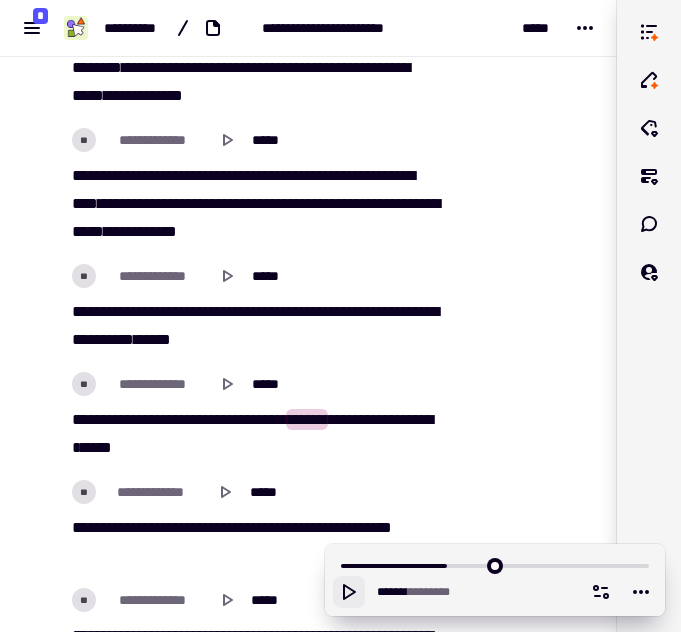 scroll, scrollTop: 23833, scrollLeft: 0, axis: vertical 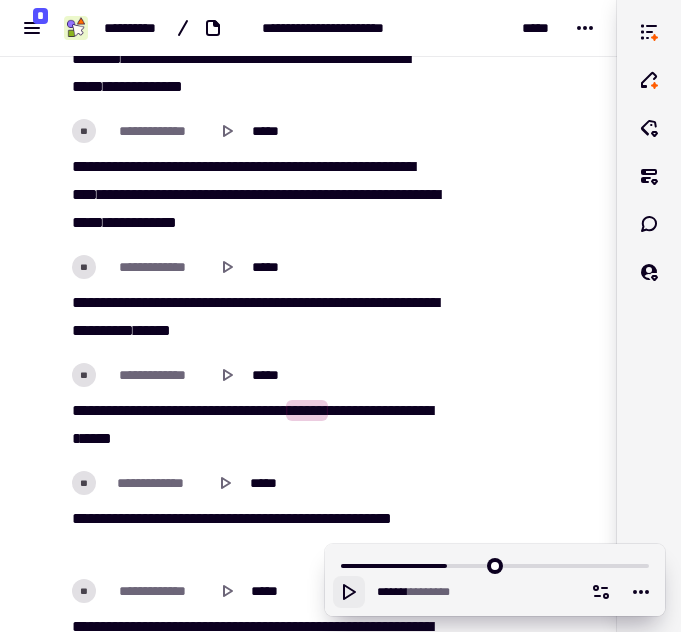 click 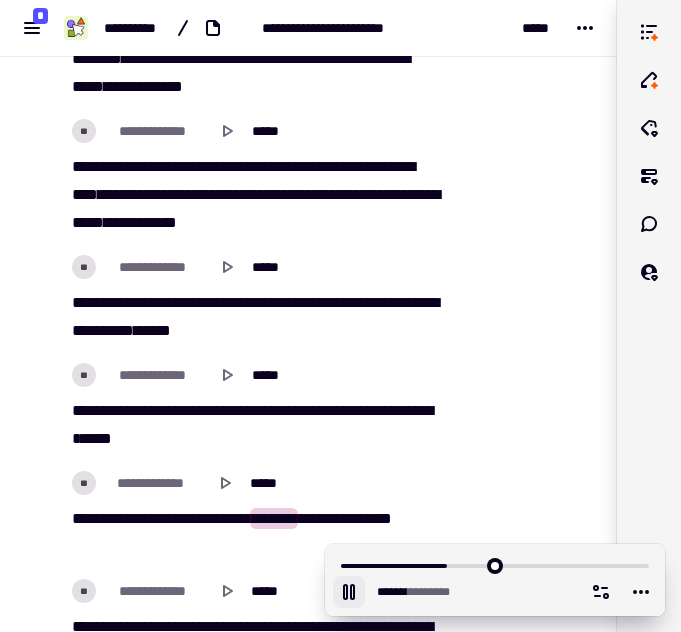 click 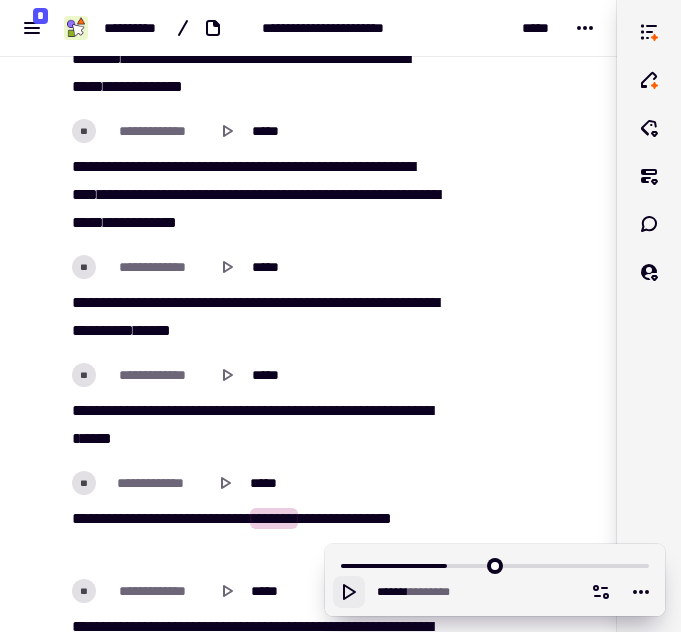 click 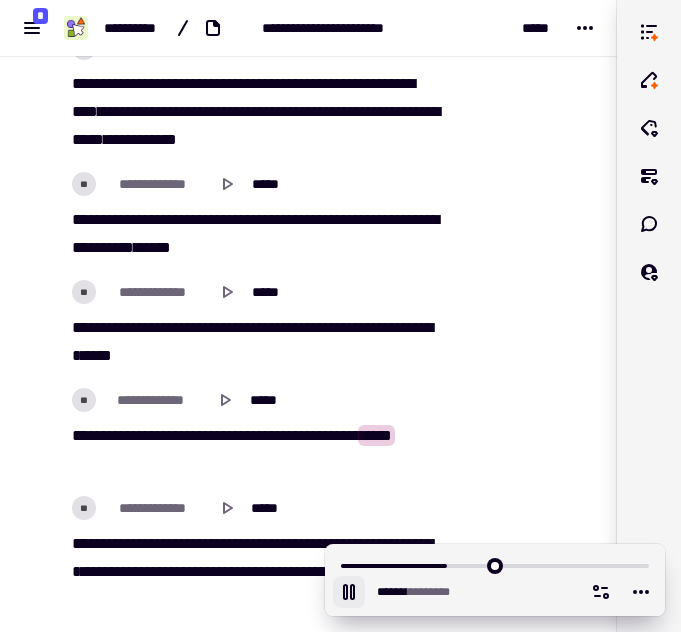 scroll, scrollTop: 24001, scrollLeft: 0, axis: vertical 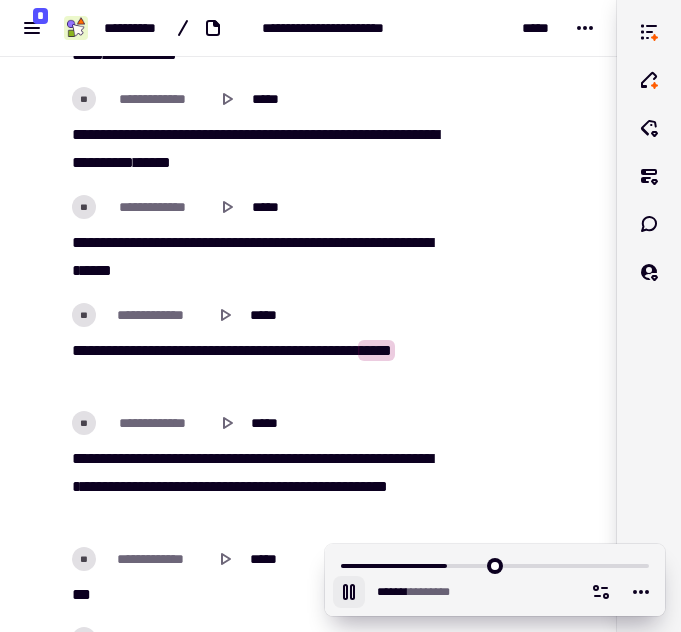 click 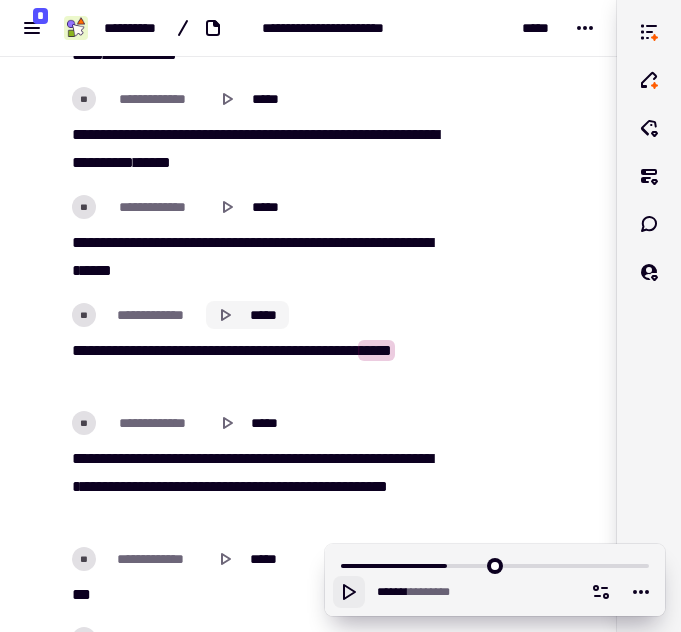 click 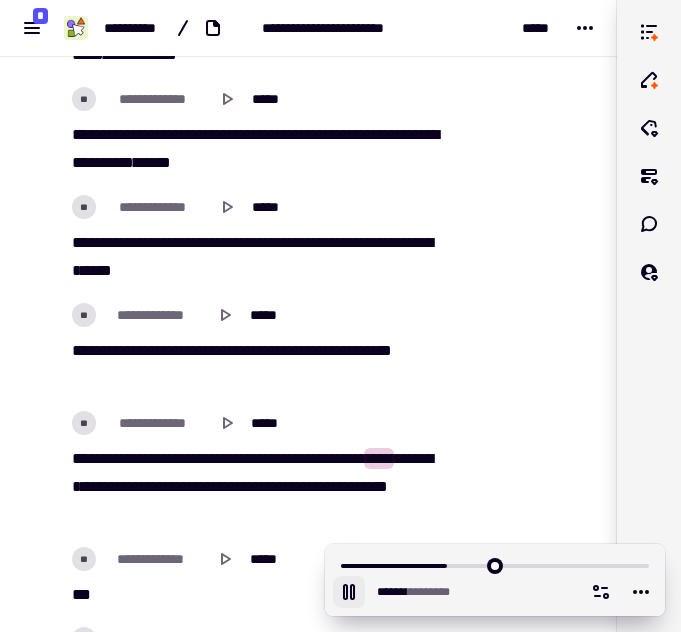 click 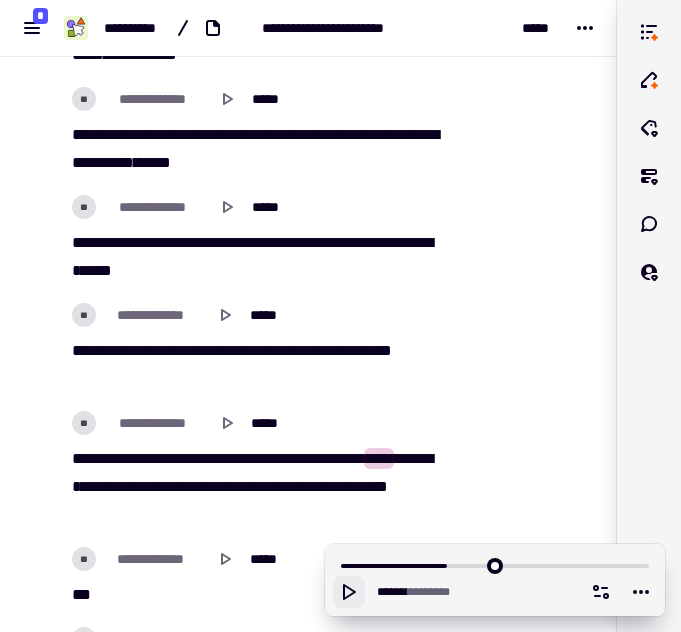 click on "****" at bounding box center (169, 458) 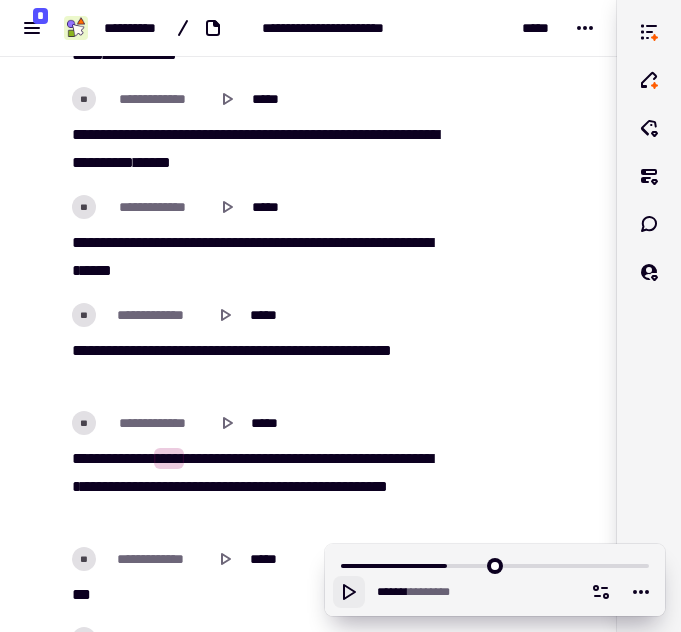 click 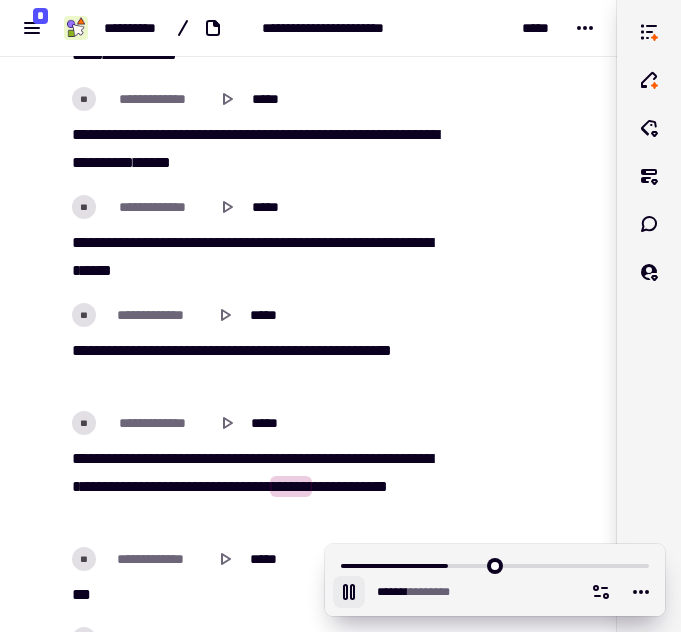 click on "****" at bounding box center [349, 458] 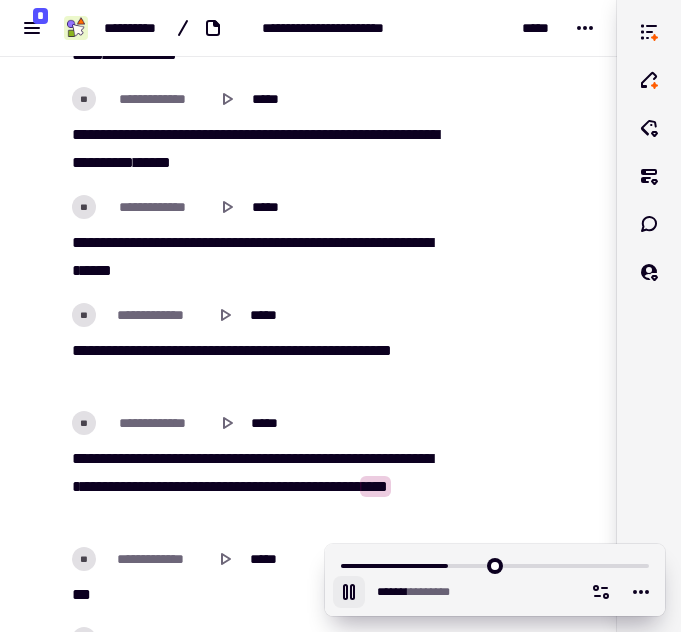 click on "*****" at bounding box center (292, 458) 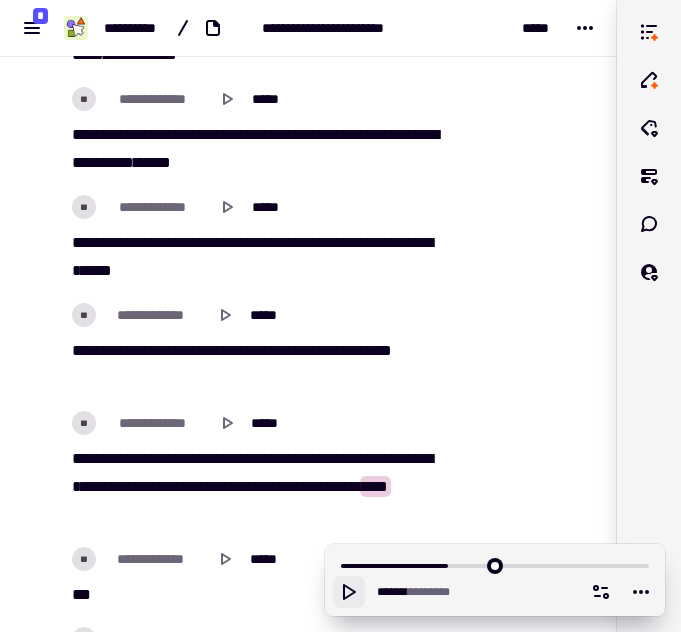 click 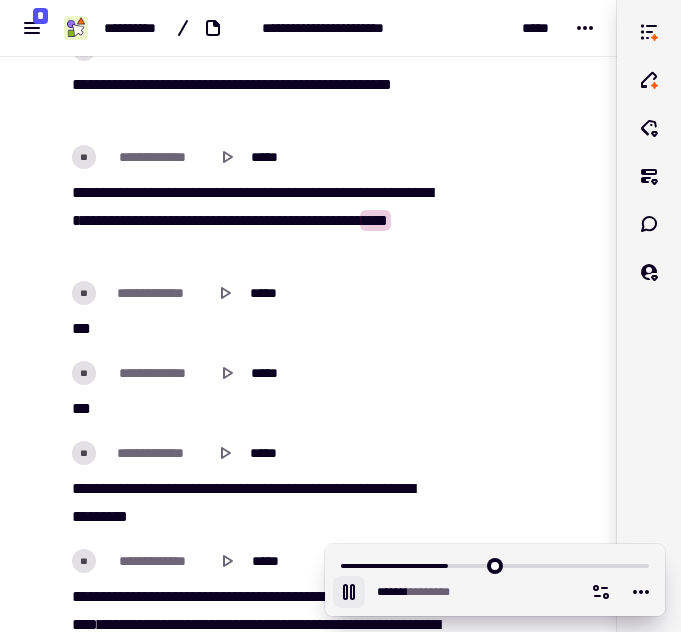 scroll, scrollTop: 24268, scrollLeft: 0, axis: vertical 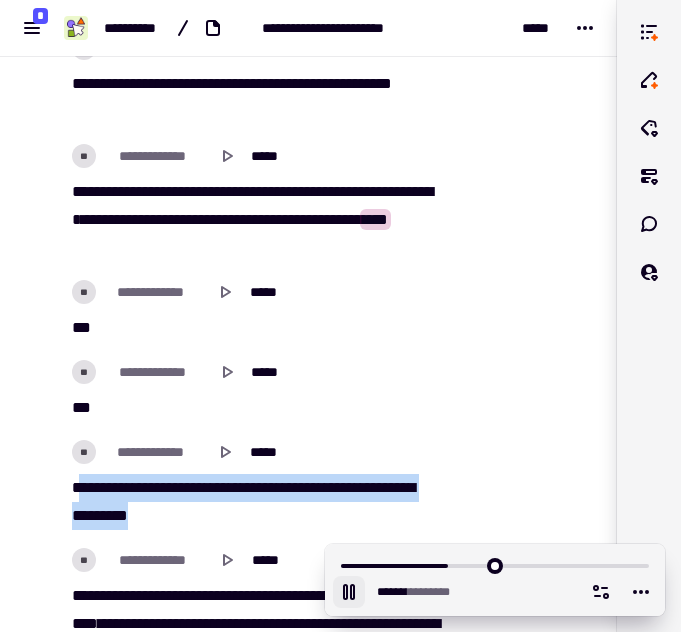 drag, startPoint x: 78, startPoint y: 483, endPoint x: 265, endPoint y: 518, distance: 190.24721 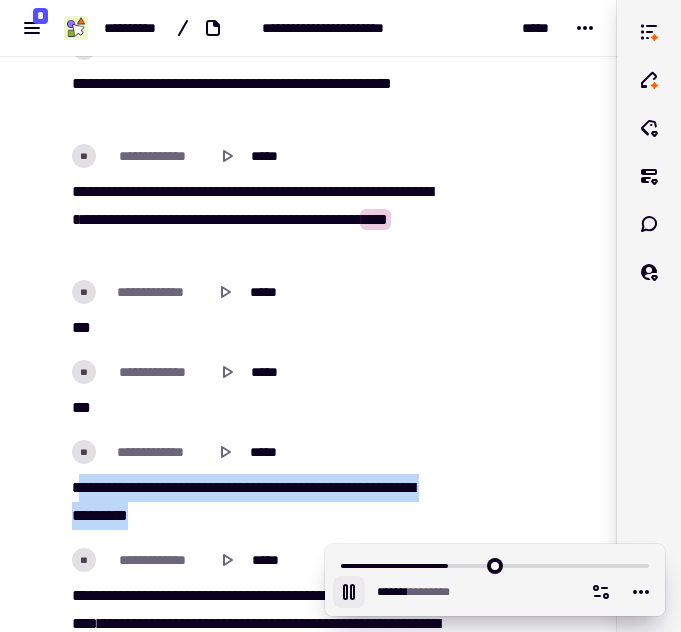 click on "[REDACTED]" at bounding box center (254, 502) 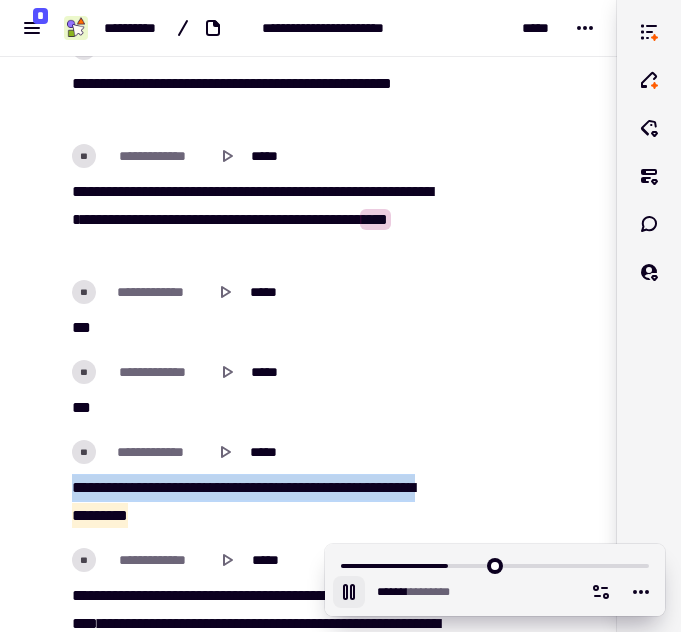 copy on "[REDACTED]" 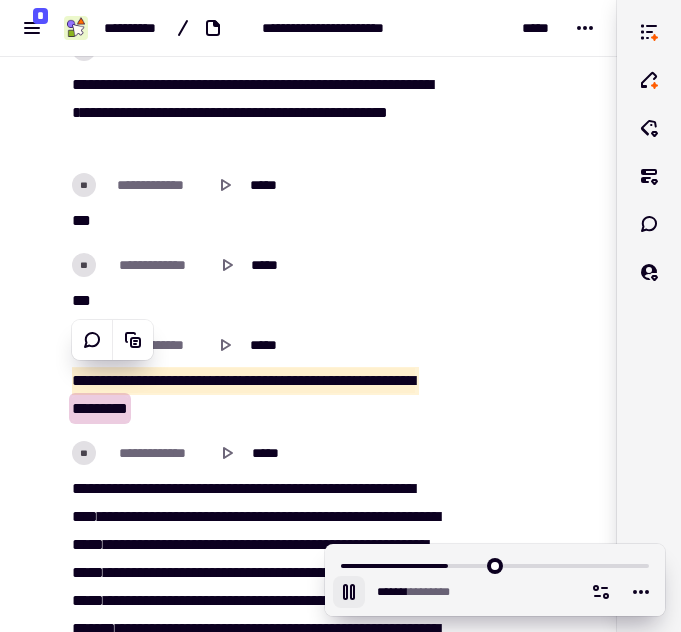 scroll, scrollTop: 24476, scrollLeft: 0, axis: vertical 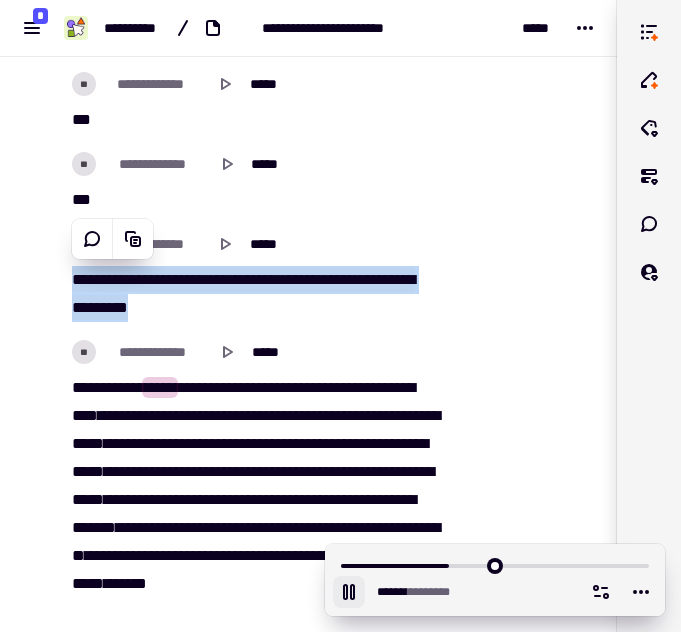 click 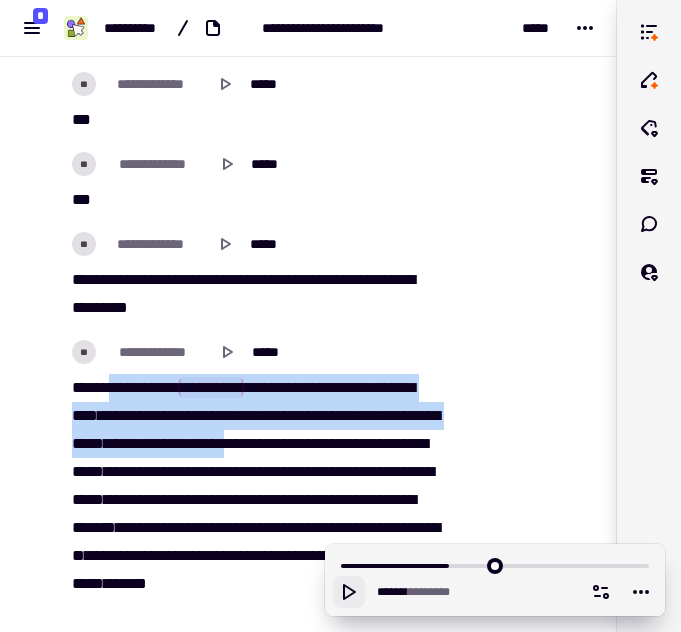 drag, startPoint x: 117, startPoint y: 389, endPoint x: 107, endPoint y: 472, distance: 83.60024 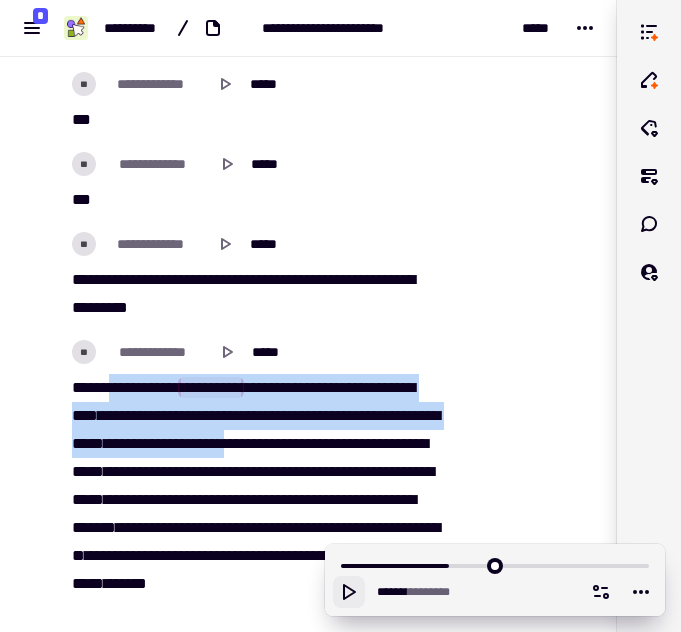 click on "[REDACTED]" at bounding box center [254, 500] 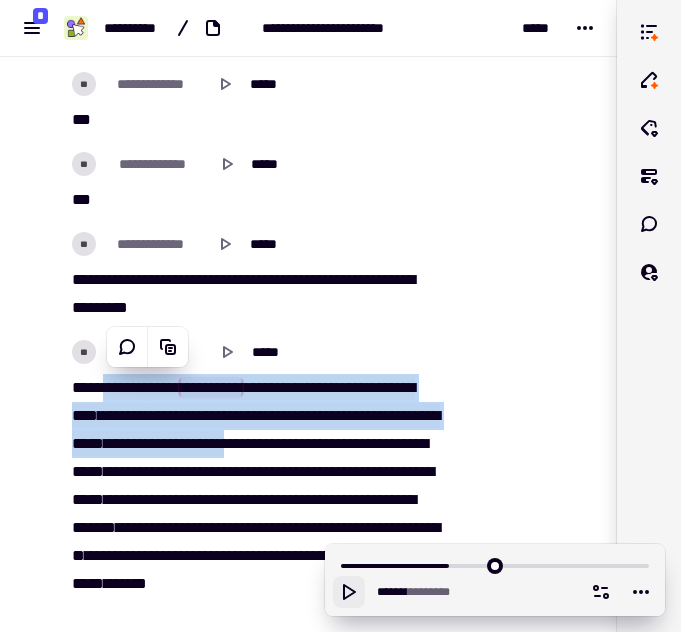 click 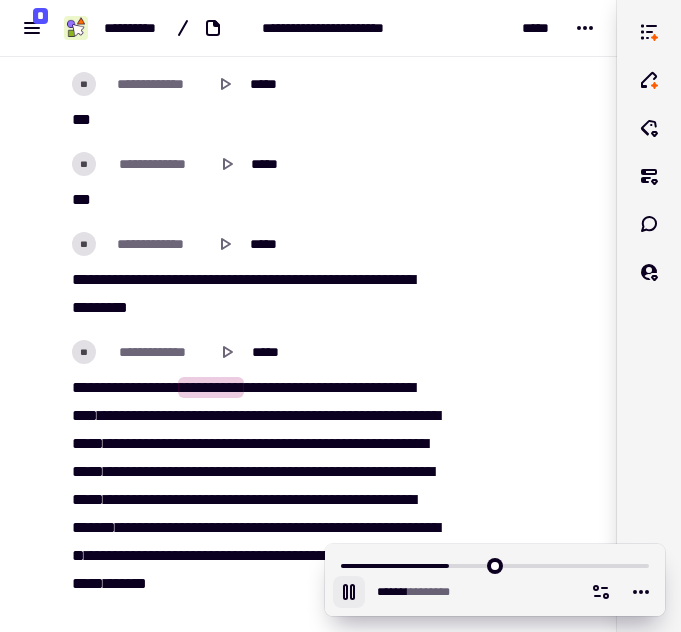 click on "******" at bounding box center [121, 387] 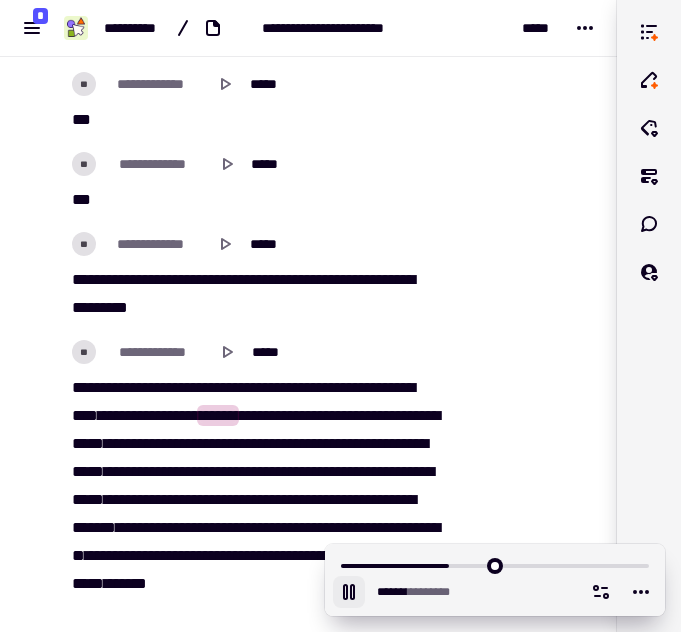 click on "******" at bounding box center [121, 387] 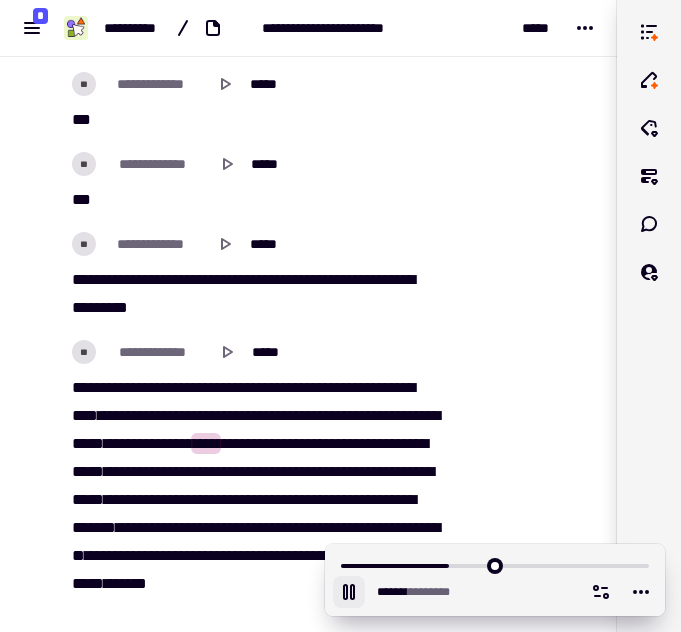 click on "*******" at bounding box center [173, 415] 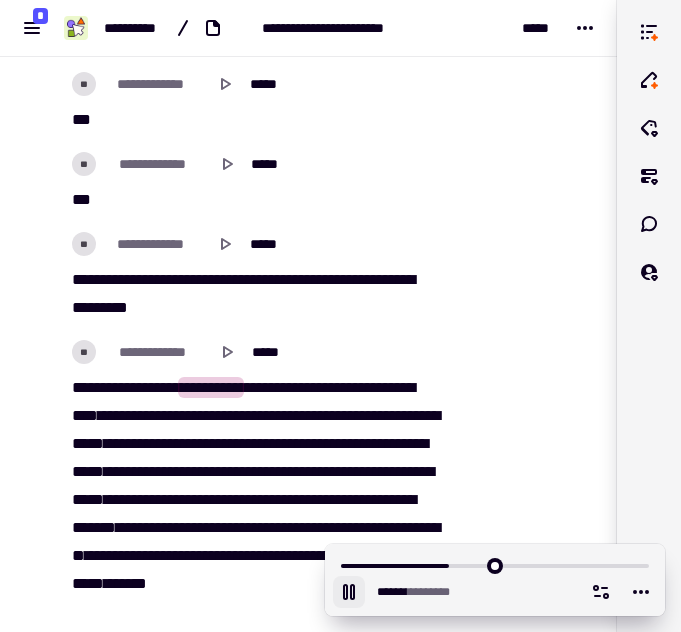 click on "*******" at bounding box center [173, 415] 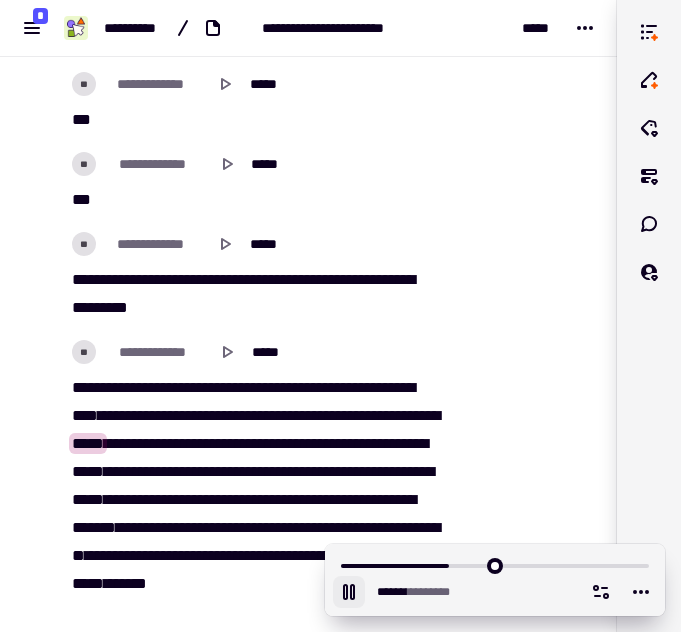 click 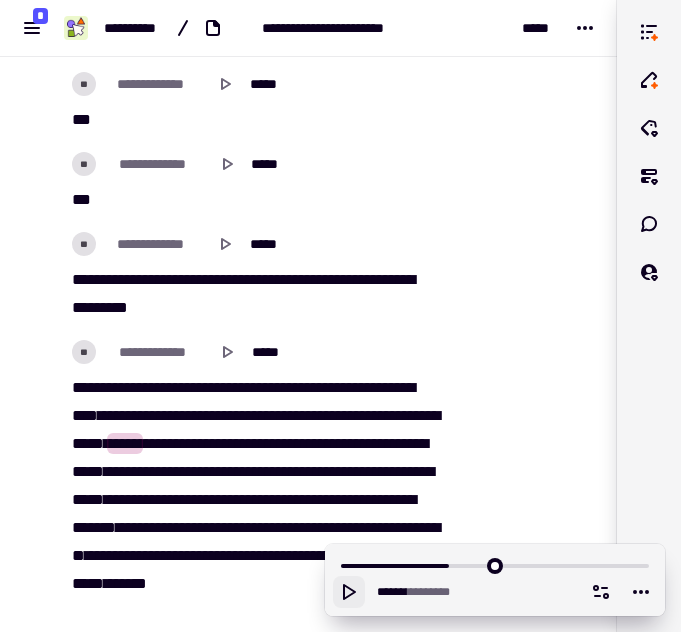 click 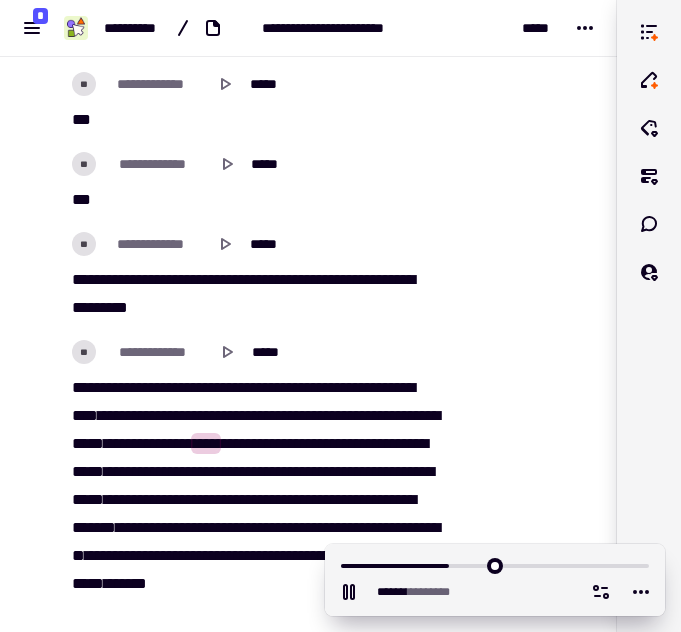 scroll, scrollTop: 24545, scrollLeft: 0, axis: vertical 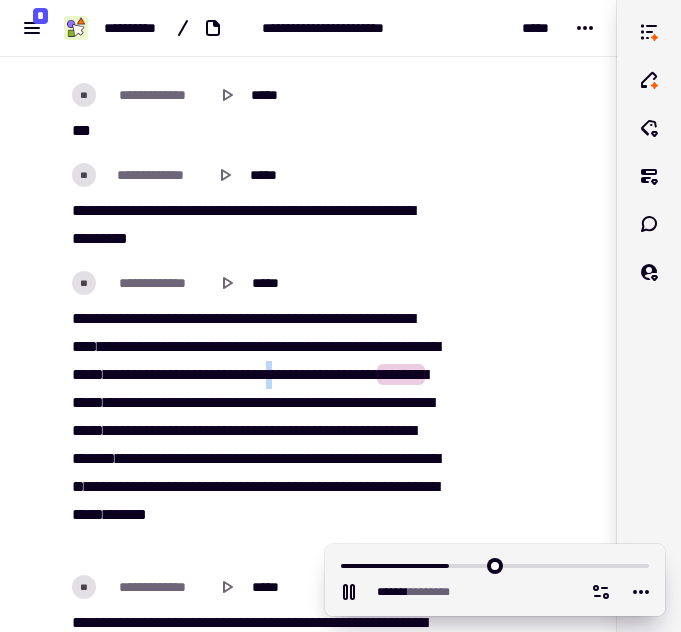 drag, startPoint x: 147, startPoint y: 405, endPoint x: 159, endPoint y: 418, distance: 17.691807 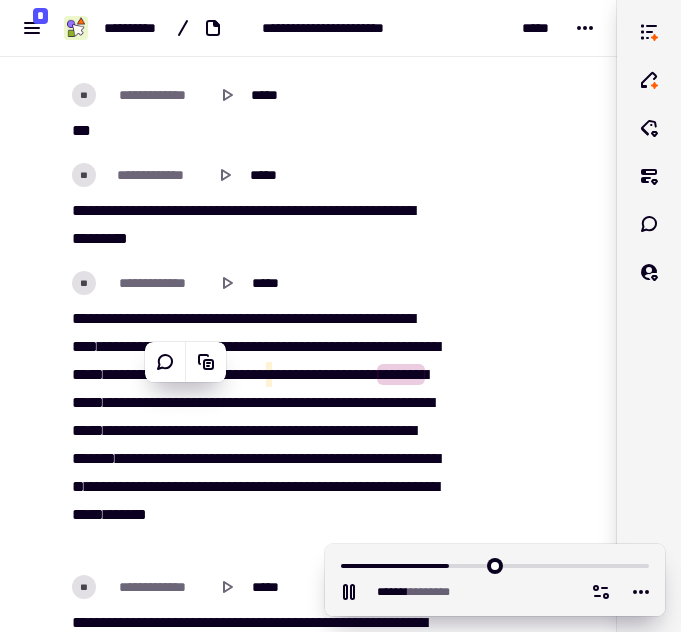 click on "****" at bounding box center (242, 374) 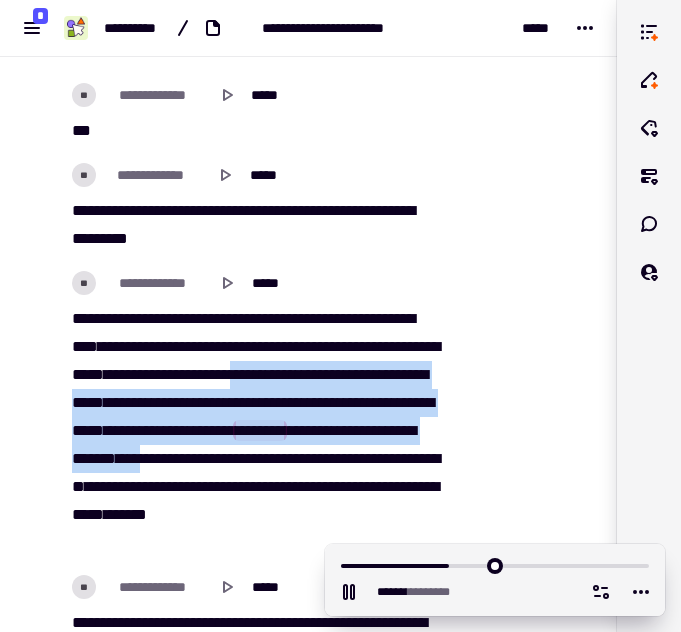 drag, startPoint x: 109, startPoint y: 396, endPoint x: 169, endPoint y: 489, distance: 110.6752 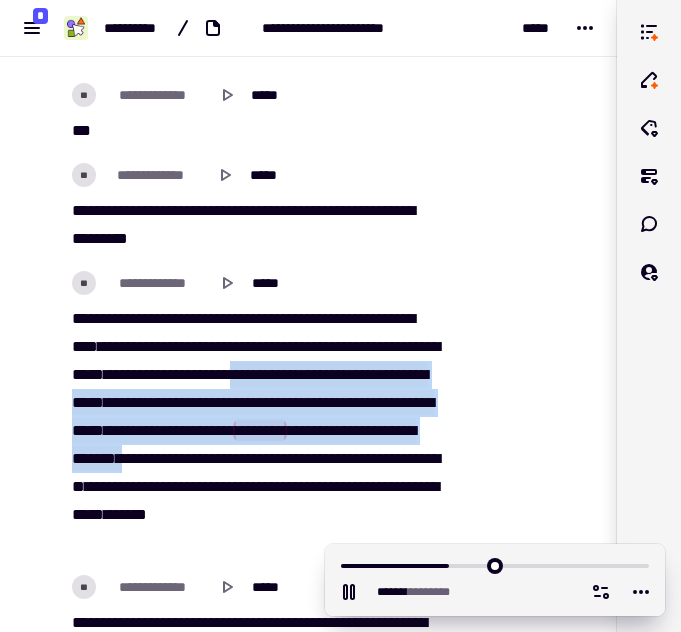 copy on "[REDACTED]" 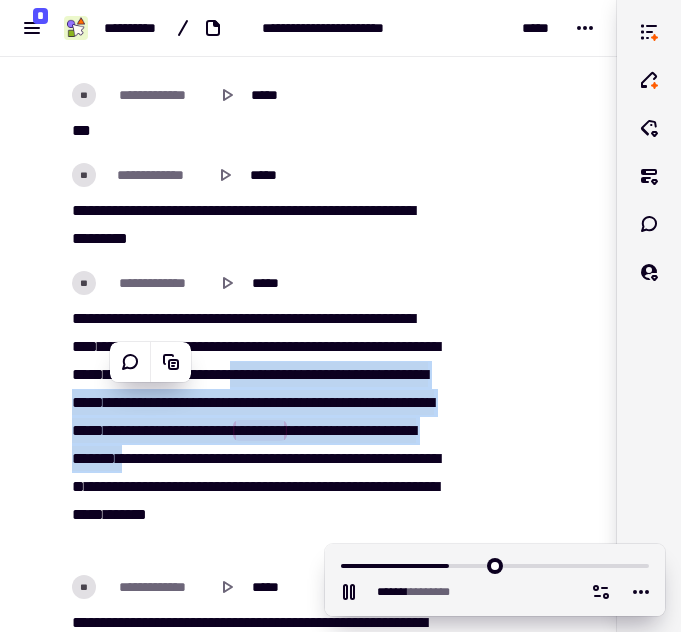 click on "***" at bounding box center (425, 346) 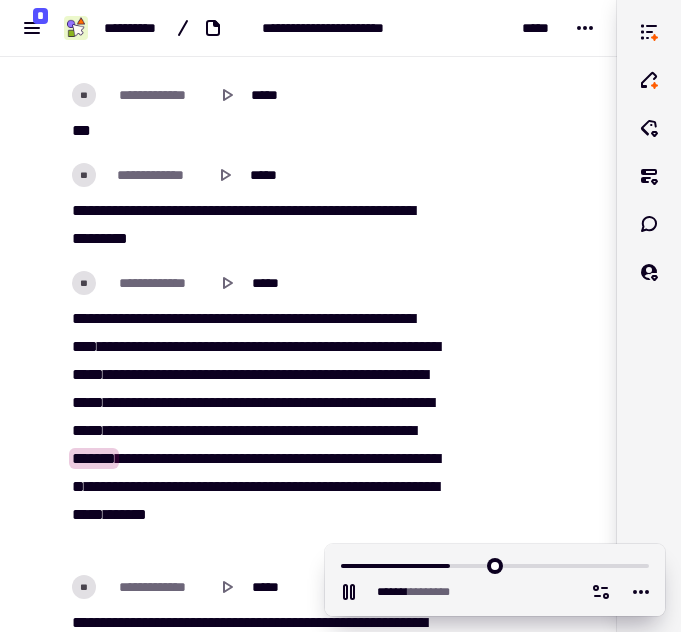 click on "****" at bounding box center [368, 346] 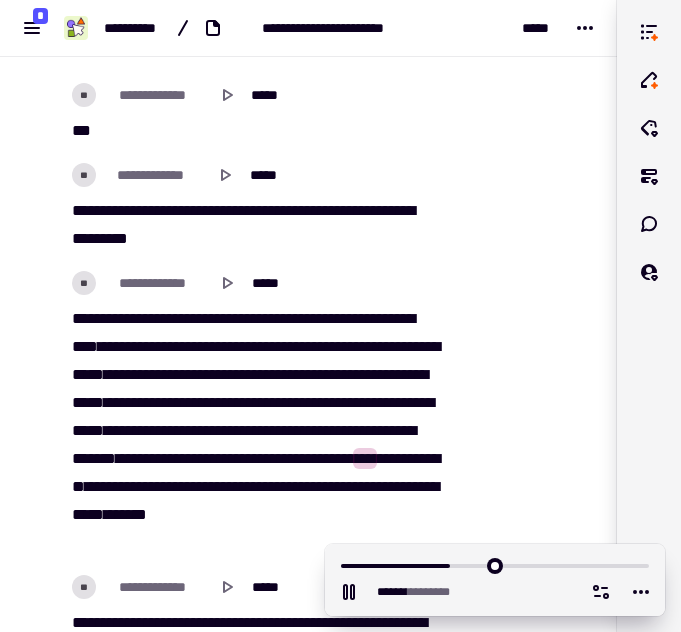 click on "*******" at bounding box center (167, 374) 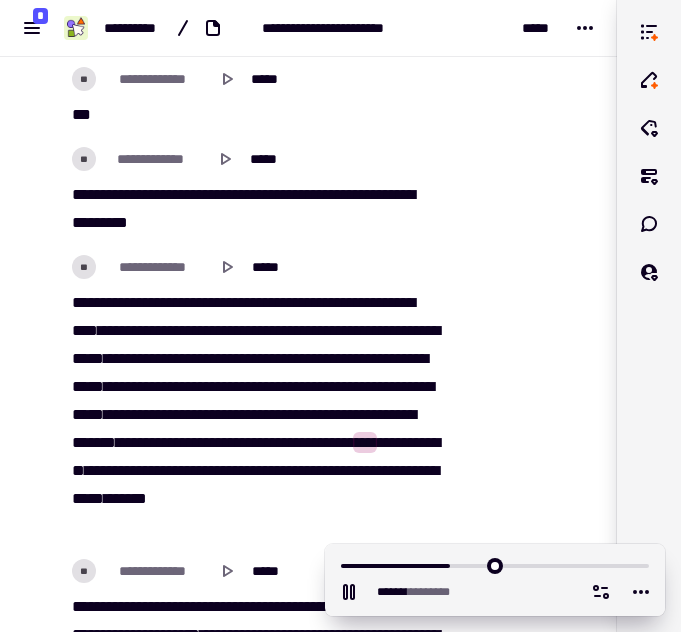 scroll, scrollTop: 24565, scrollLeft: 0, axis: vertical 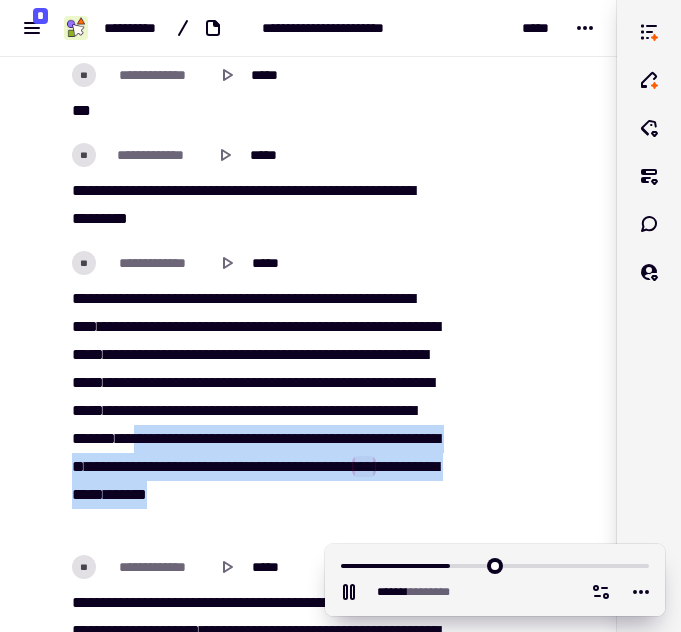 drag, startPoint x: 195, startPoint y: 465, endPoint x: 374, endPoint y: 522, distance: 187.85632 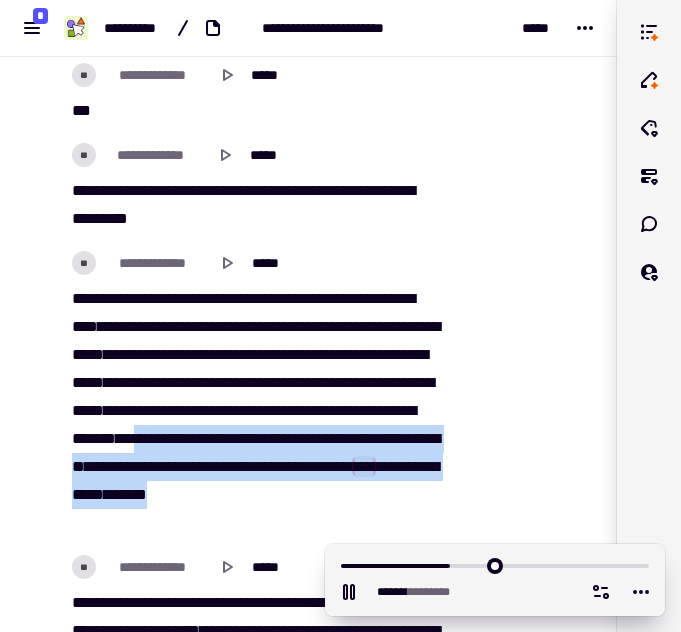 click on "[REDACTED]" at bounding box center (254, 411) 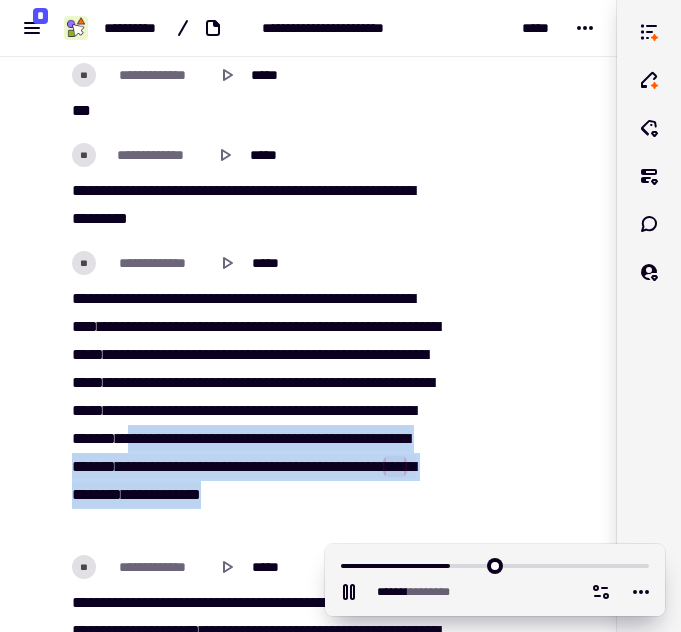 copy on "[REDACTED]" 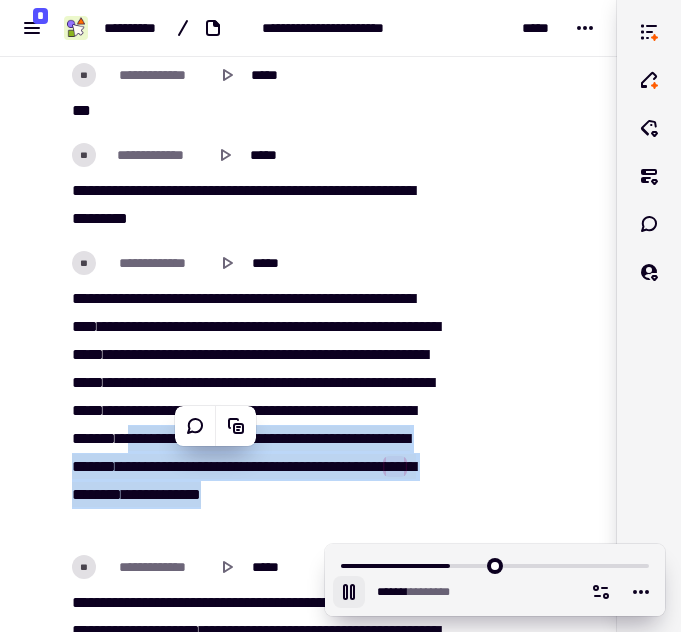 click 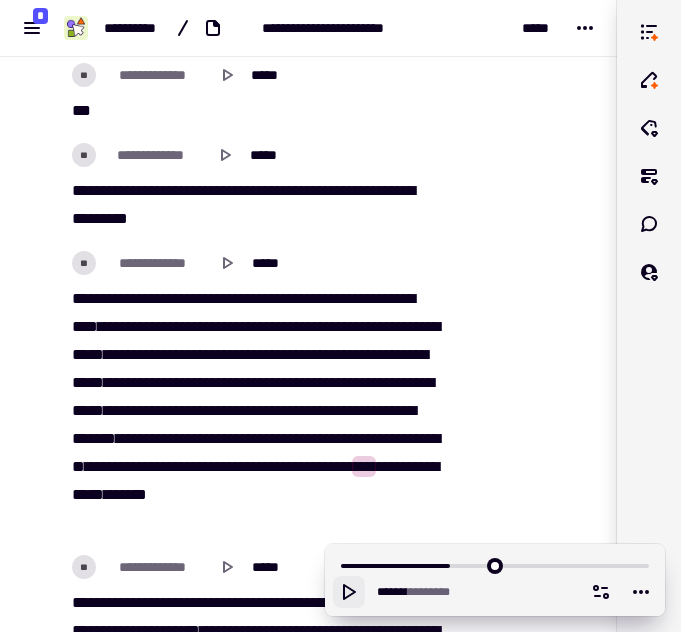 click on "*****   * *******" at bounding box center (495, 580) 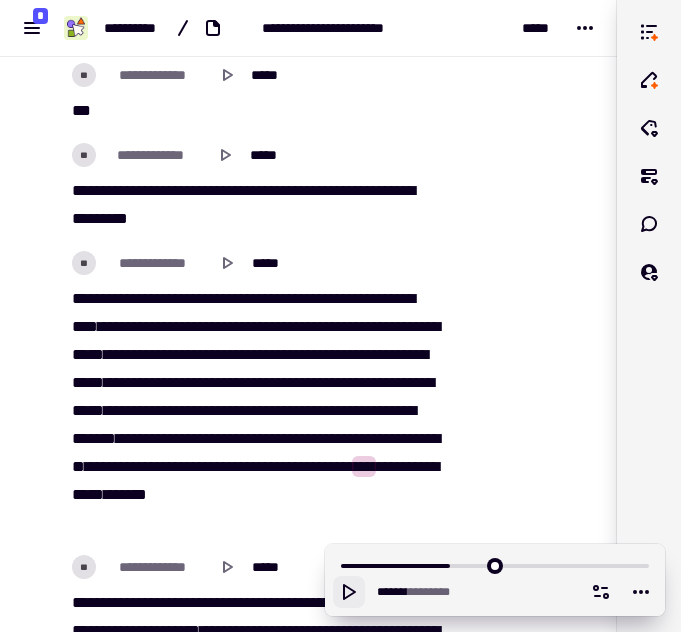 scroll, scrollTop: 24702, scrollLeft: 0, axis: vertical 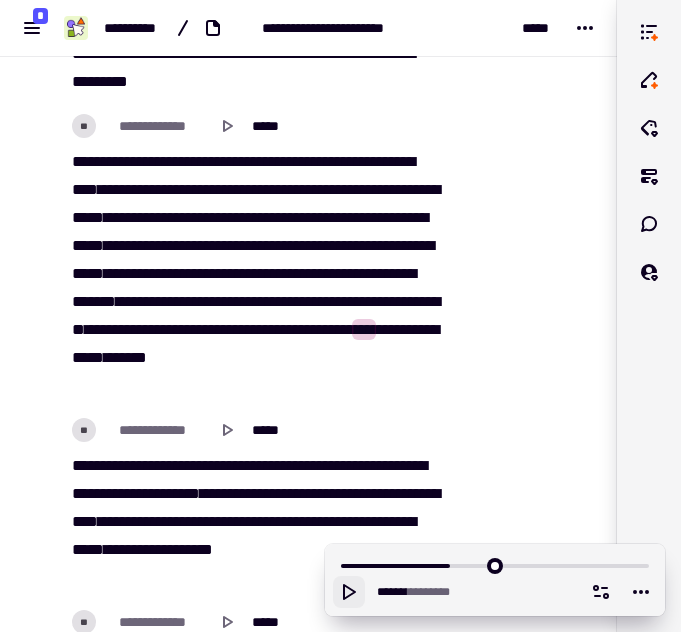click 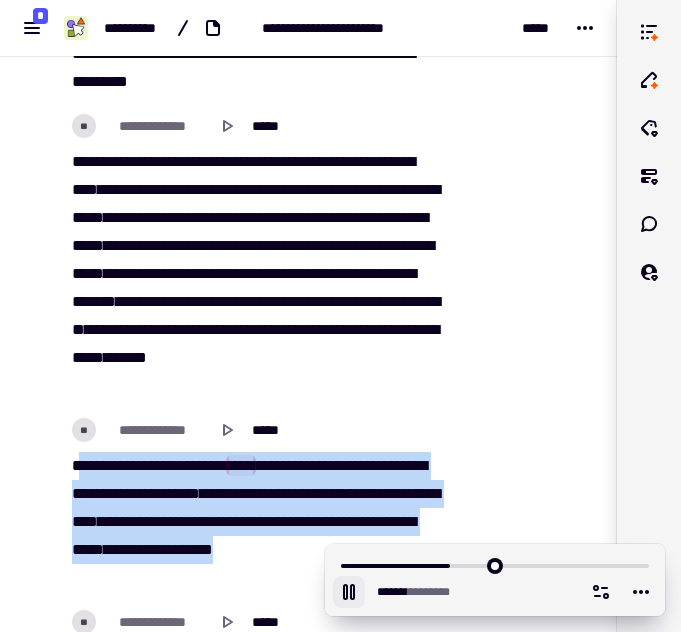 drag, startPoint x: 78, startPoint y: 468, endPoint x: 137, endPoint y: 577, distance: 123.943535 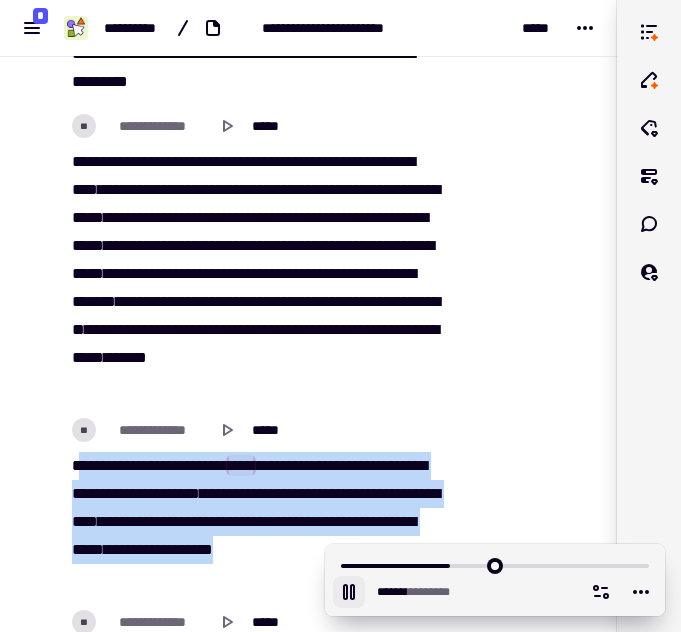 click on "[REDACTED]" at bounding box center (254, 522) 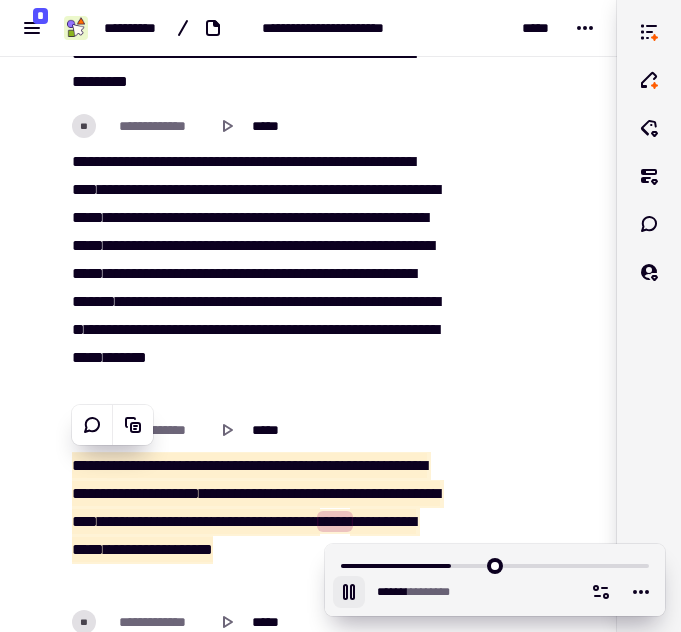 scroll, scrollTop: 24784, scrollLeft: 0, axis: vertical 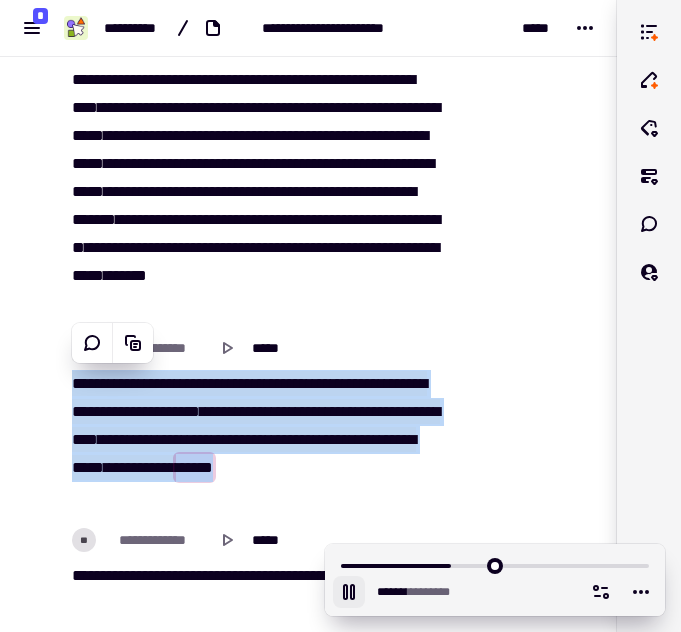 drag, startPoint x: 309, startPoint y: 455, endPoint x: 315, endPoint y: 428, distance: 27.658634 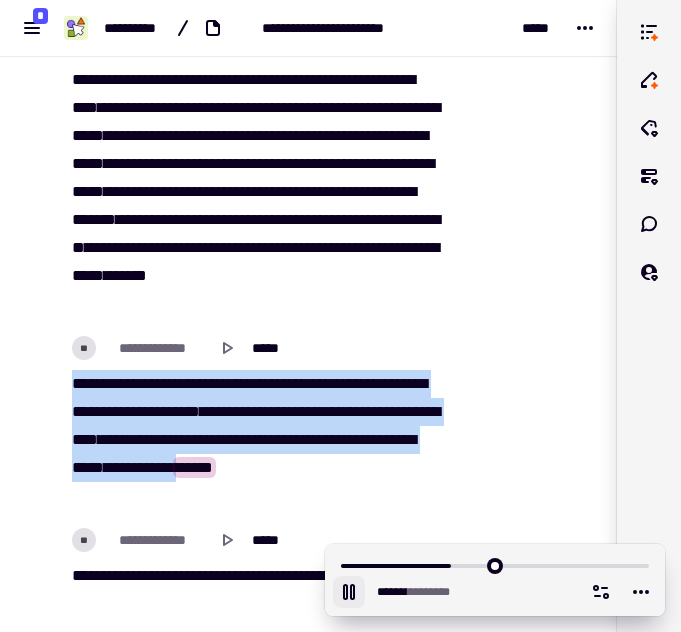 click on "***" at bounding box center [143, 439] 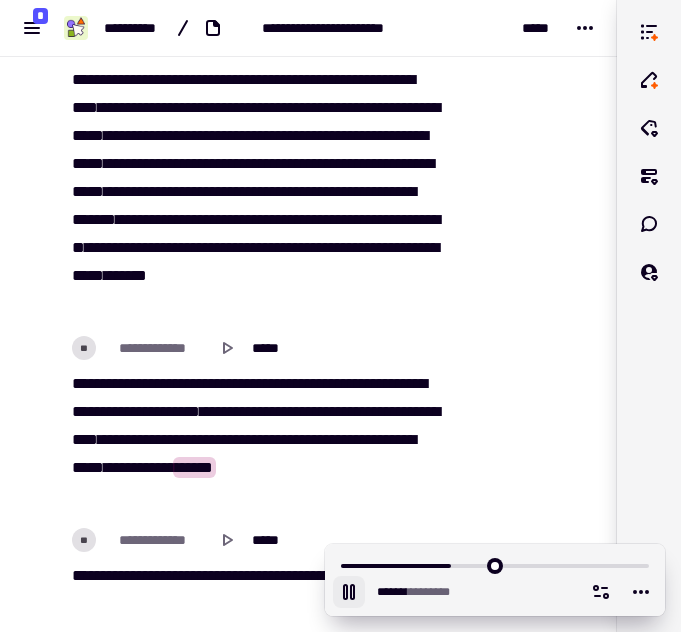 scroll, scrollTop: 24853, scrollLeft: 0, axis: vertical 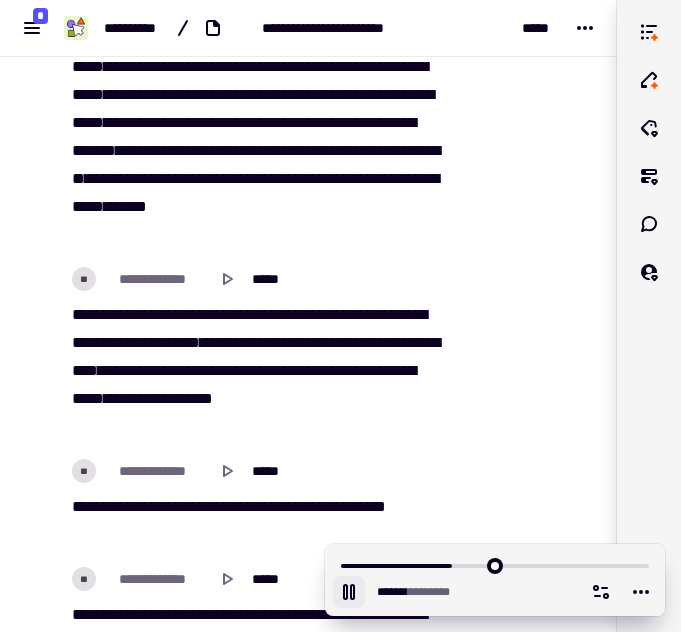 click 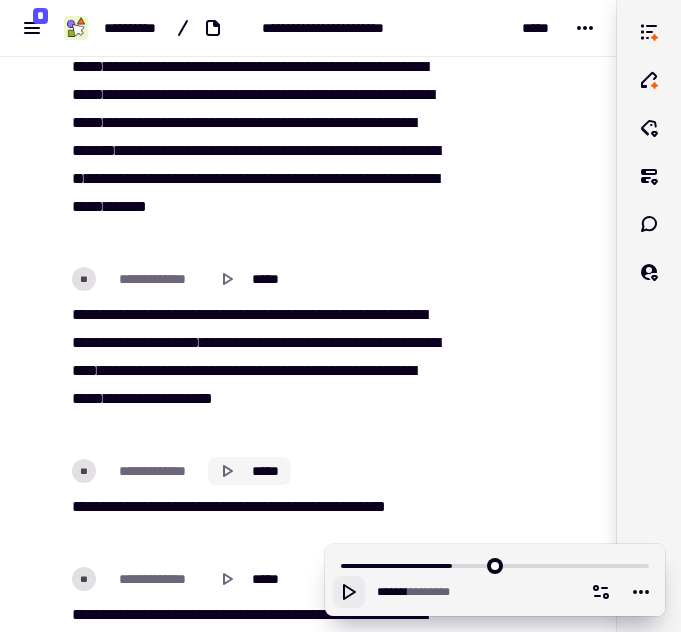 drag, startPoint x: 209, startPoint y: 464, endPoint x: 238, endPoint y: 472, distance: 30.083218 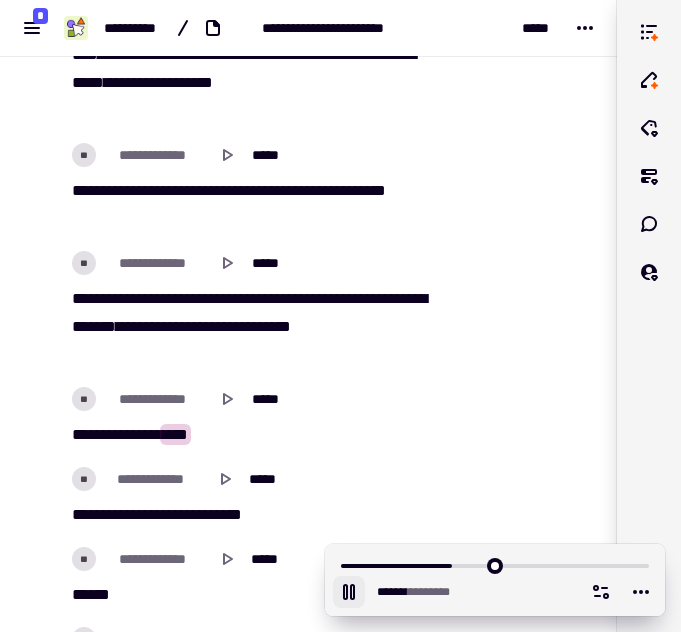 scroll, scrollTop: 25220, scrollLeft: 0, axis: vertical 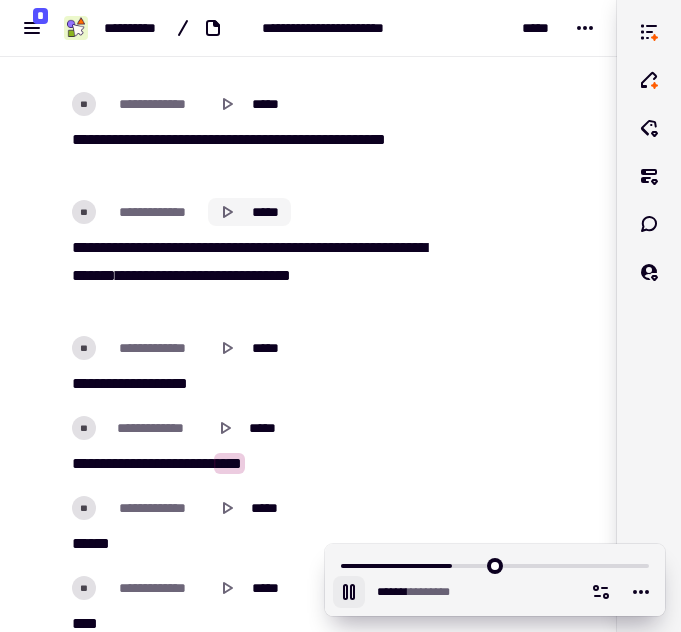 click 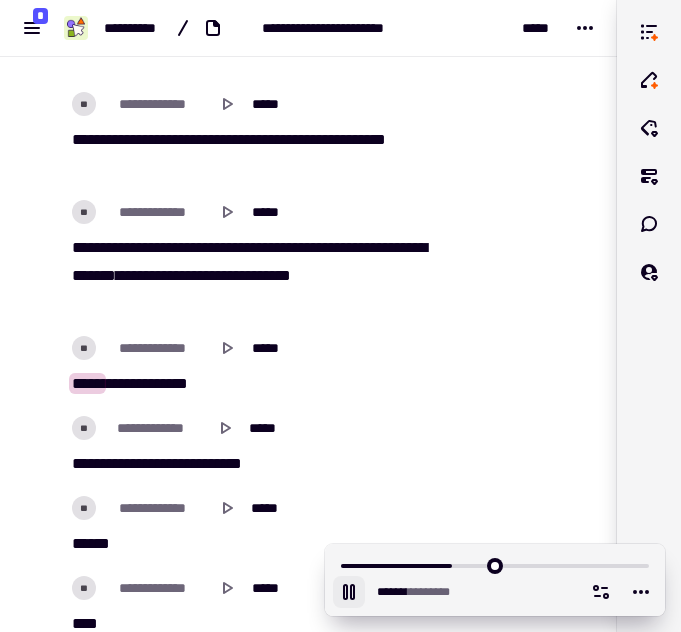 click 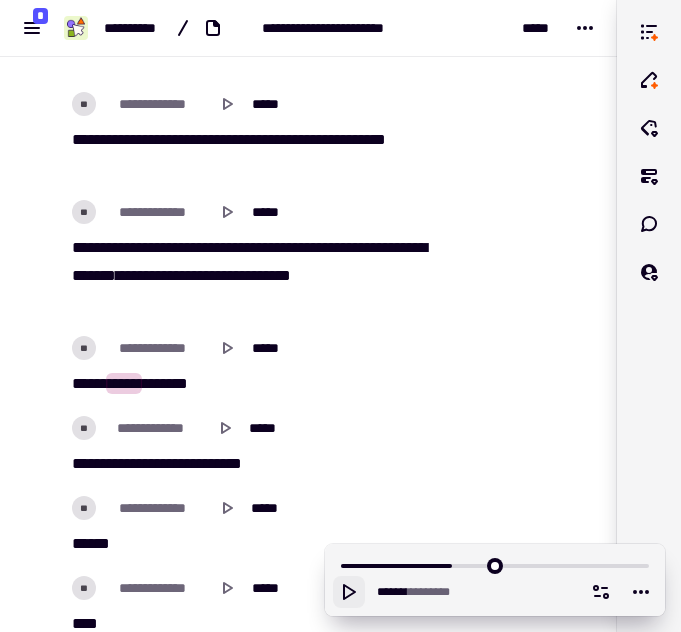 click 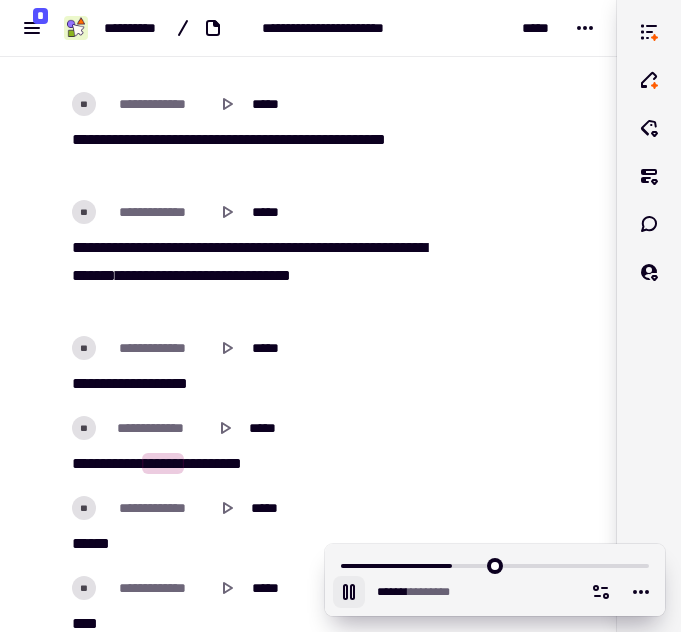 click 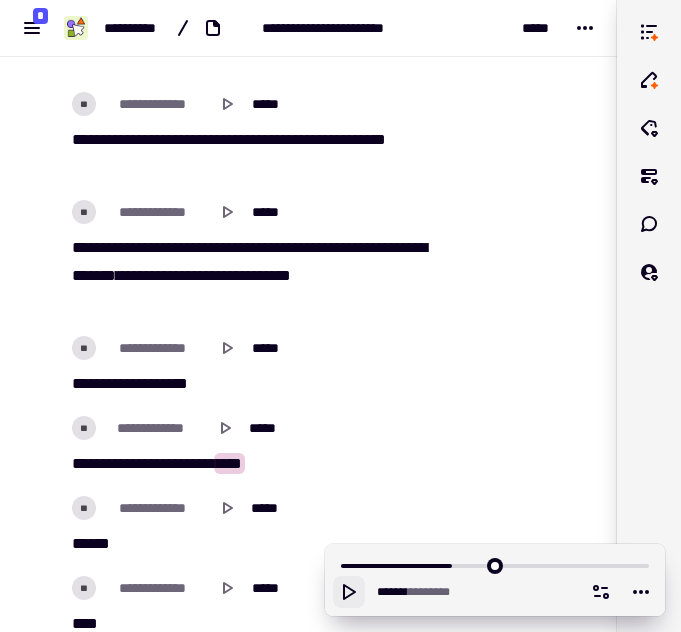 click 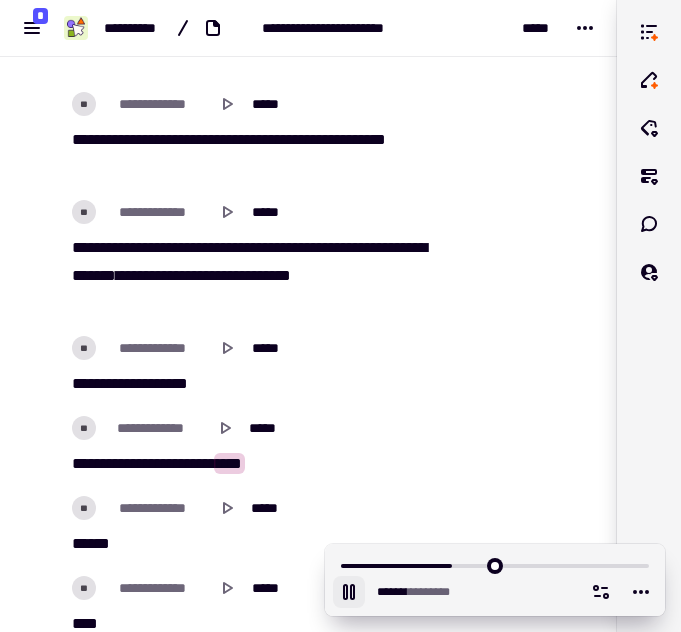 click on "****" at bounding box center (175, 383) 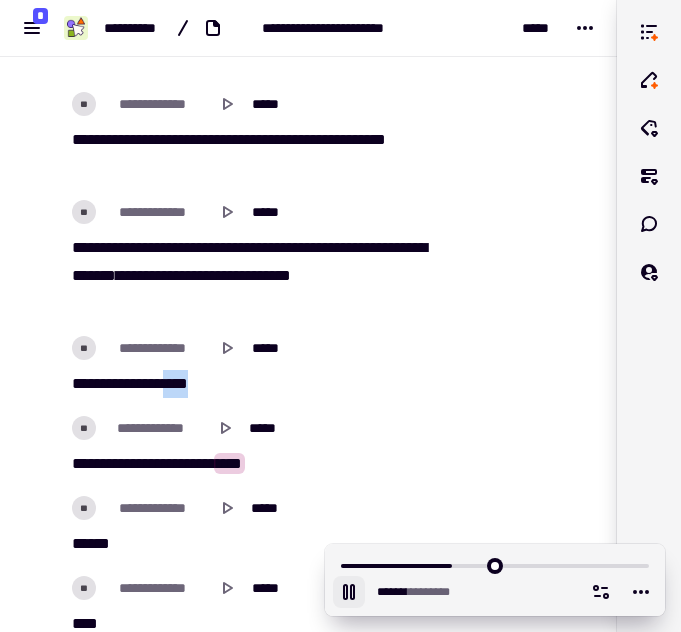 click on "****" at bounding box center (175, 383) 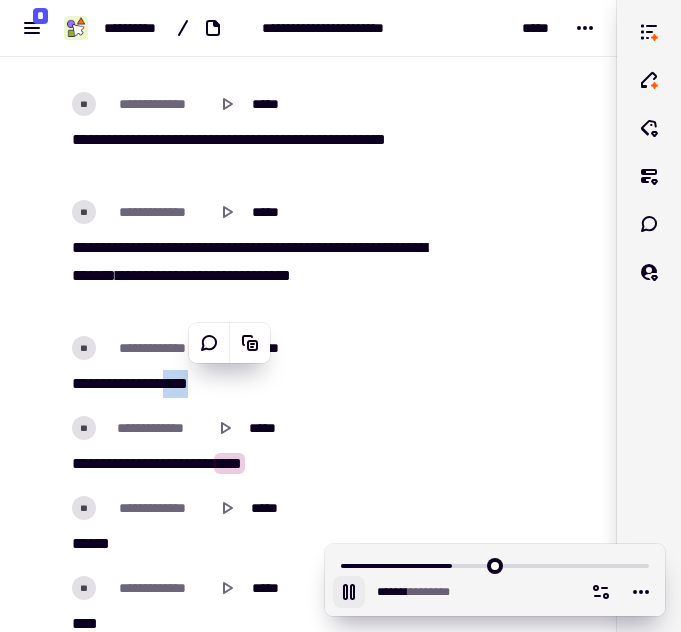 click on "****" at bounding box center [175, 383] 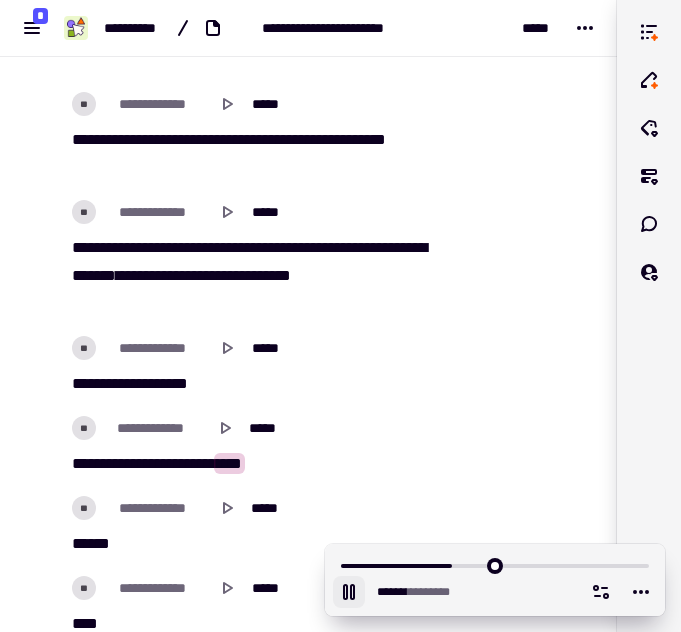click 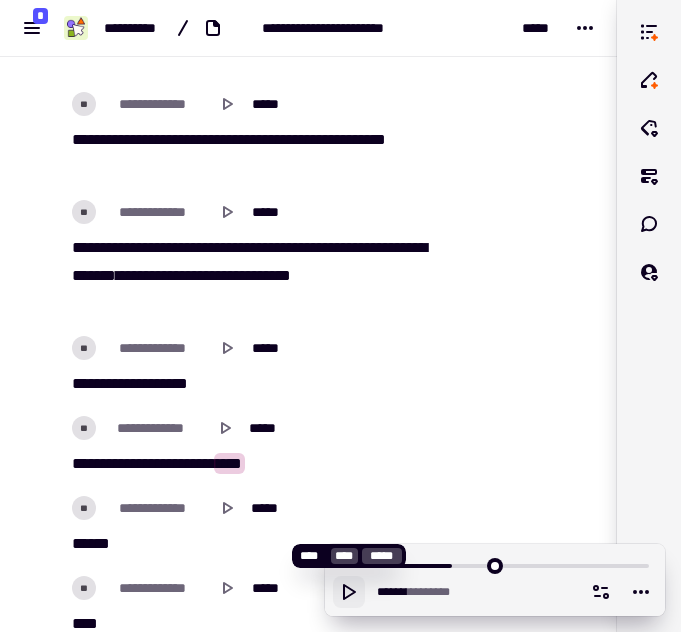 click 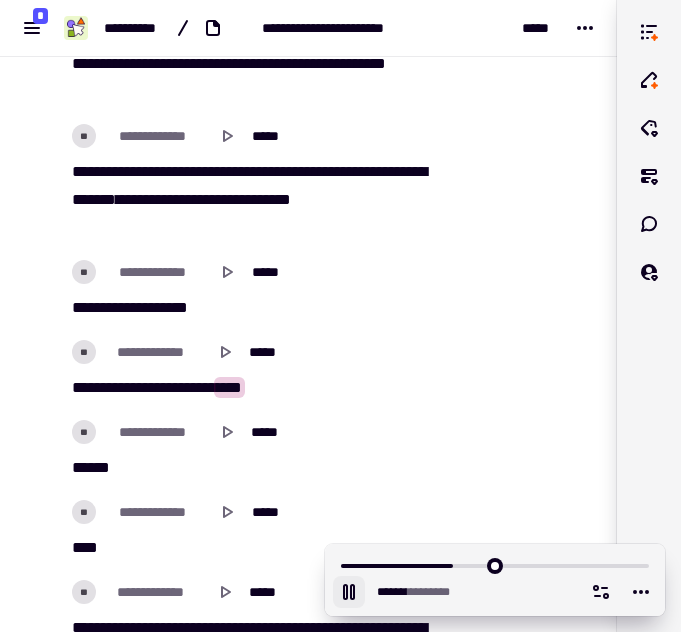 scroll, scrollTop: 25377, scrollLeft: 0, axis: vertical 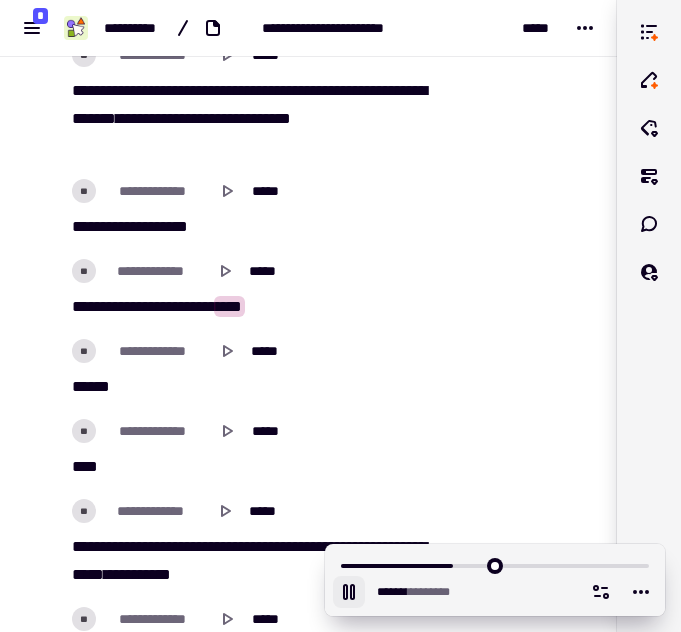 click on "******" at bounding box center (163, 306) 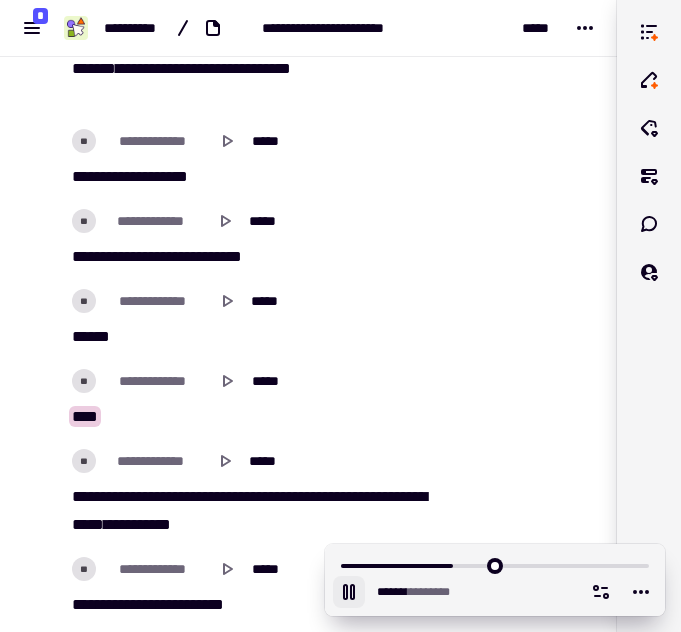 scroll, scrollTop: 25433, scrollLeft: 0, axis: vertical 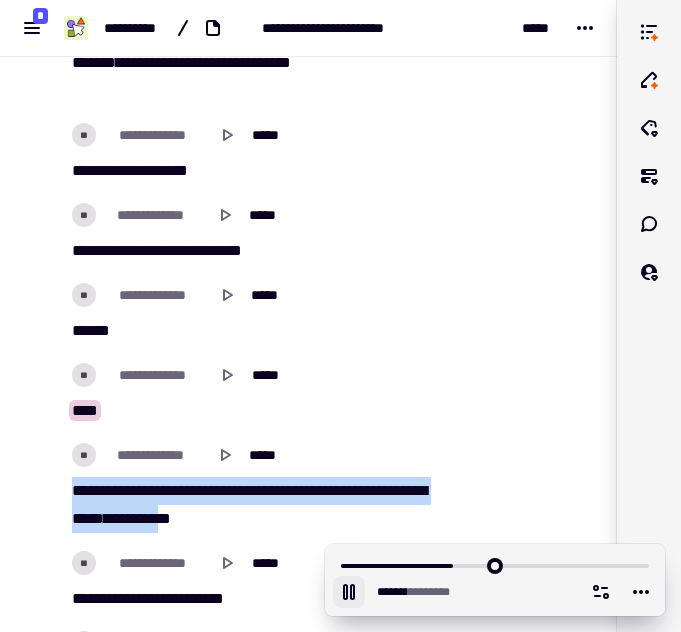 drag, startPoint x: 67, startPoint y: 485, endPoint x: 287, endPoint y: 515, distance: 222.03603 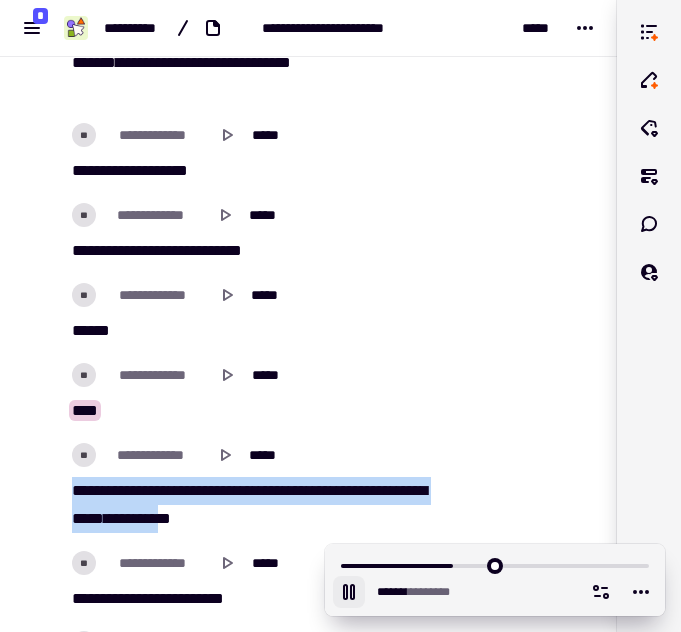 click on "[REDACTED]" at bounding box center [254, 505] 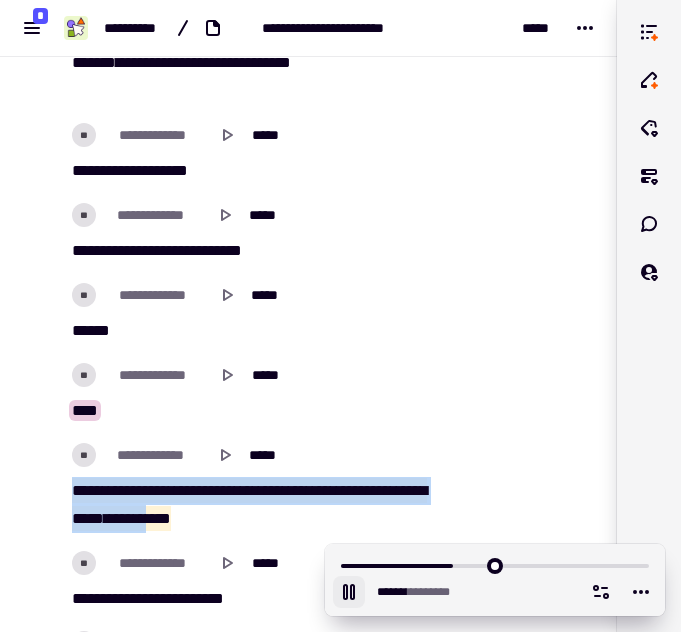 copy on "[REDACTED]" 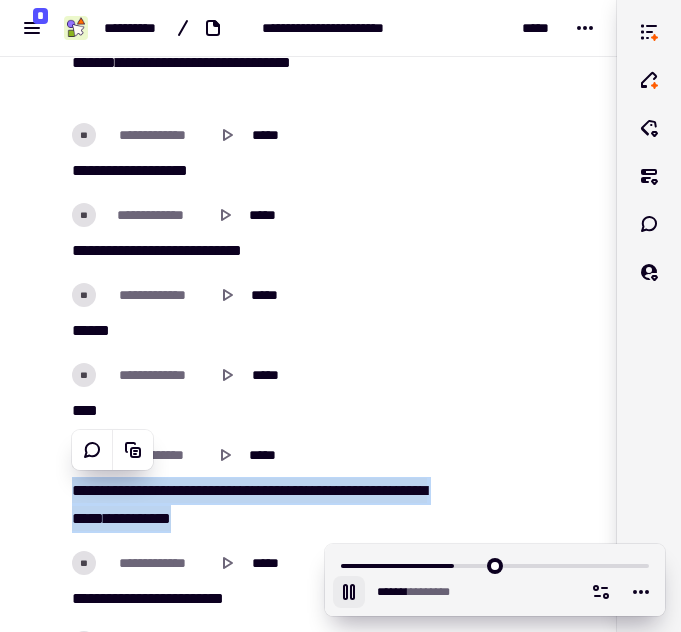 click on "*****" 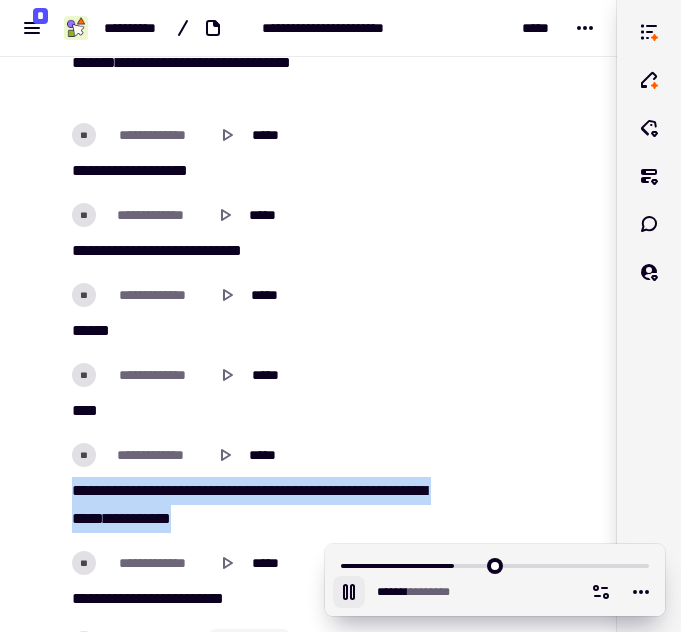 click on "*****" 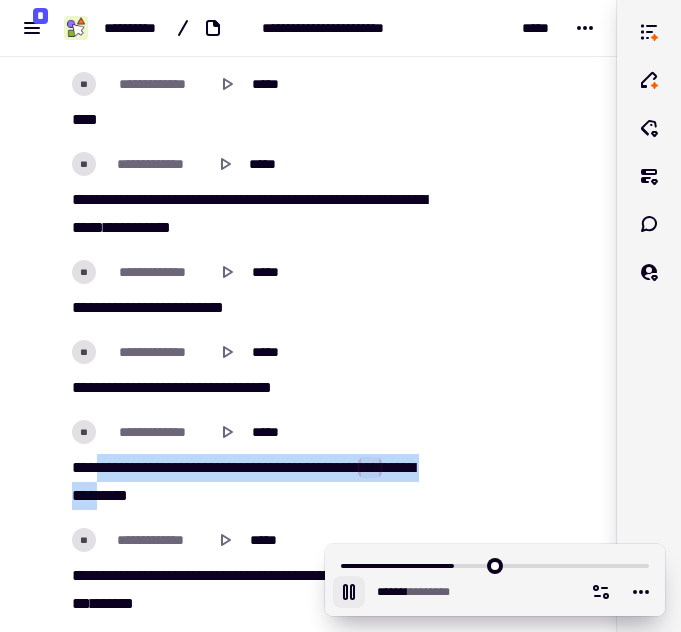 drag, startPoint x: 93, startPoint y: 462, endPoint x: 195, endPoint y: 502, distance: 109.56277 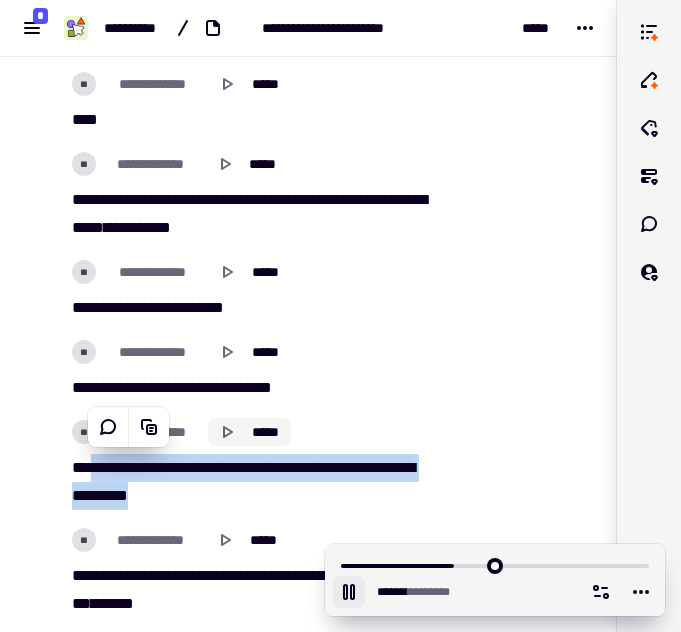 click on "[REDACTED]" at bounding box center (259, 464) 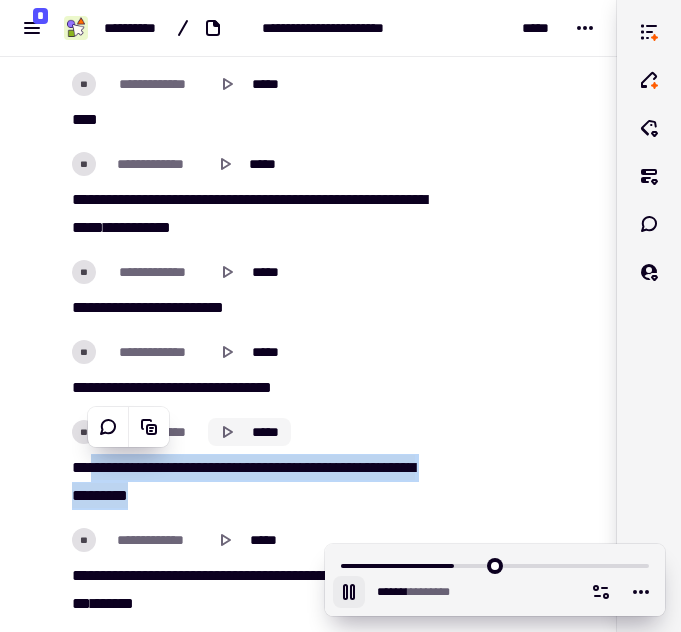 click on "*****" 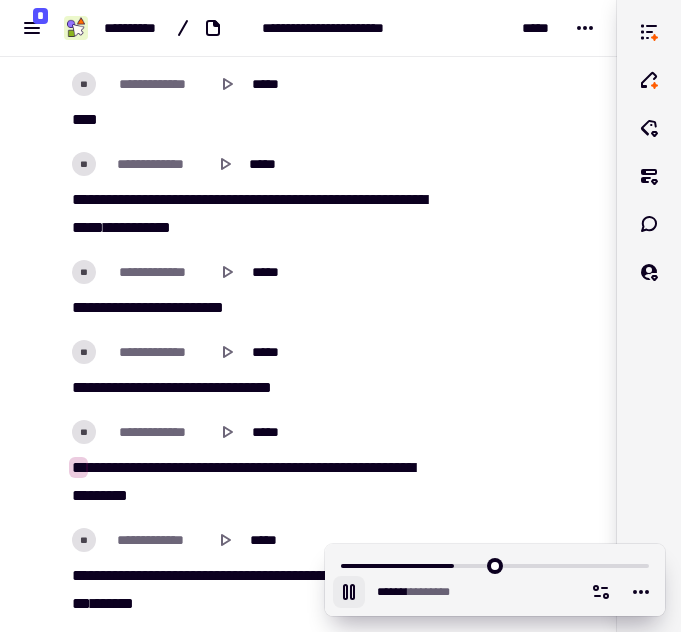 scroll, scrollTop: 25764, scrollLeft: 0, axis: vertical 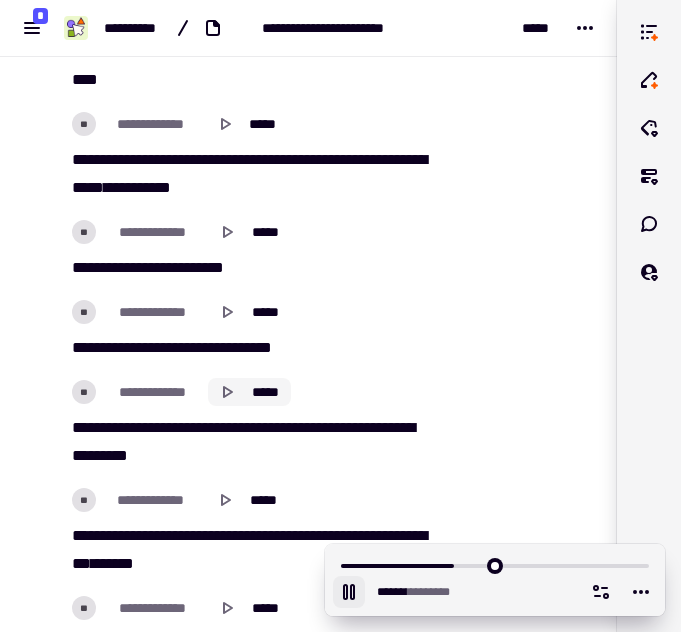 click 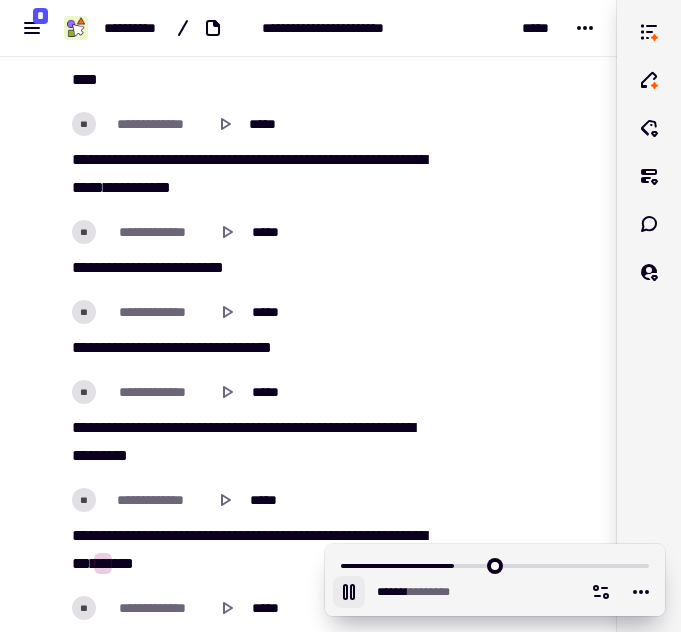 click 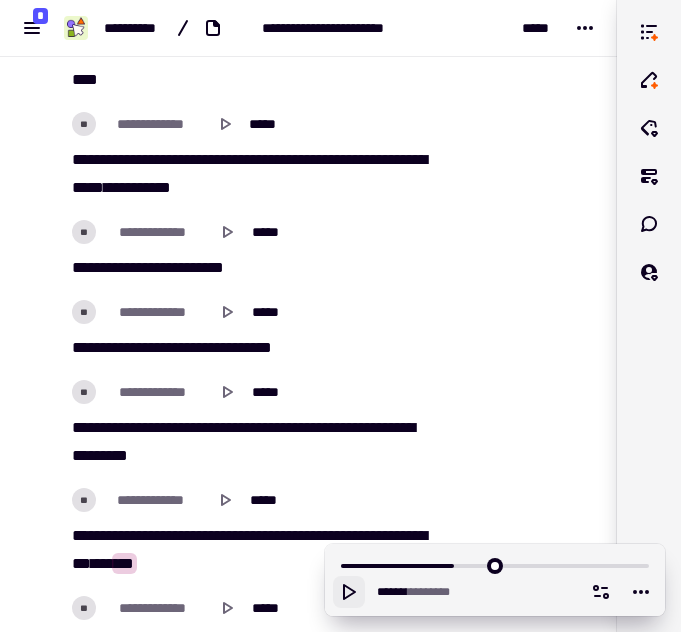 click on "***" at bounding box center (81, 563) 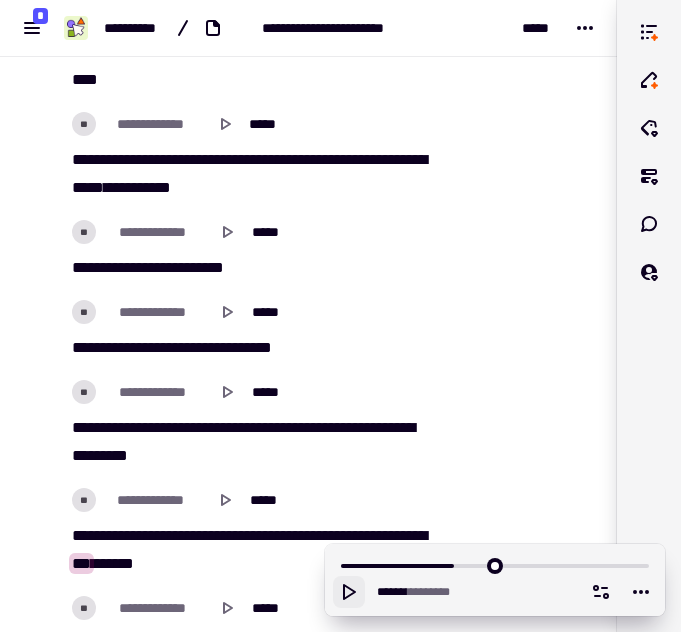 click on "******" at bounding box center [403, 535] 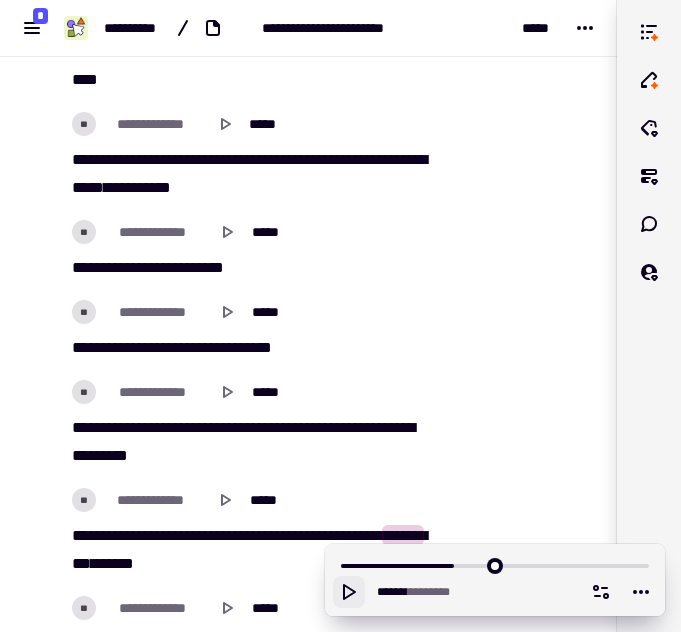 click 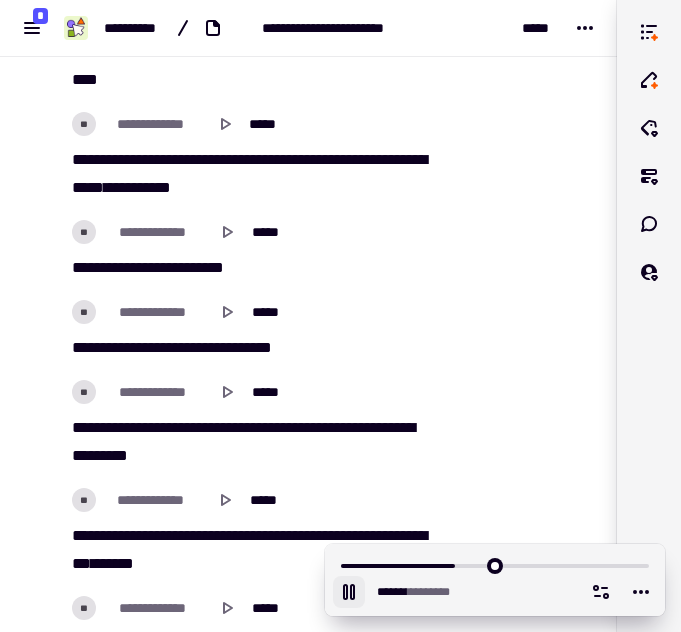 click 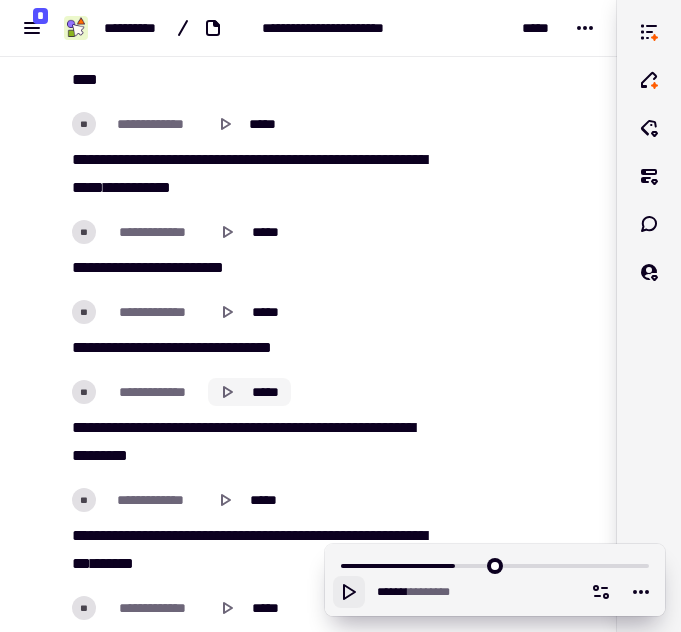 click 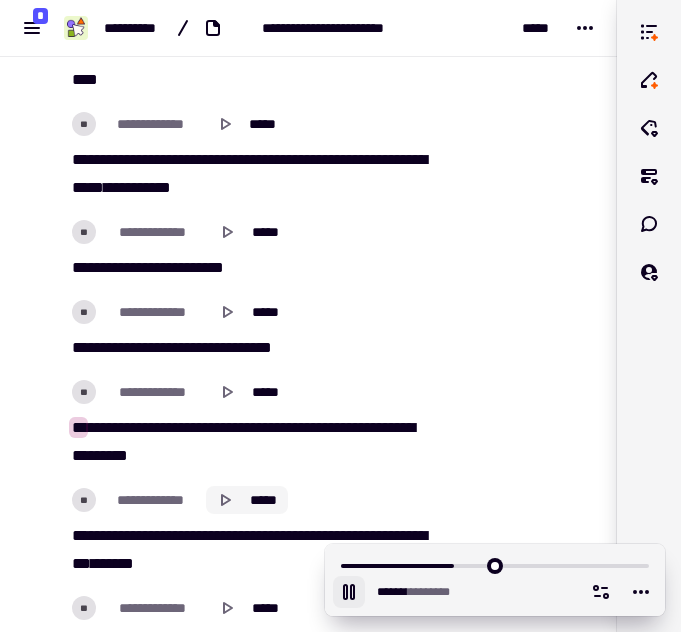 click on "*****" 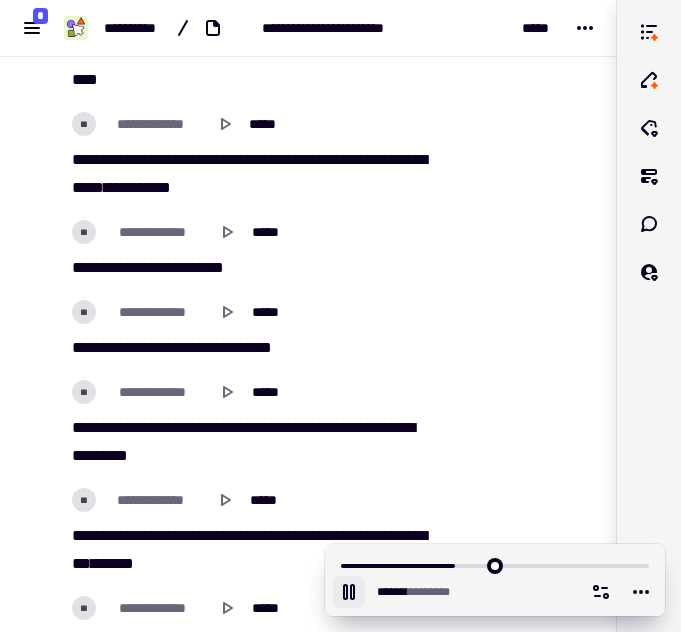 click 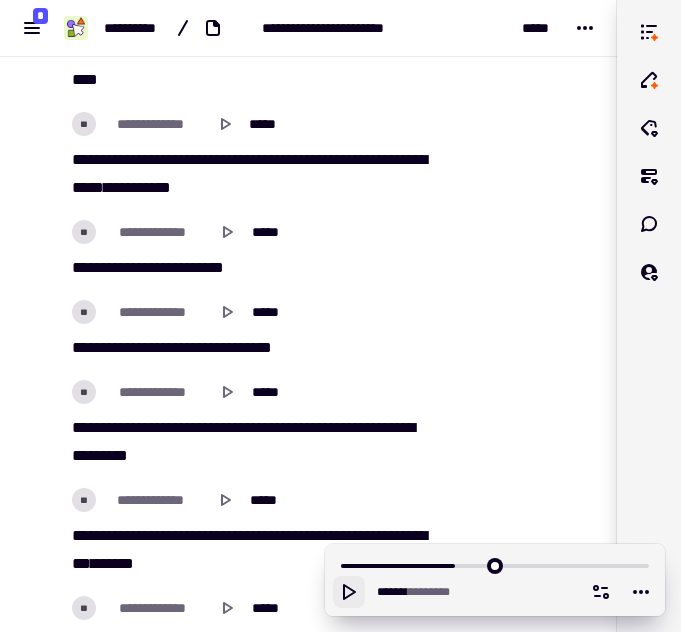 click 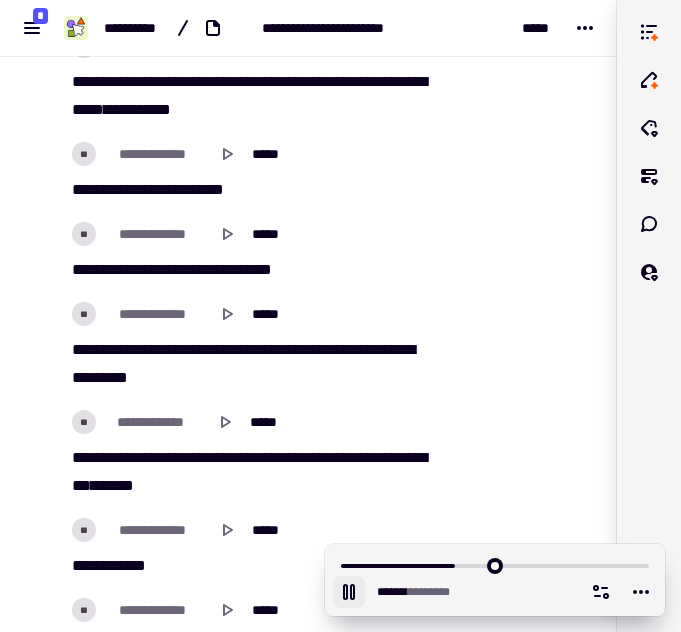scroll, scrollTop: 25840, scrollLeft: 0, axis: vertical 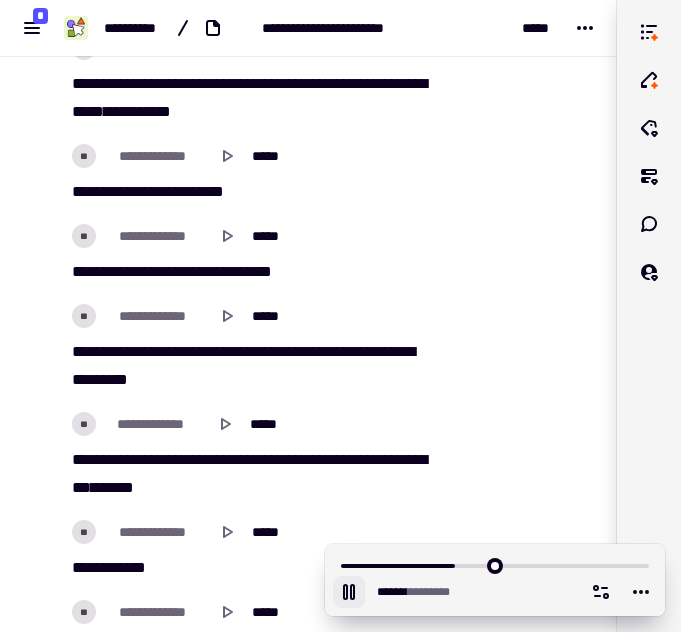 click 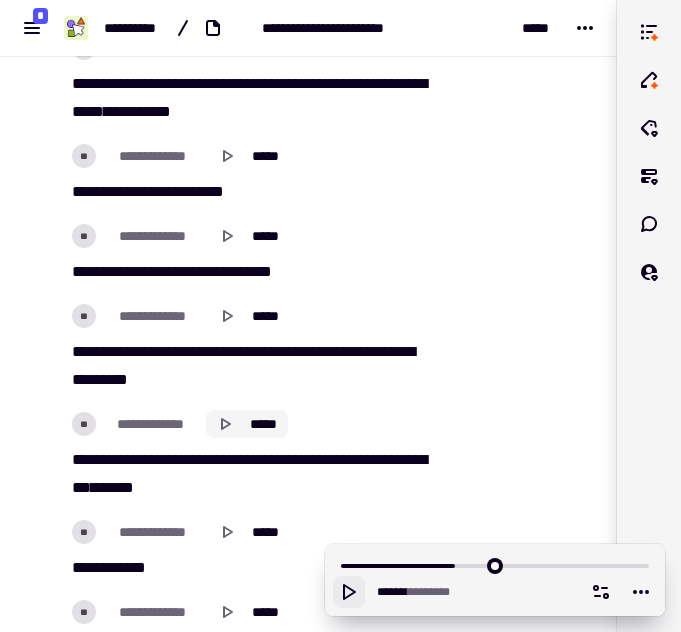 click 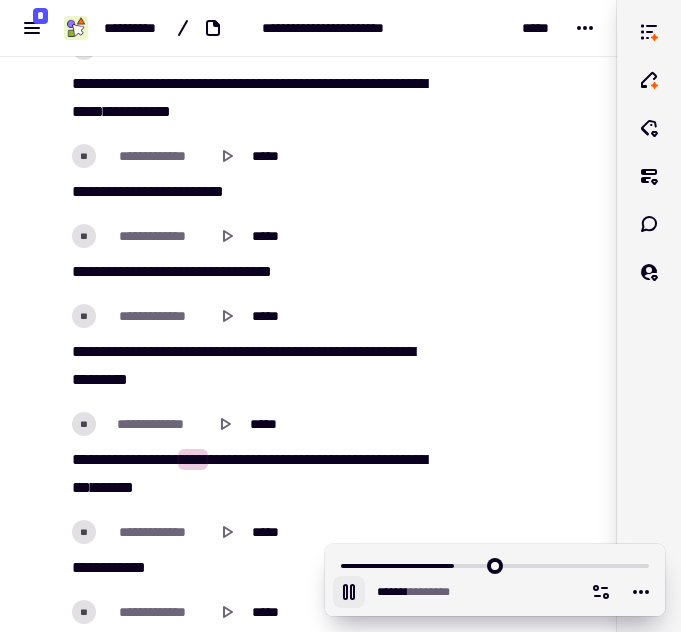 click 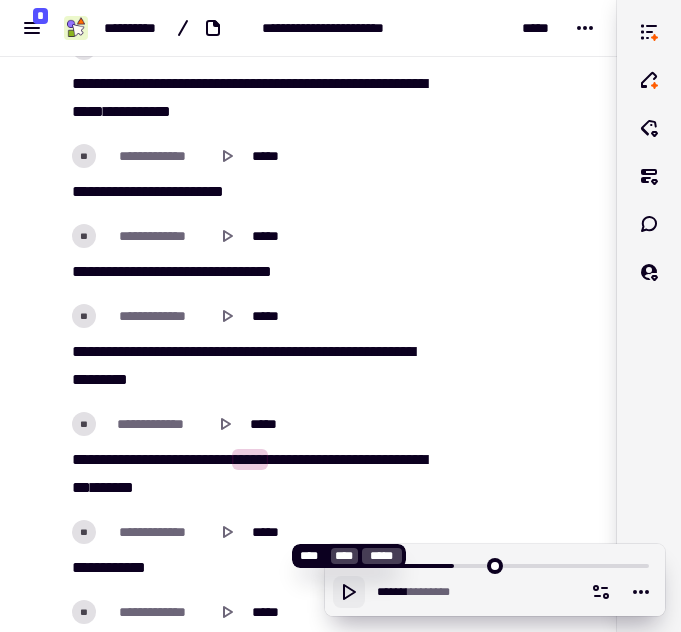 click 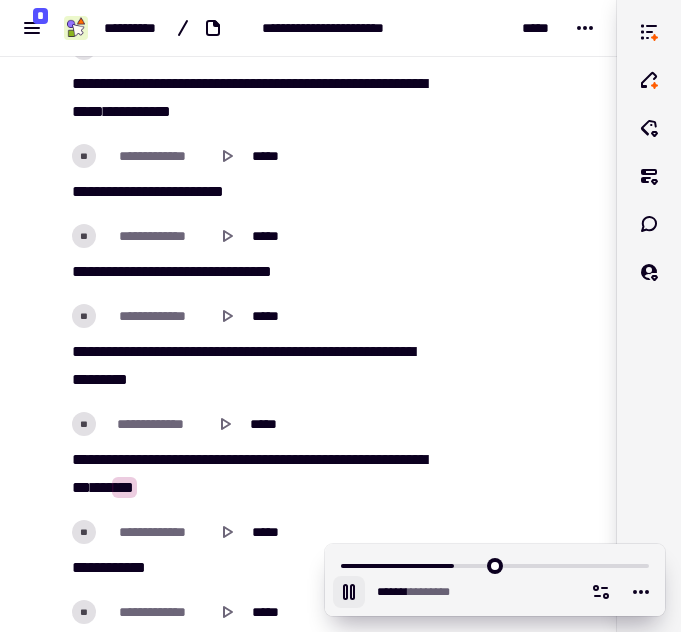click 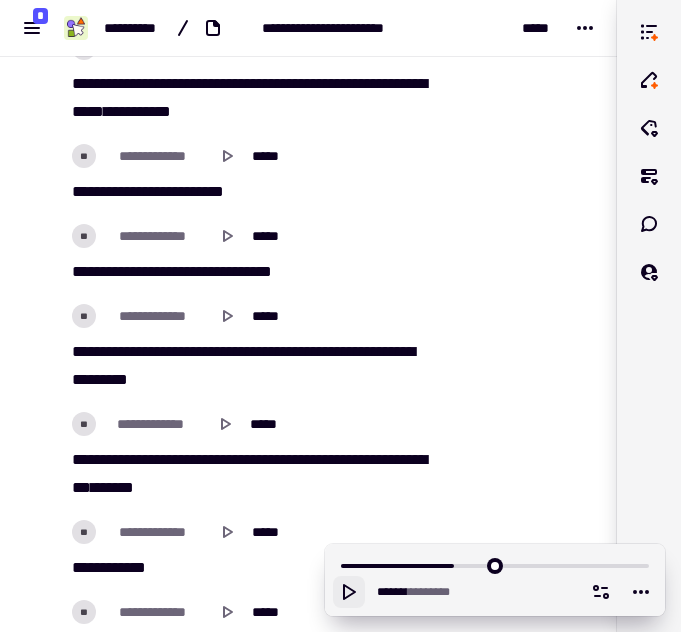 click 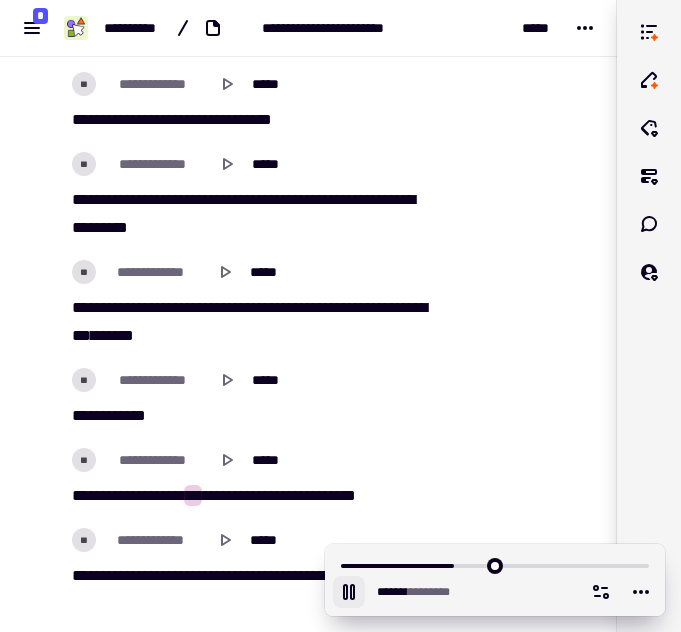 scroll, scrollTop: 26196, scrollLeft: 0, axis: vertical 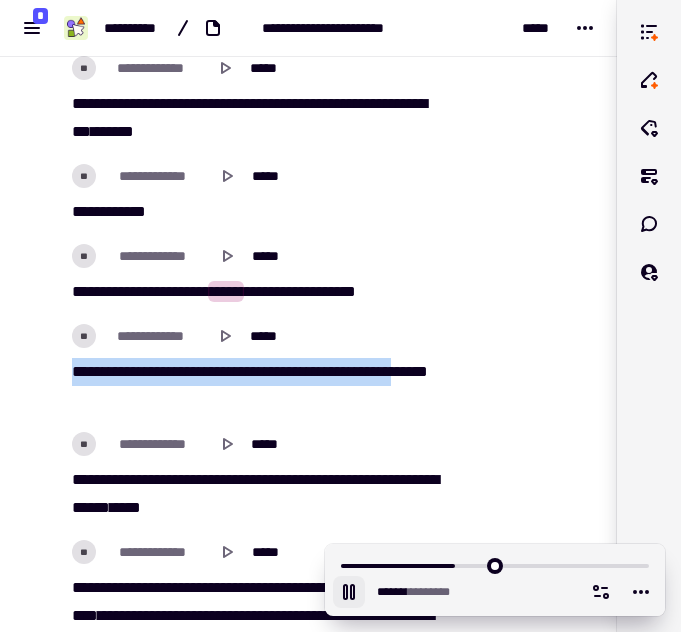 drag, startPoint x: 72, startPoint y: 373, endPoint x: 110, endPoint y: 397, distance: 44.94441 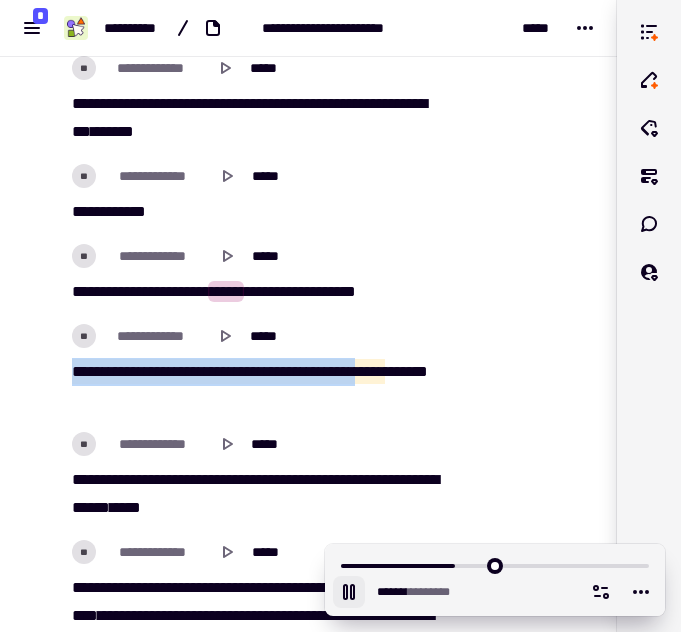 copy on "[REDACTED]" 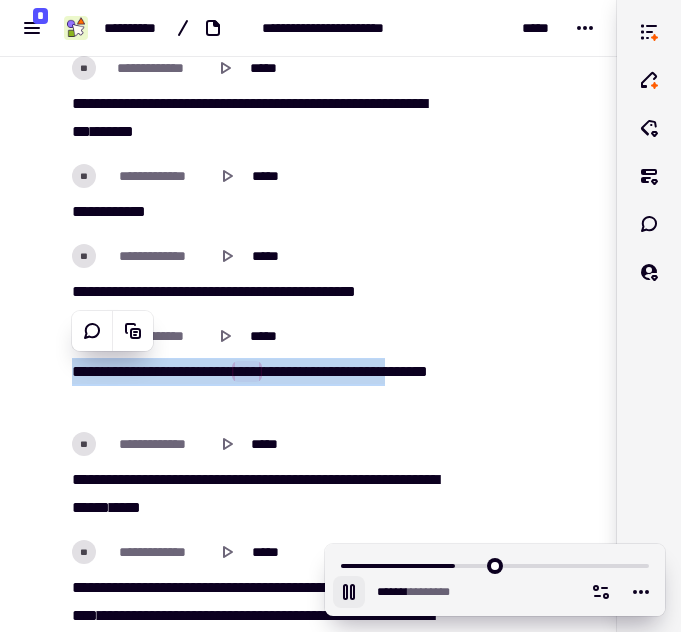 click 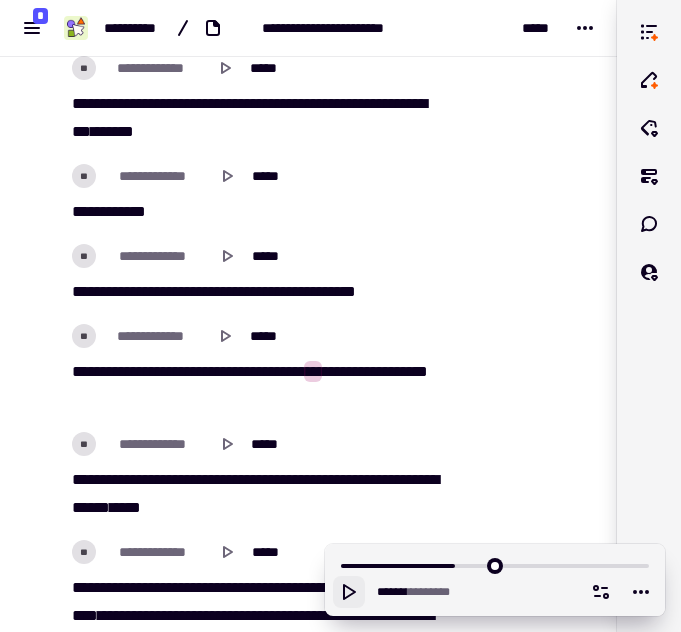 click 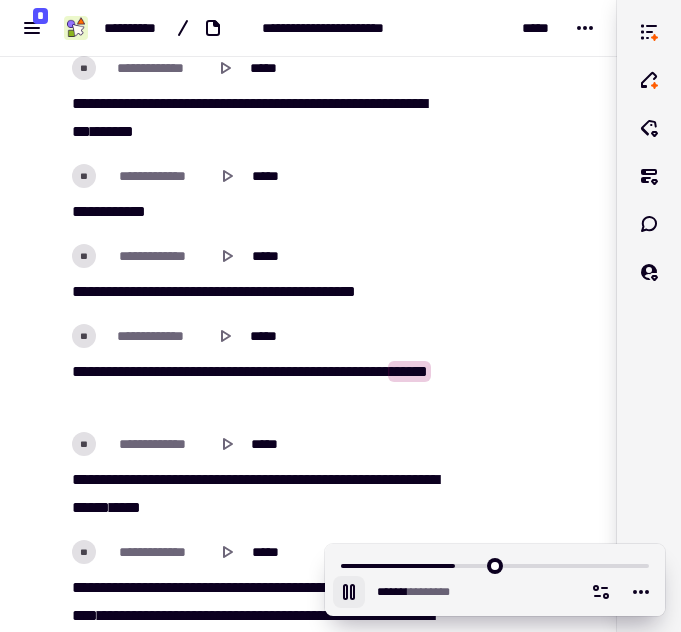 click 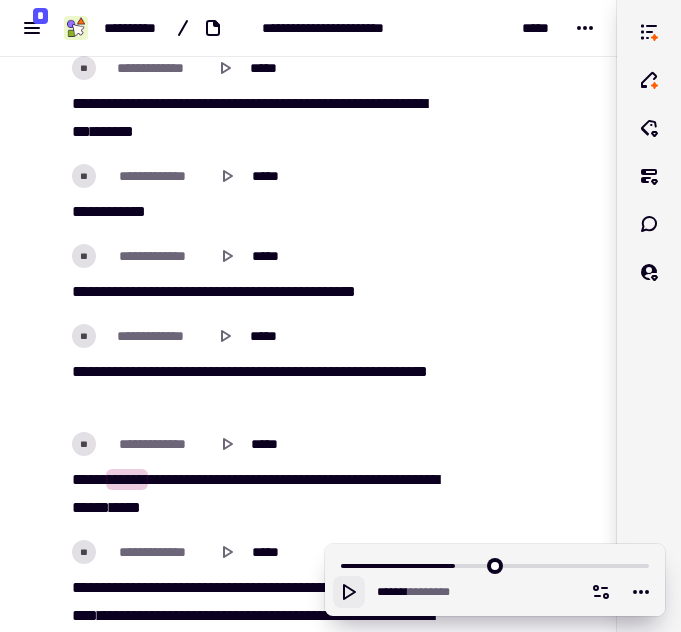 click 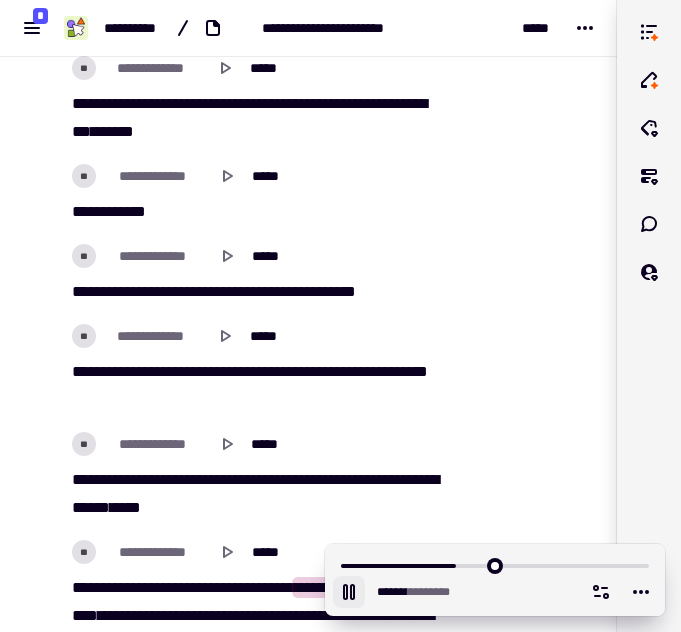 scroll, scrollTop: 26344, scrollLeft: 0, axis: vertical 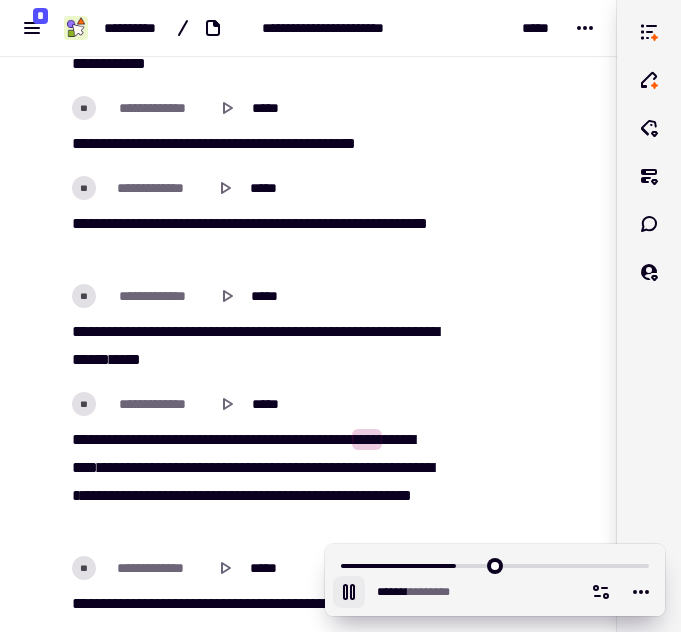 click 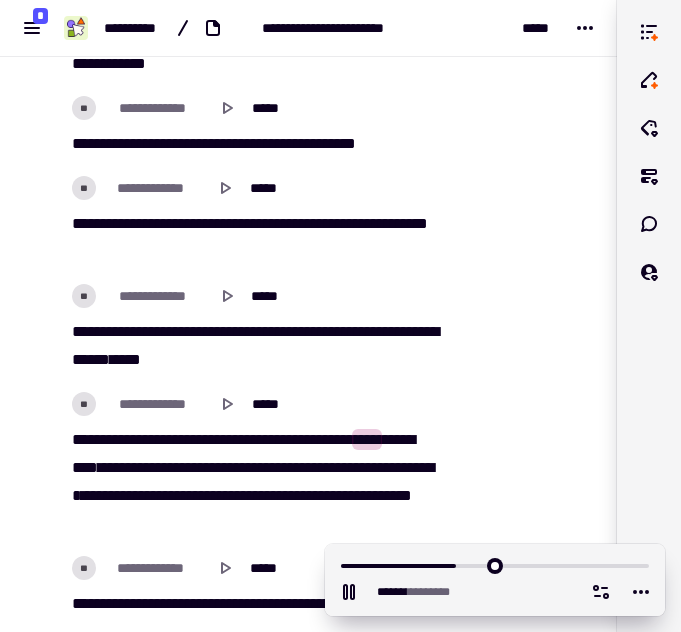 scroll, scrollTop: 26345, scrollLeft: 0, axis: vertical 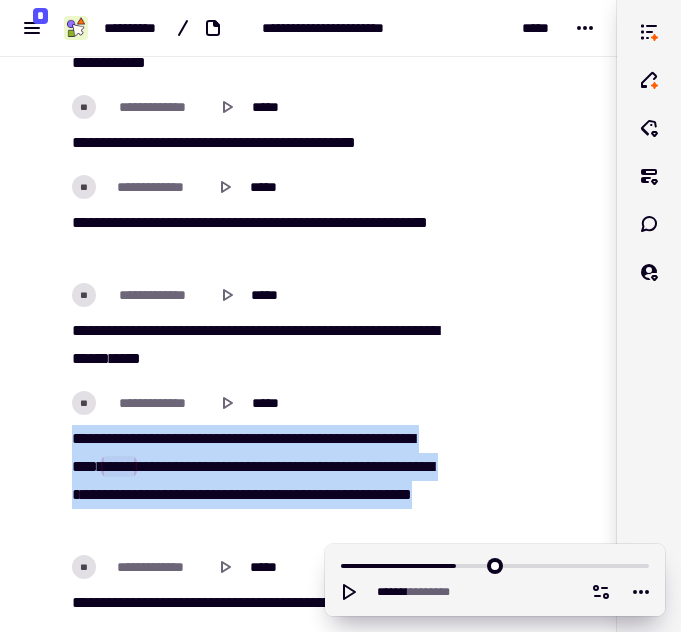 drag, startPoint x: 72, startPoint y: 439, endPoint x: 318, endPoint y: 519, distance: 258.68127 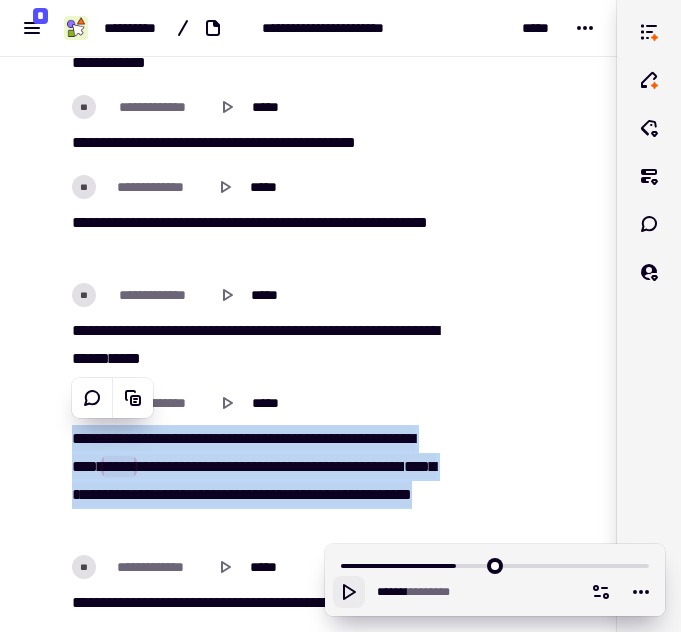 click 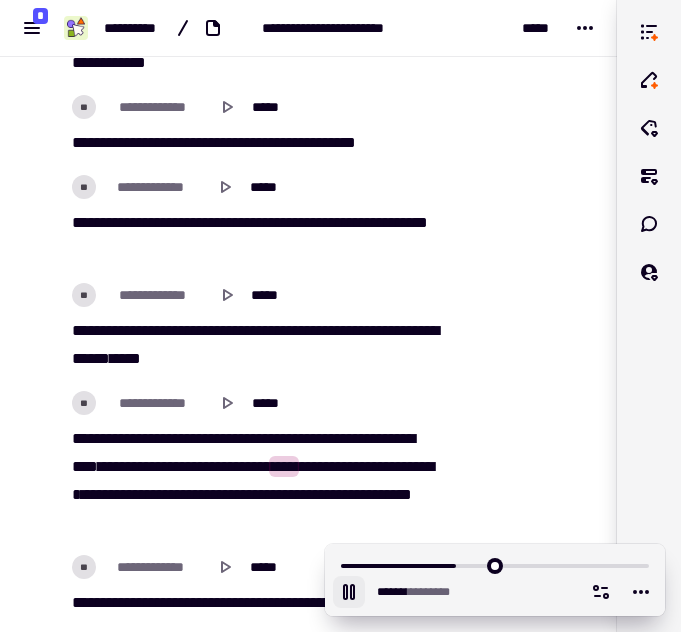 click on "[REDACTED]" at bounding box center (254, 481) 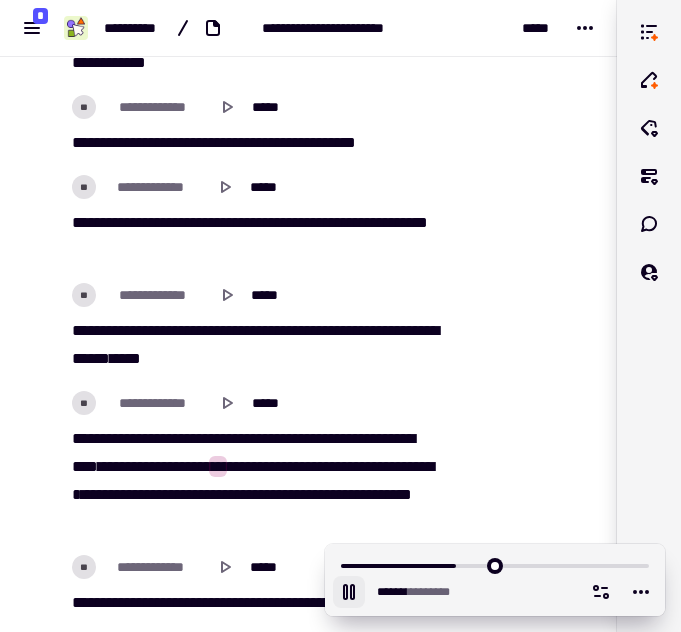 click on "*****" at bounding box center (119, 466) 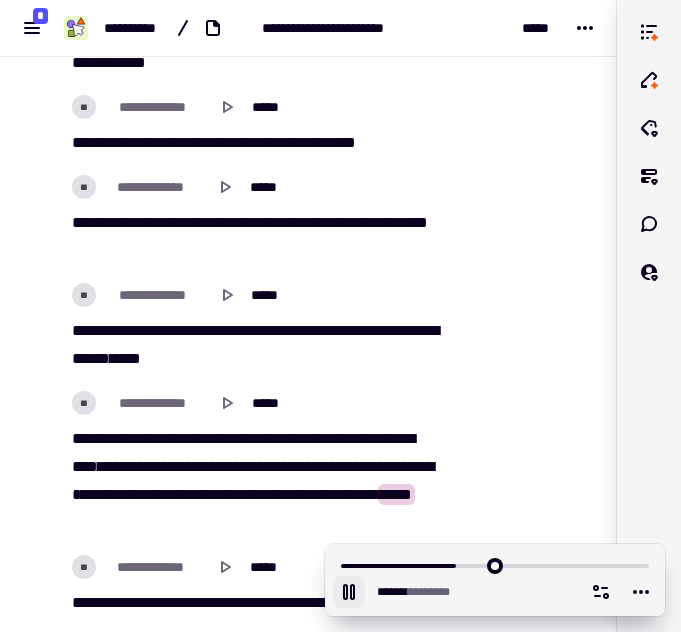 click on "*******" at bounding box center [108, 494] 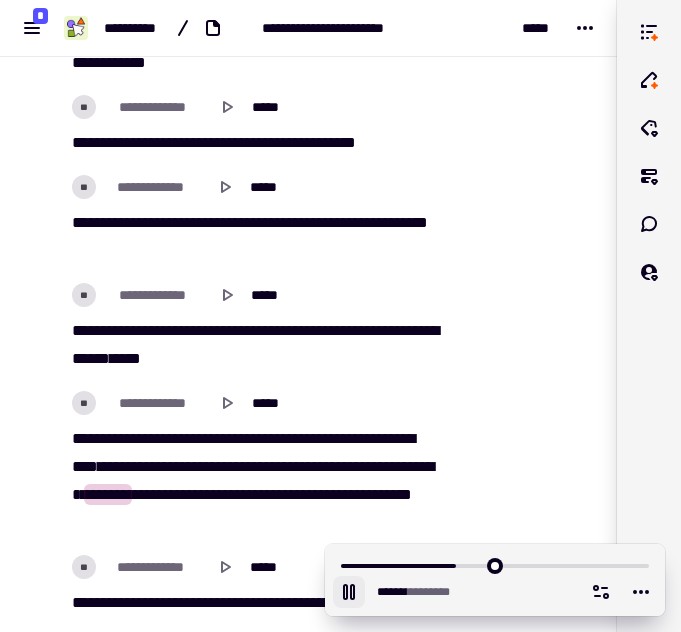 click on "*******" at bounding box center [108, 494] 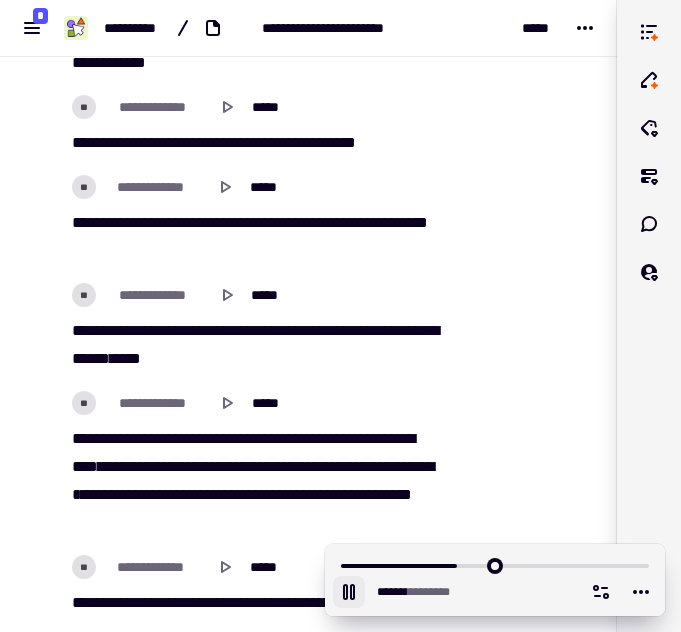 click on "[REDACTED]" at bounding box center [254, 481] 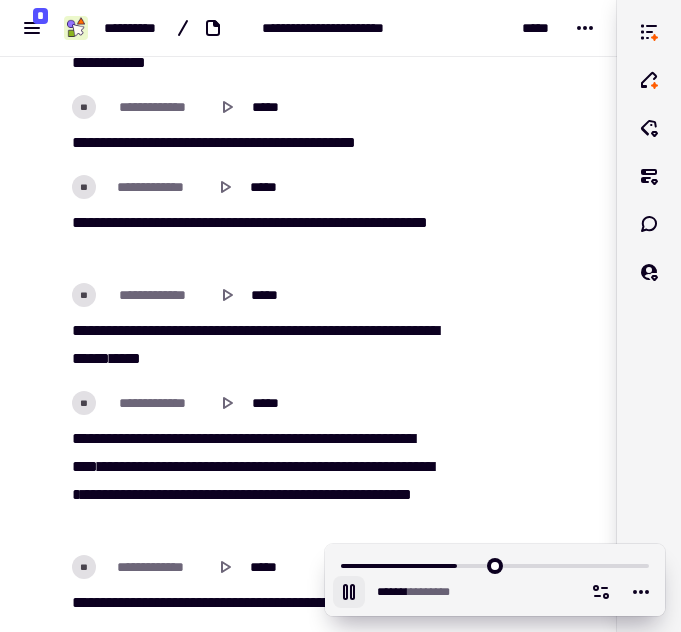click on "******" at bounding box center [188, 466] 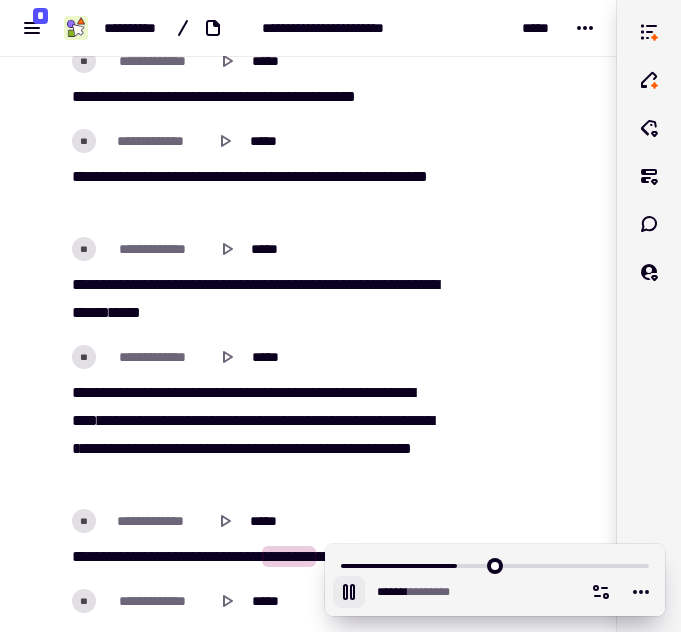 scroll, scrollTop: 26437, scrollLeft: 0, axis: vertical 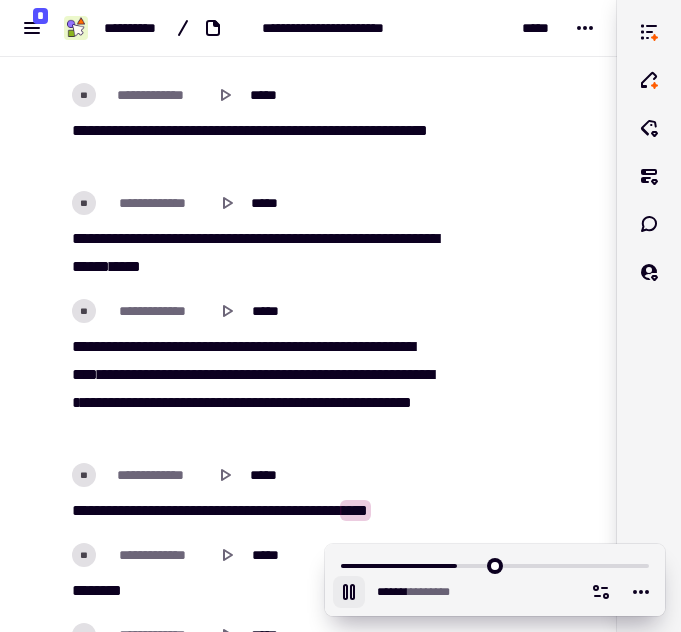 click 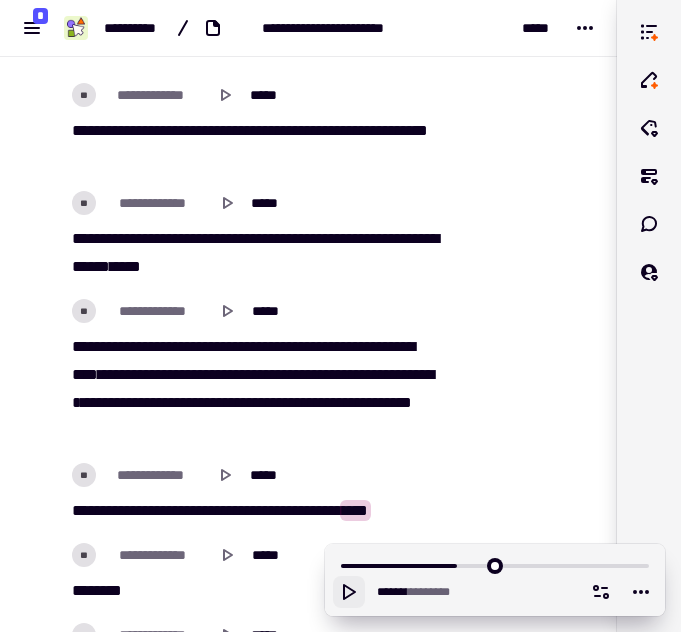 click 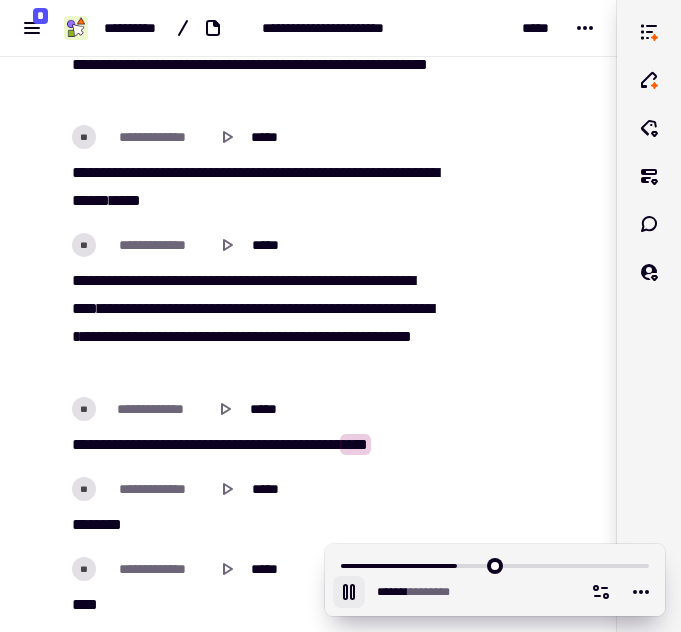 scroll, scrollTop: 26610, scrollLeft: 0, axis: vertical 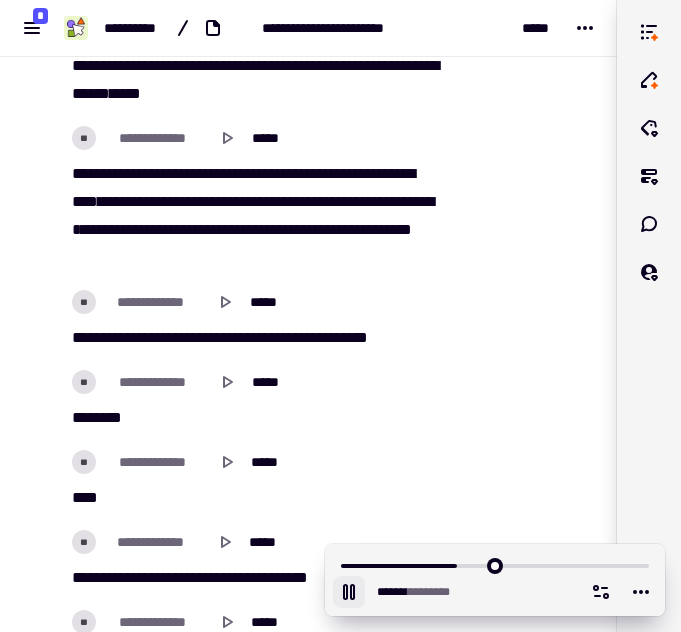 click on "*******" at bounding box center [232, 337] 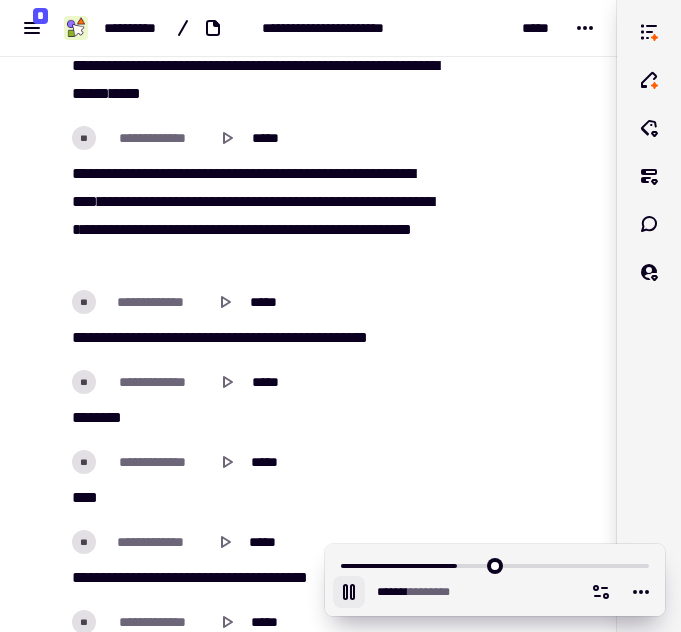 scroll, scrollTop: 26842, scrollLeft: 0, axis: vertical 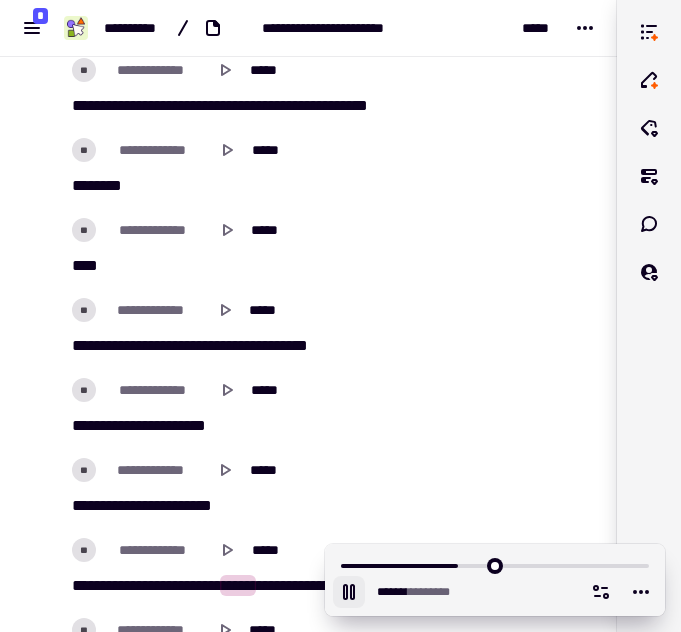 click 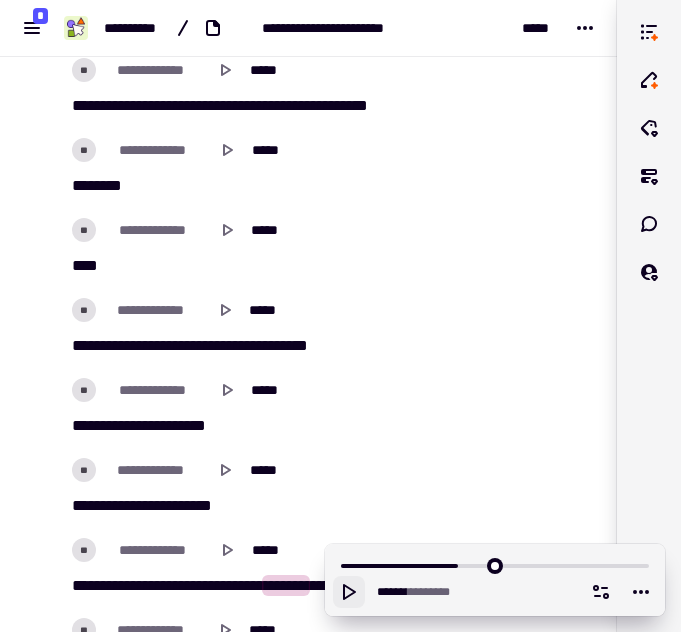 scroll, scrollTop: 26972, scrollLeft: 0, axis: vertical 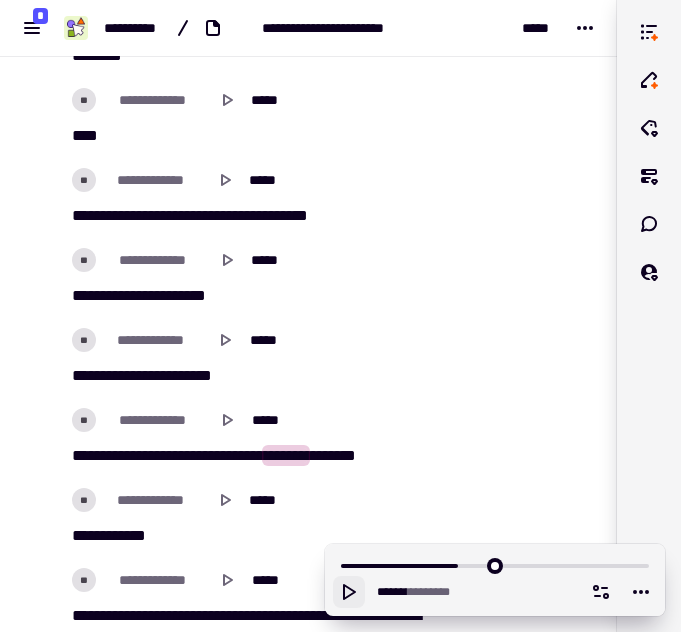 click 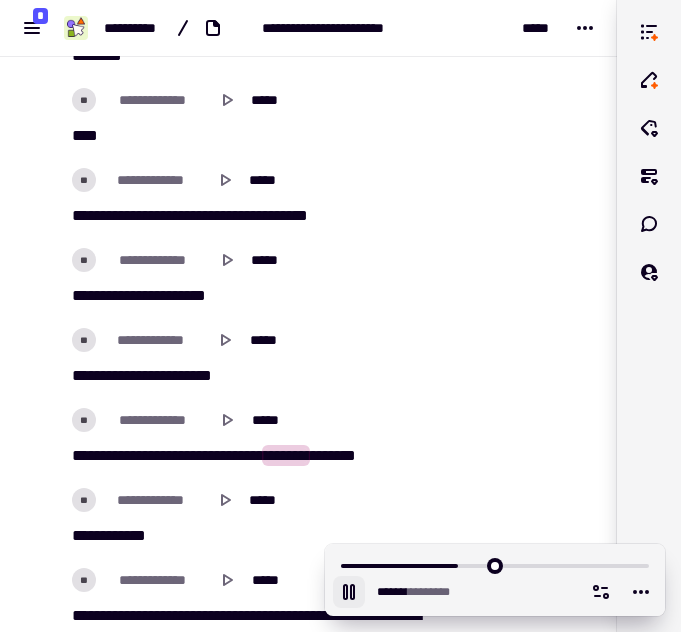 click on "****" at bounding box center (181, 375) 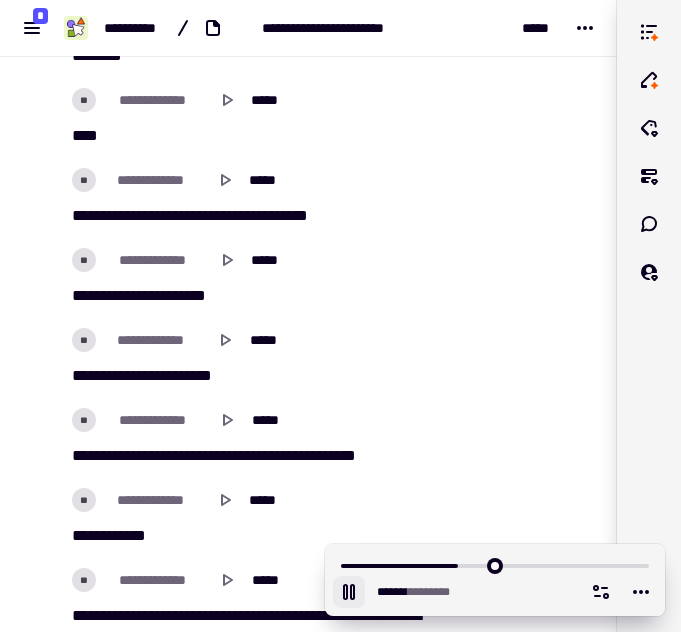 scroll, scrollTop: 27175, scrollLeft: 0, axis: vertical 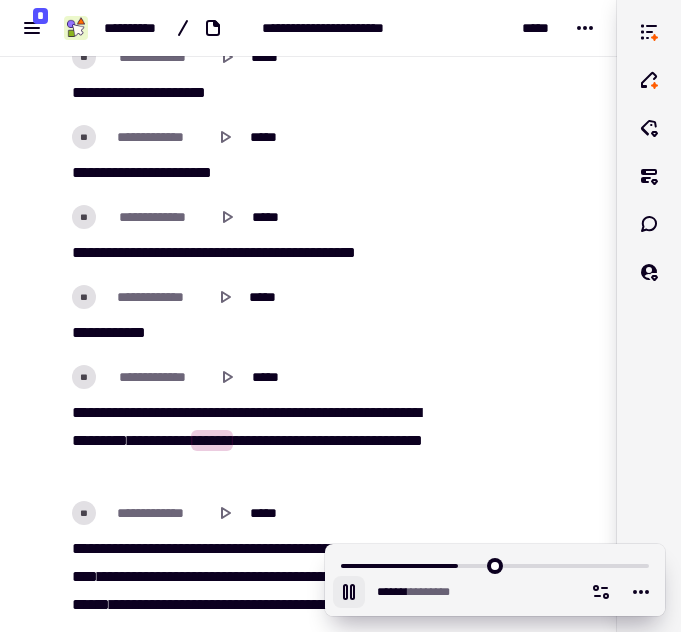 click on "*****" at bounding box center [262, 412] 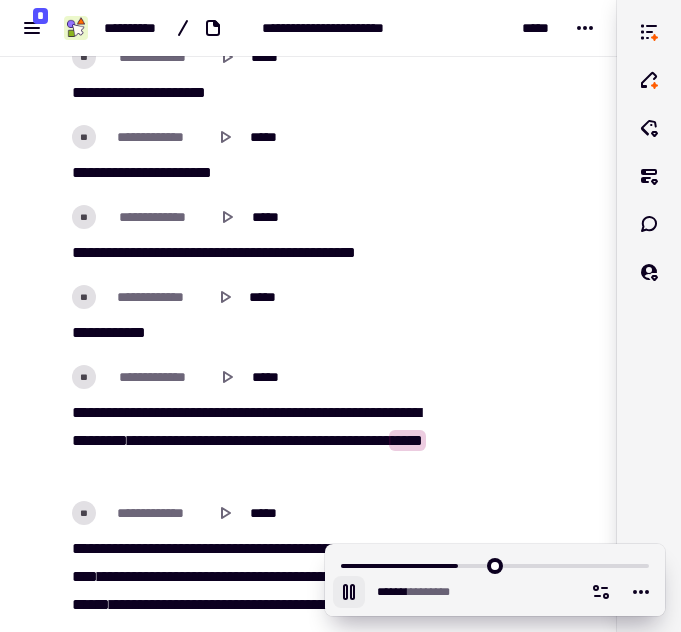 click 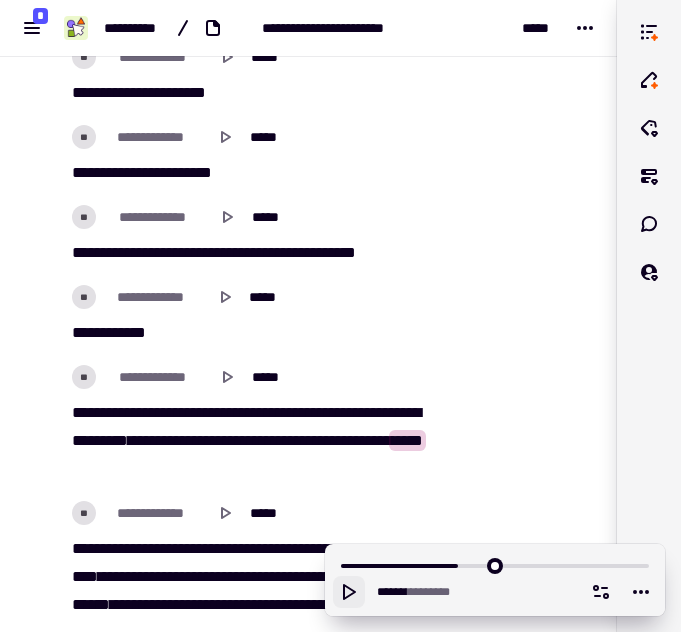 click on "[REDACTED]" at bounding box center (254, 441) 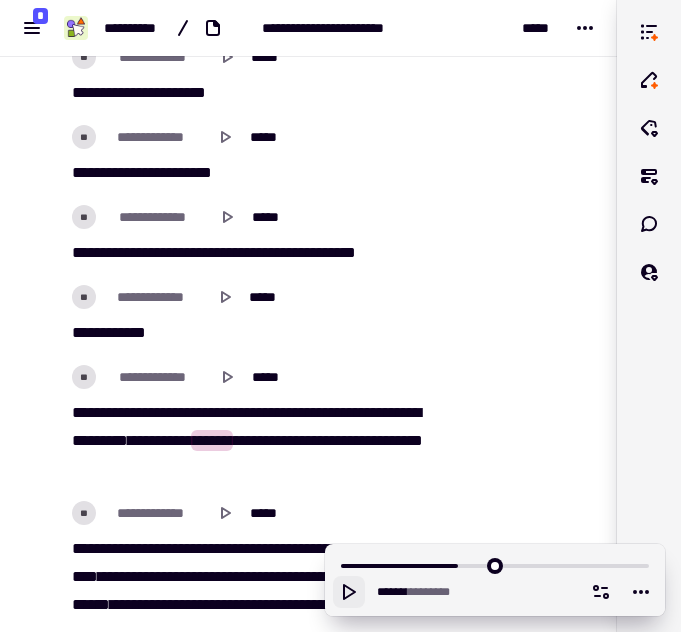 click 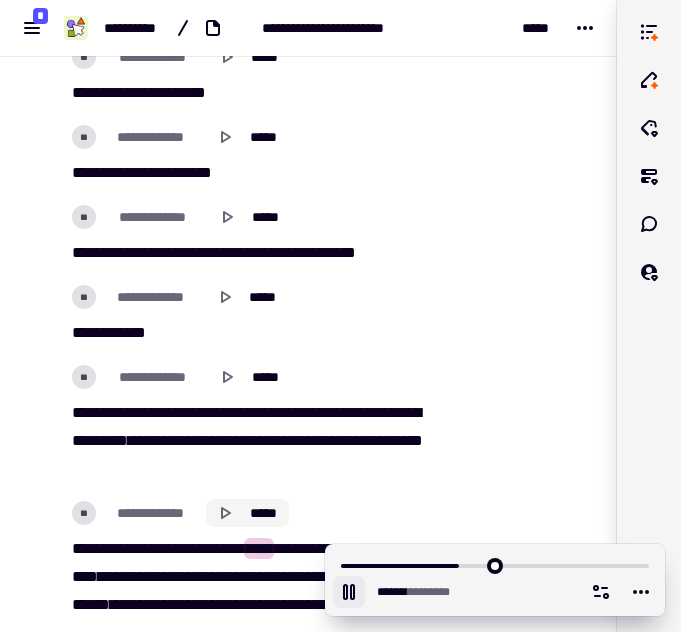 click 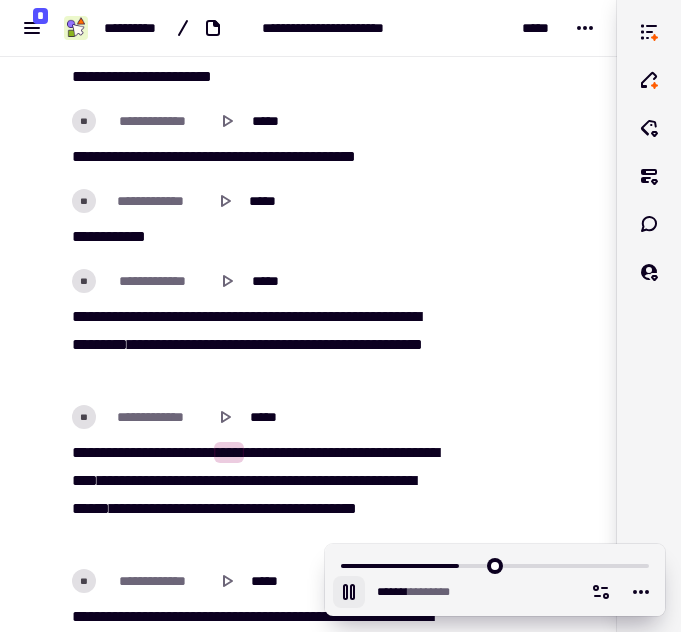 scroll, scrollTop: 27301, scrollLeft: 0, axis: vertical 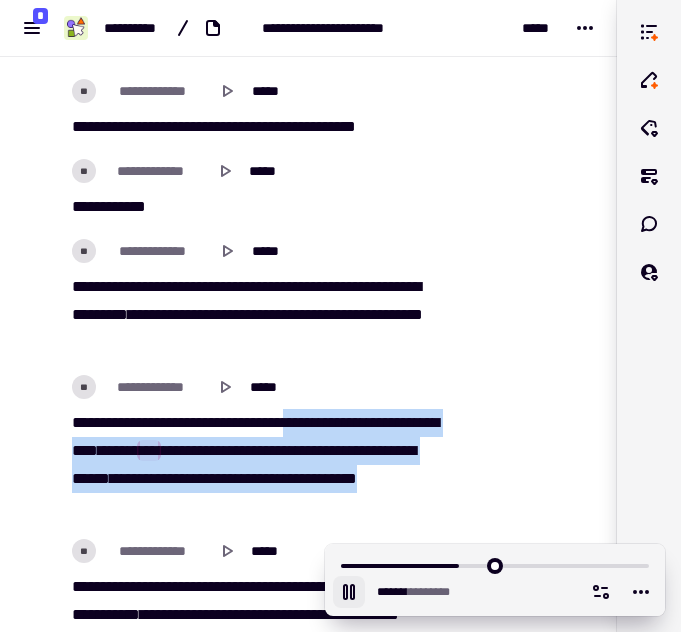 drag, startPoint x: 319, startPoint y: 423, endPoint x: 303, endPoint y: 505, distance: 83.546394 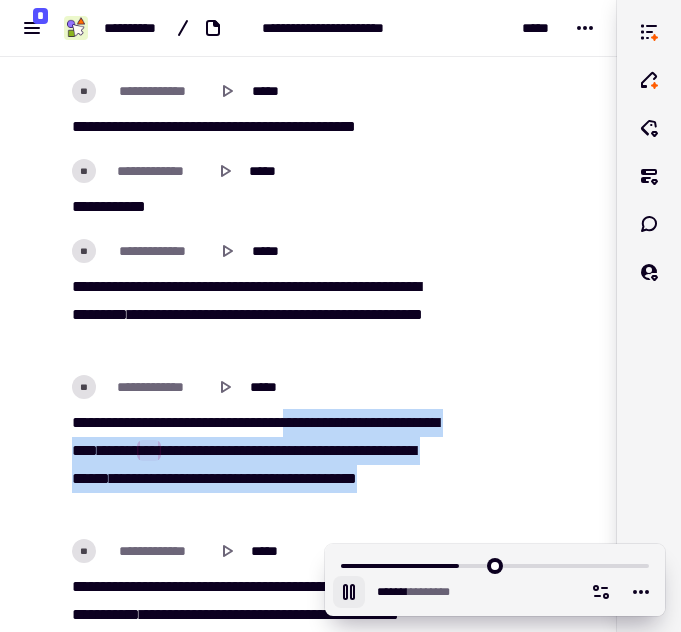 click on "[REDACTED]" at bounding box center [254, 465] 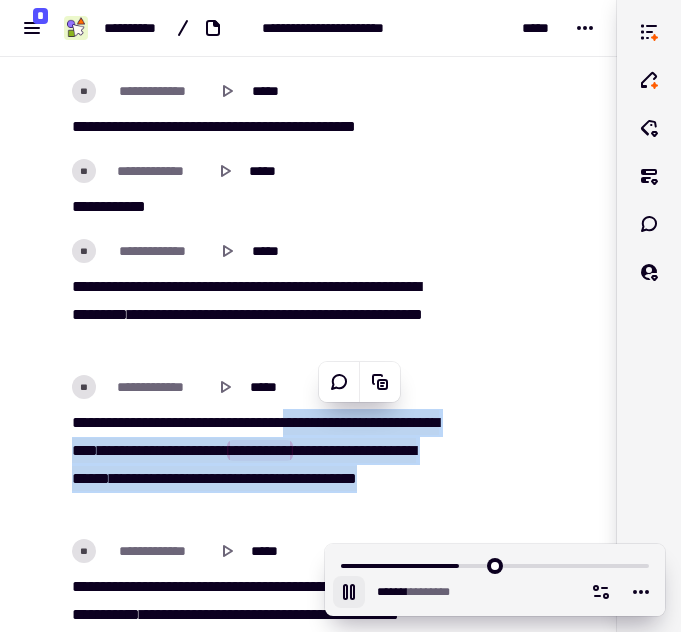 click 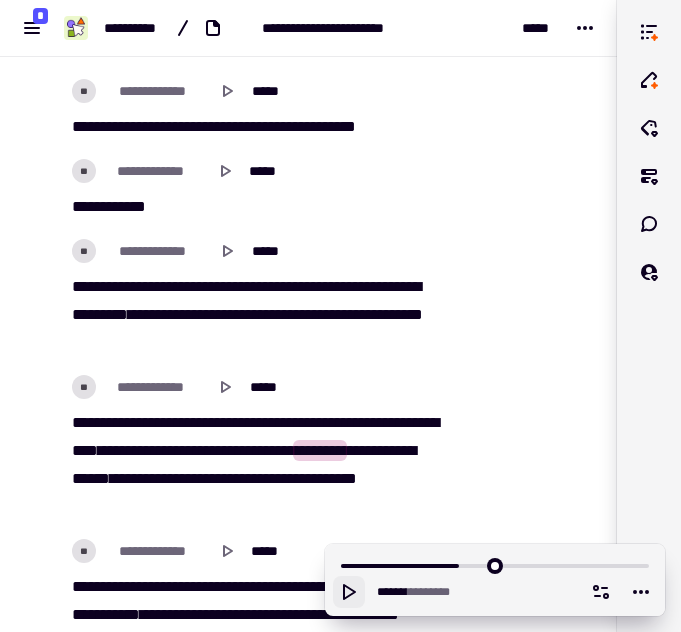 click 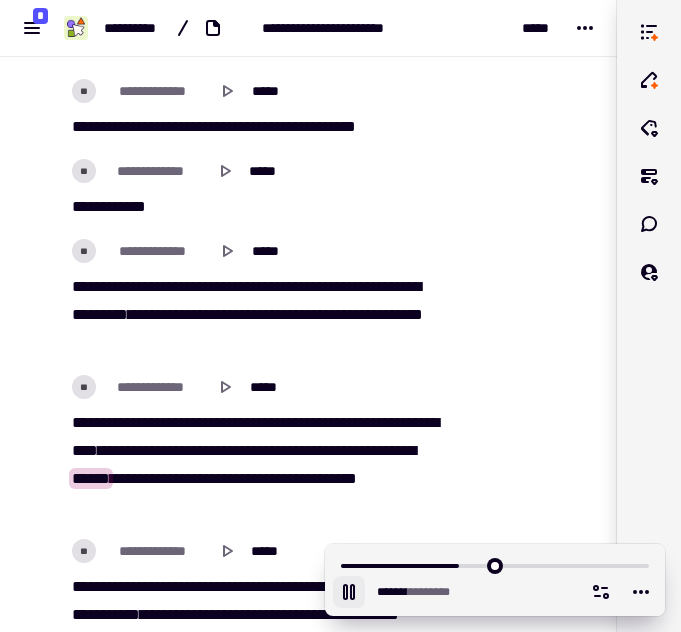 scroll, scrollTop: 27351, scrollLeft: 0, axis: vertical 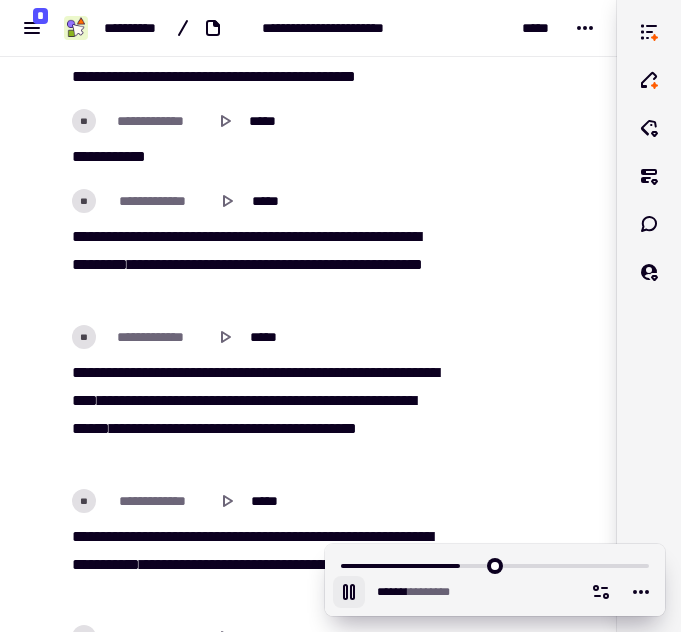 click 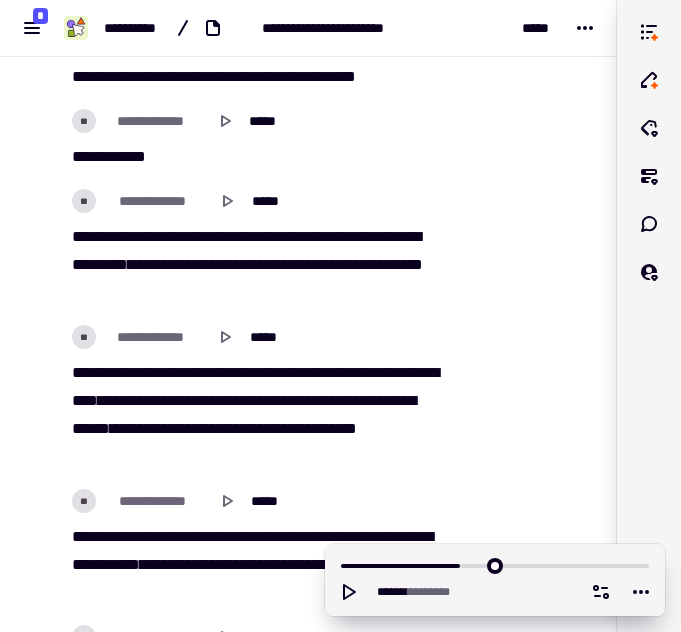scroll, scrollTop: 27444, scrollLeft: 0, axis: vertical 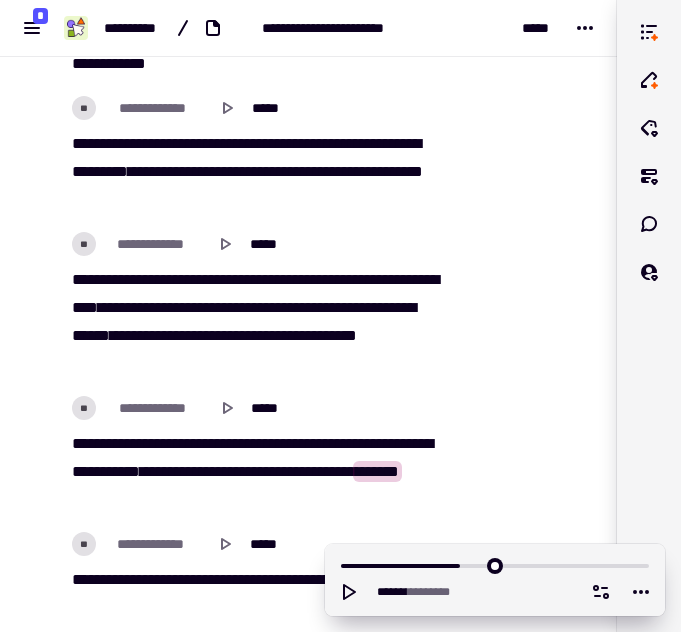 click on "**********" at bounding box center (106, 471) 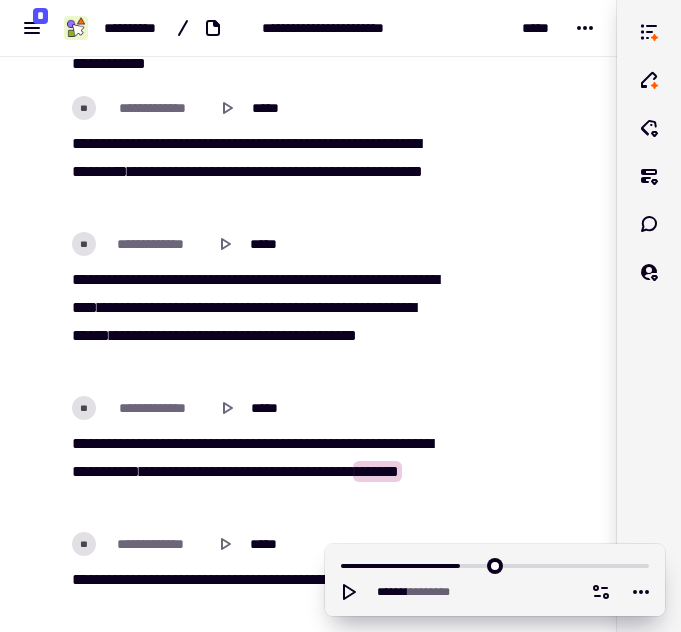 scroll, scrollTop: 27475, scrollLeft: 0, axis: vertical 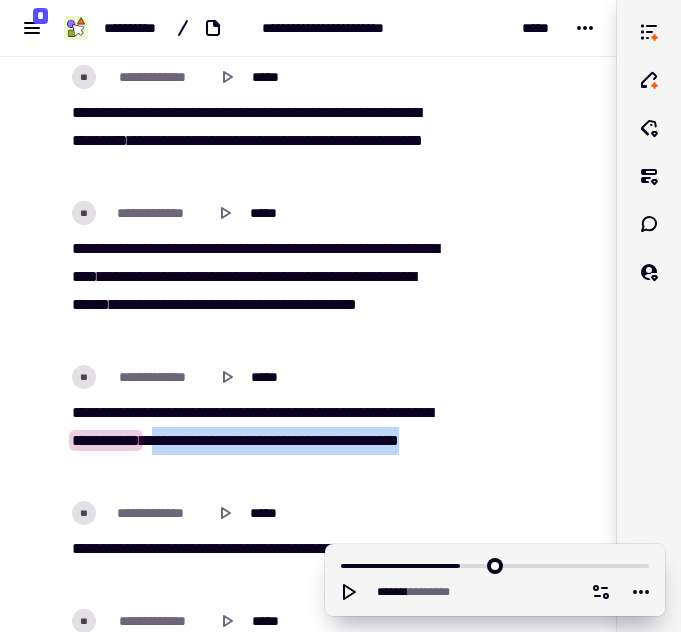 drag, startPoint x: 275, startPoint y: 437, endPoint x: 282, endPoint y: 474, distance: 37.65634 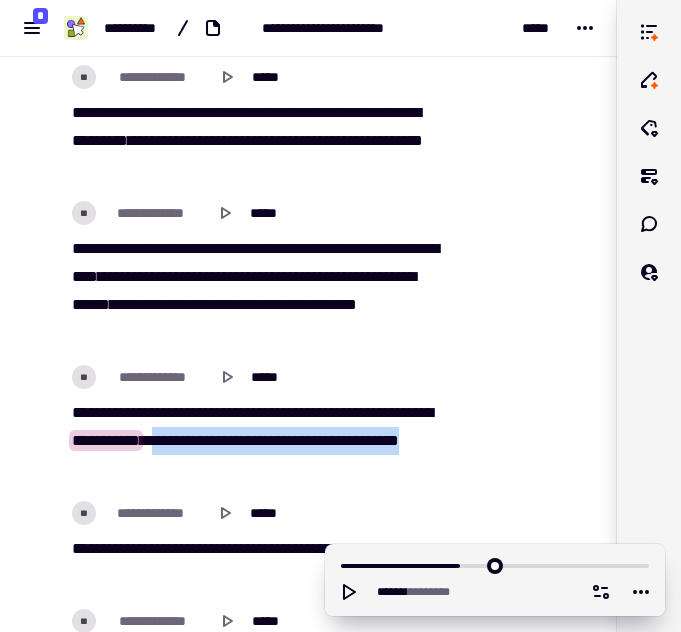 click on "[REDACTED]" at bounding box center [254, 441] 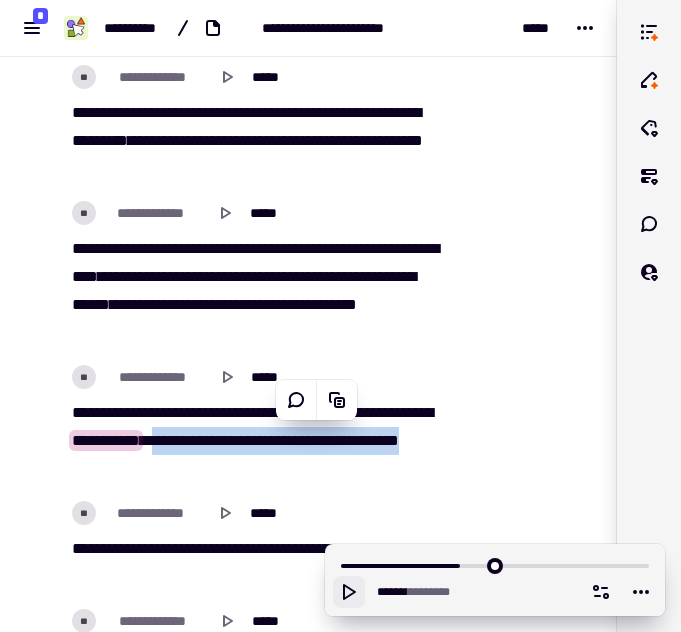 click 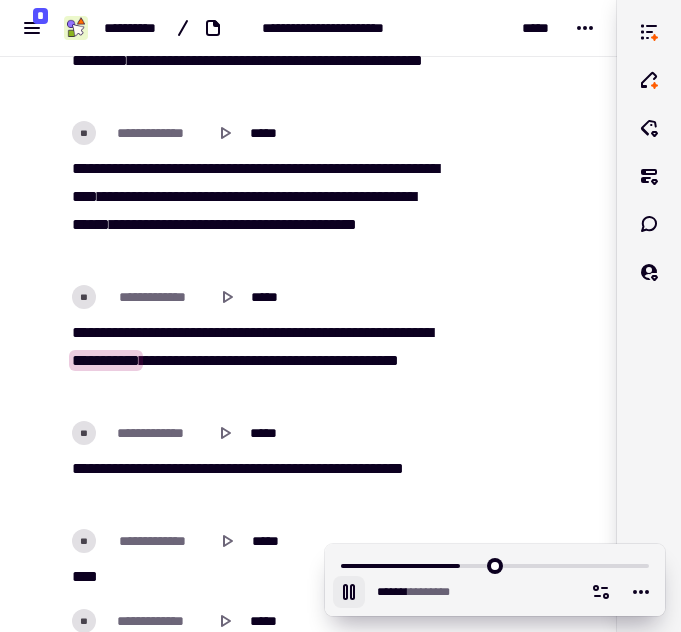 scroll, scrollTop: 27572, scrollLeft: 0, axis: vertical 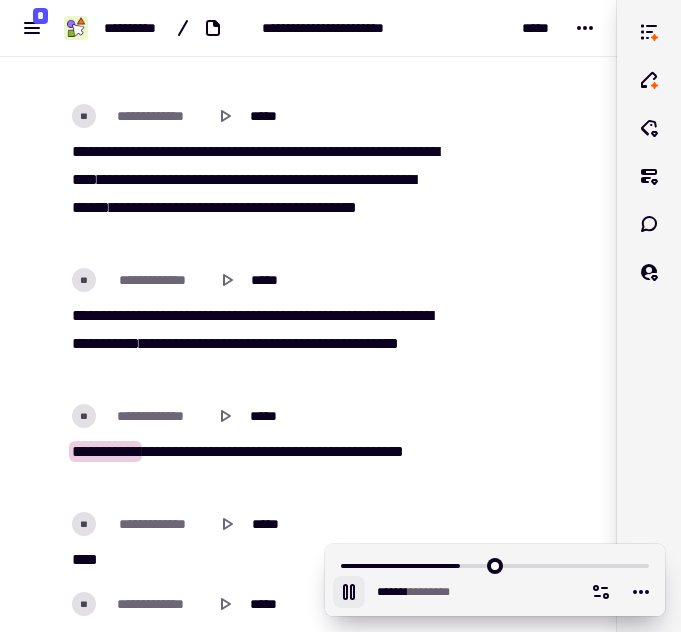 click on "*******" at bounding box center [377, 343] 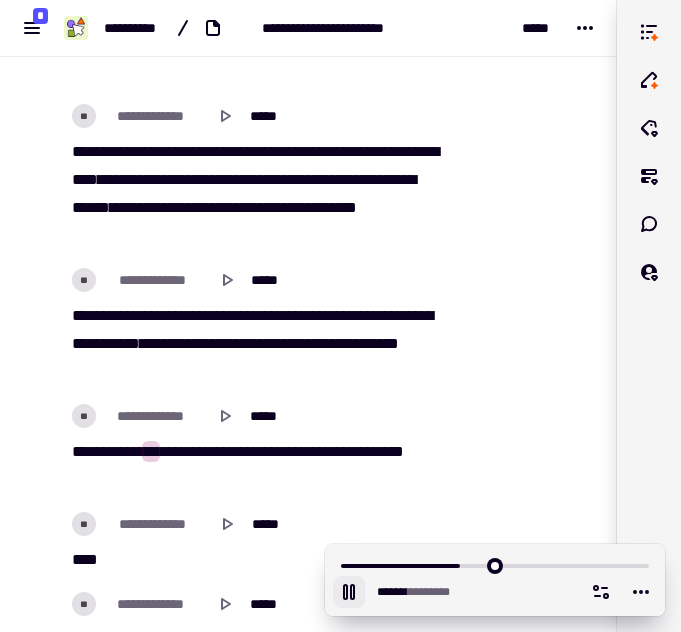 click on "[REDACTED]" at bounding box center (254, 344) 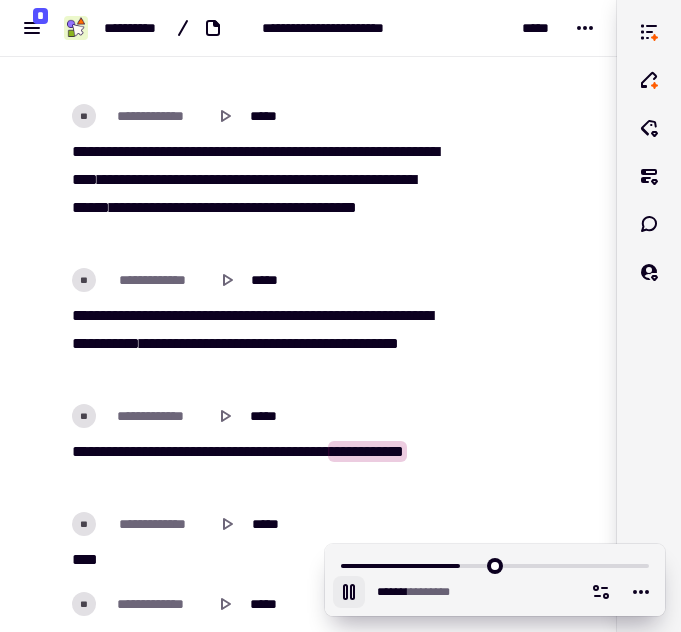 click on "[REDACTED]" at bounding box center [254, 344] 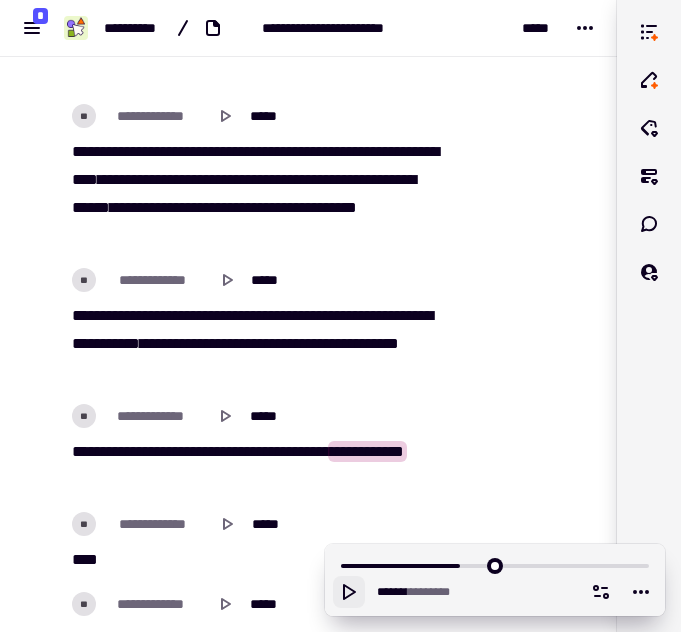 click 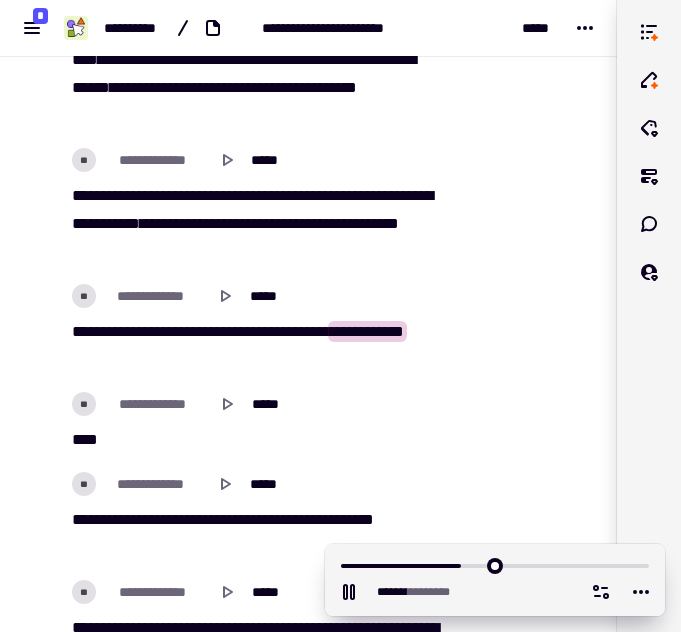 scroll, scrollTop: 27725, scrollLeft: 0, axis: vertical 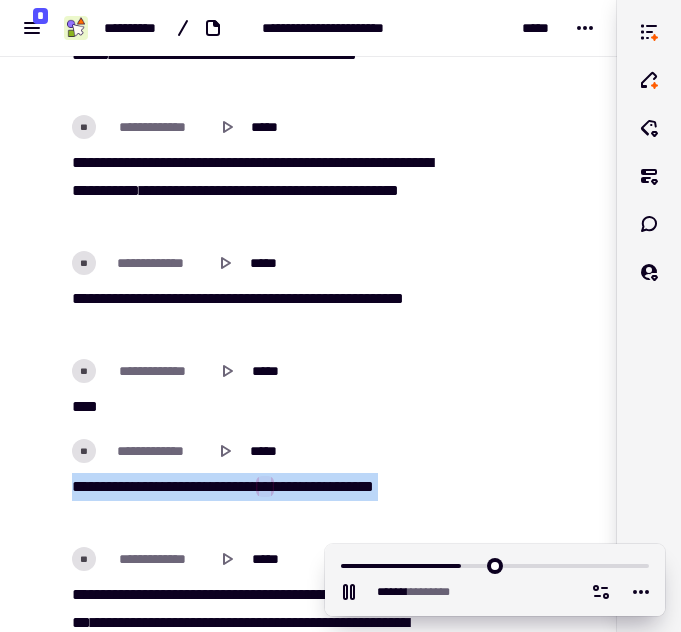 drag, startPoint x: 74, startPoint y: 485, endPoint x: 170, endPoint y: 536, distance: 108.706024 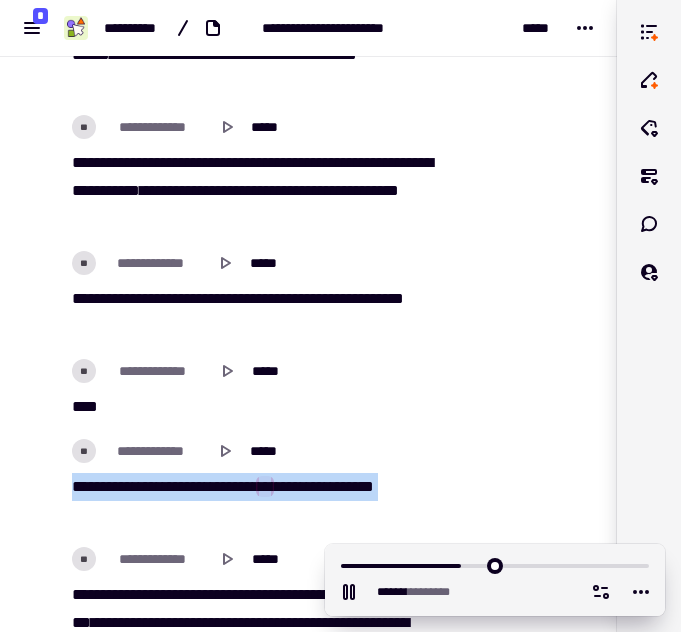 click on "[REDACTED]" at bounding box center (259, 9005) 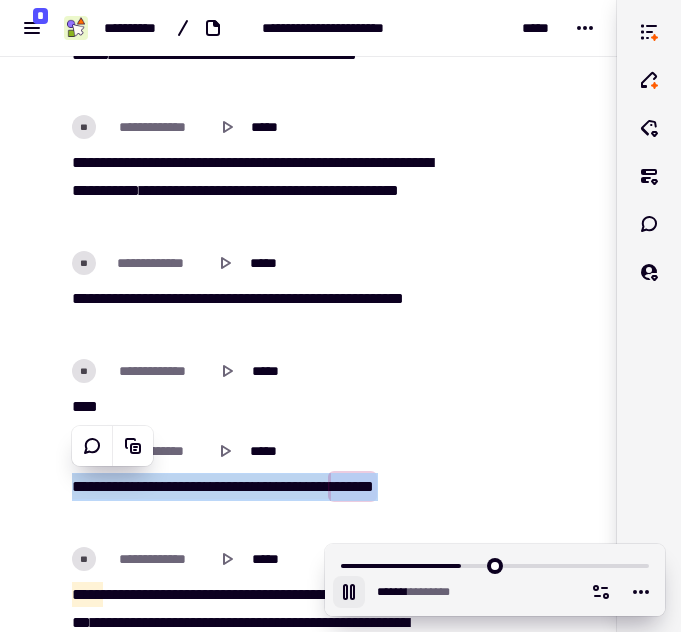 click 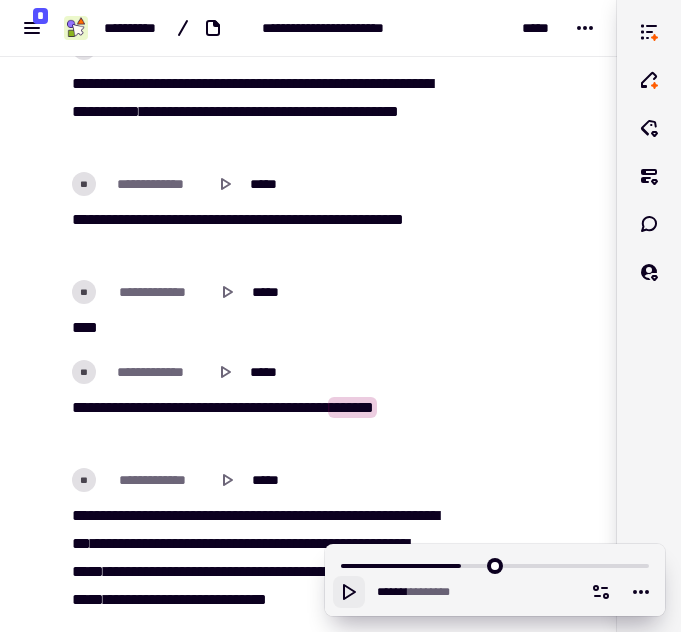 drag, startPoint x: 412, startPoint y: 434, endPoint x: 397, endPoint y: 415, distance: 24.207438 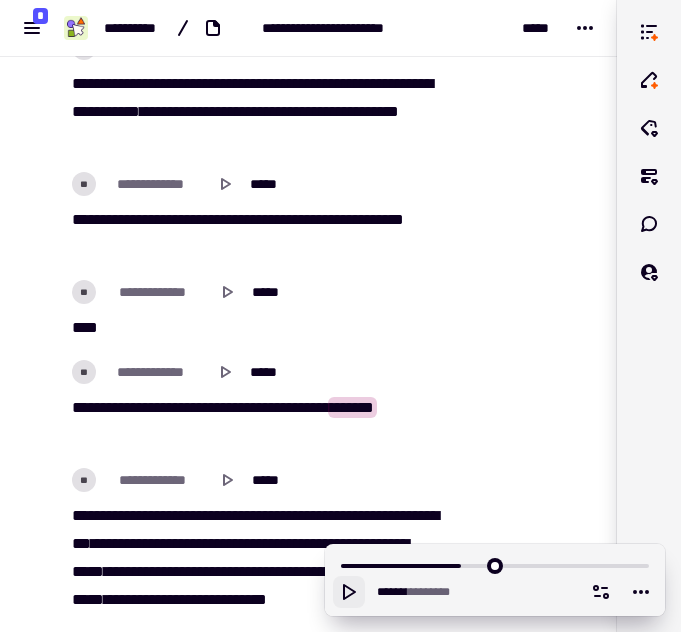 click on "[REDACTED]" at bounding box center [254, 422] 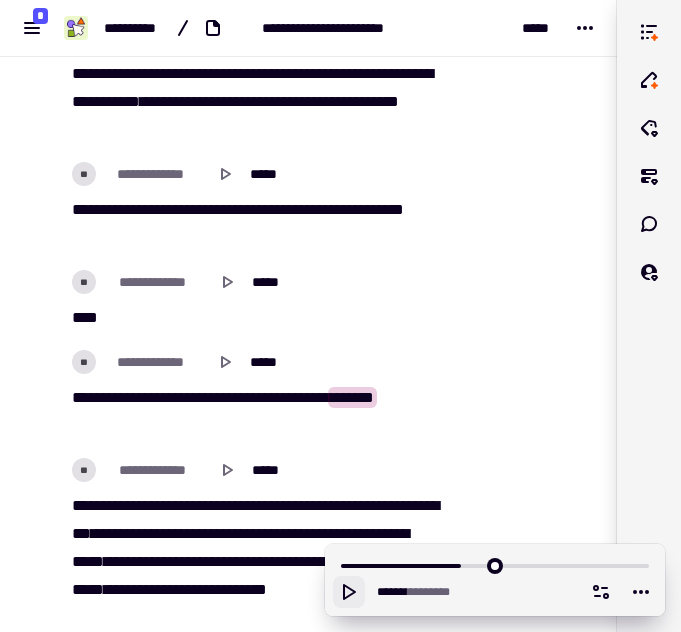 scroll, scrollTop: 27823, scrollLeft: 0, axis: vertical 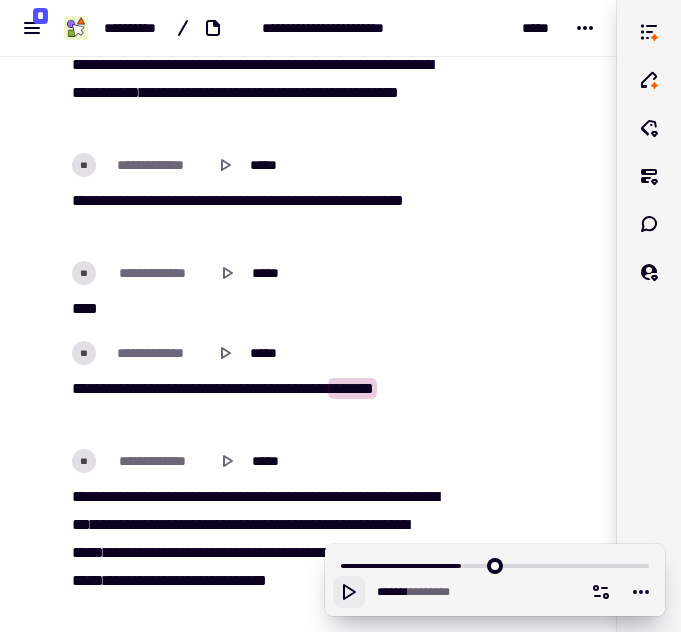 click on "**********" at bounding box center [102, 388] 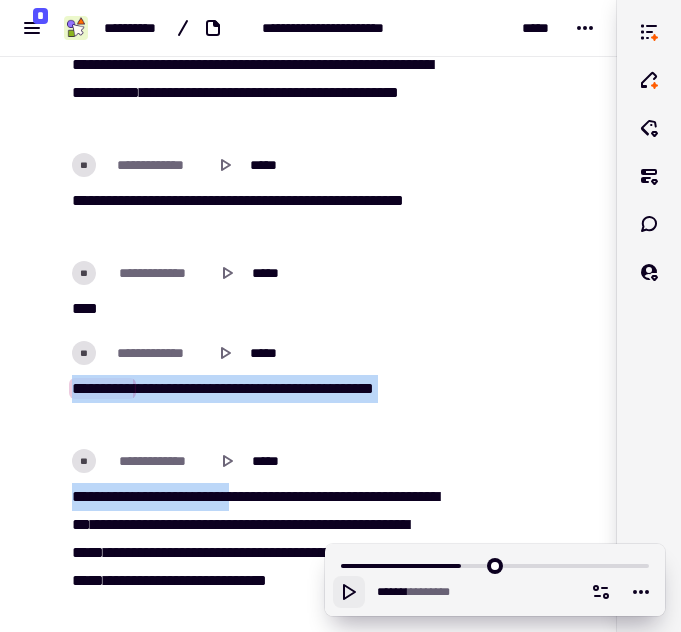drag, startPoint x: 143, startPoint y: 455, endPoint x: 273, endPoint y: 494, distance: 135.72398 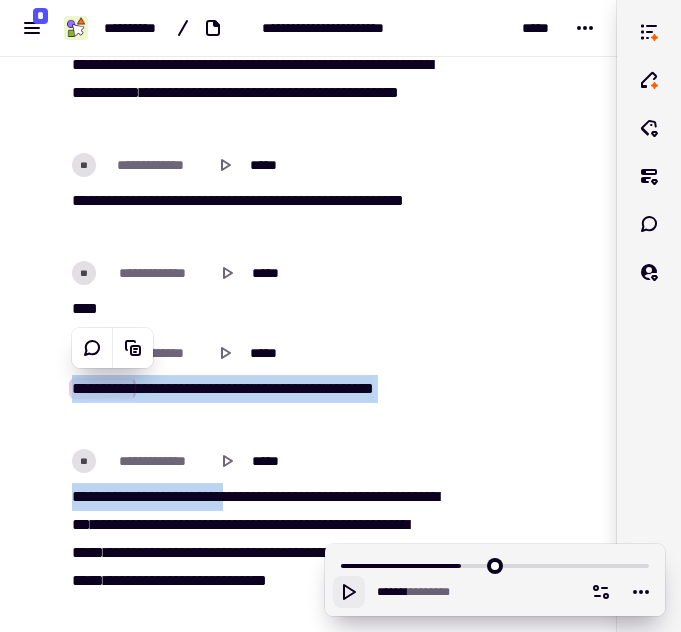 drag, startPoint x: 359, startPoint y: 594, endPoint x: 344, endPoint y: 593, distance: 15.033297 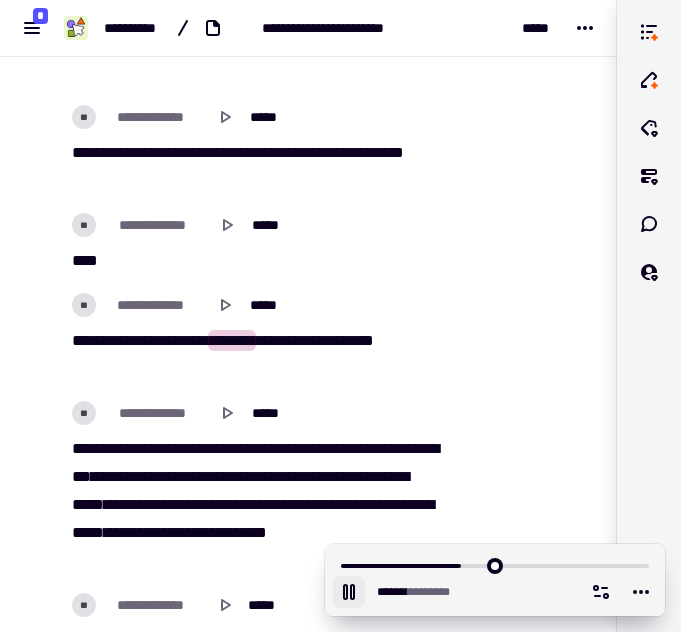 scroll, scrollTop: 27872, scrollLeft: 0, axis: vertical 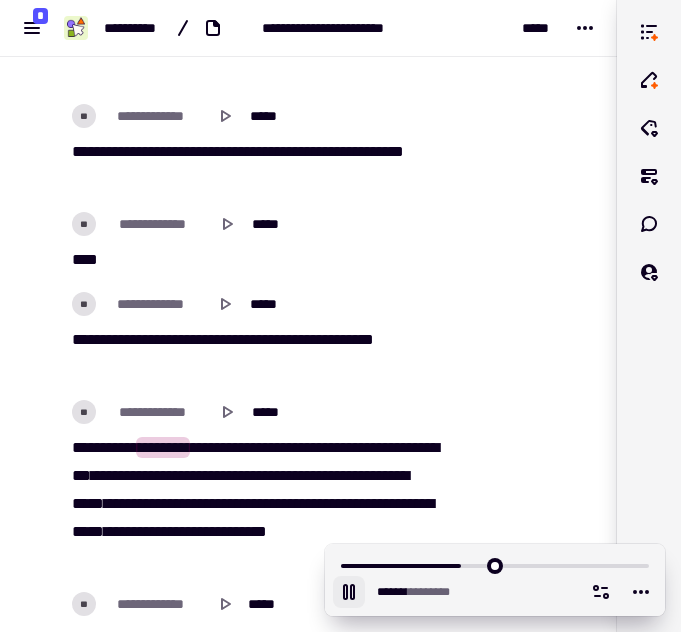 click 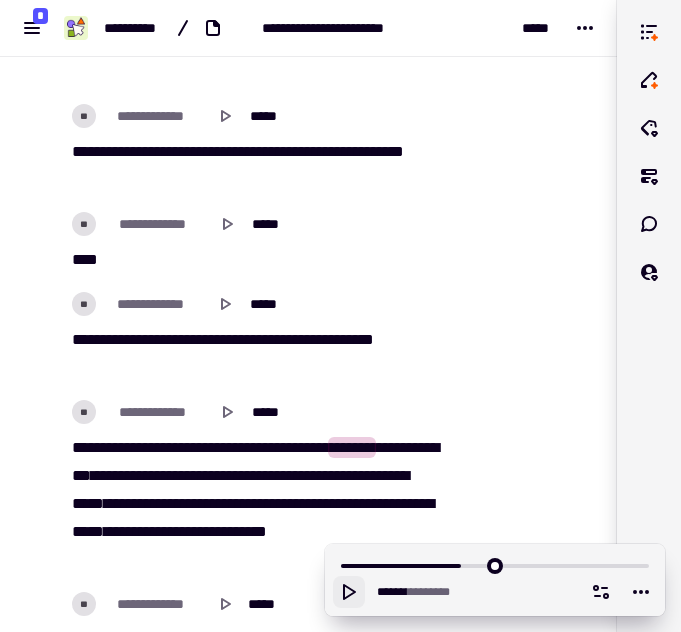 click 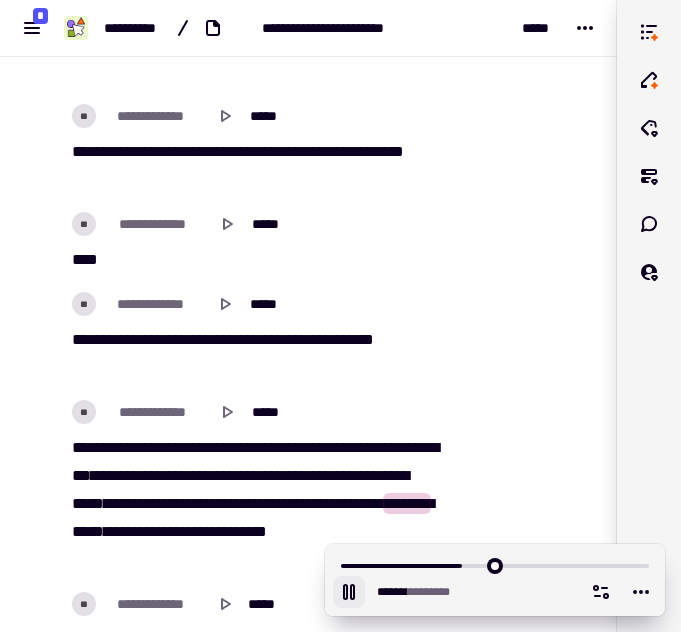 click on "********" at bounding box center (175, 475) 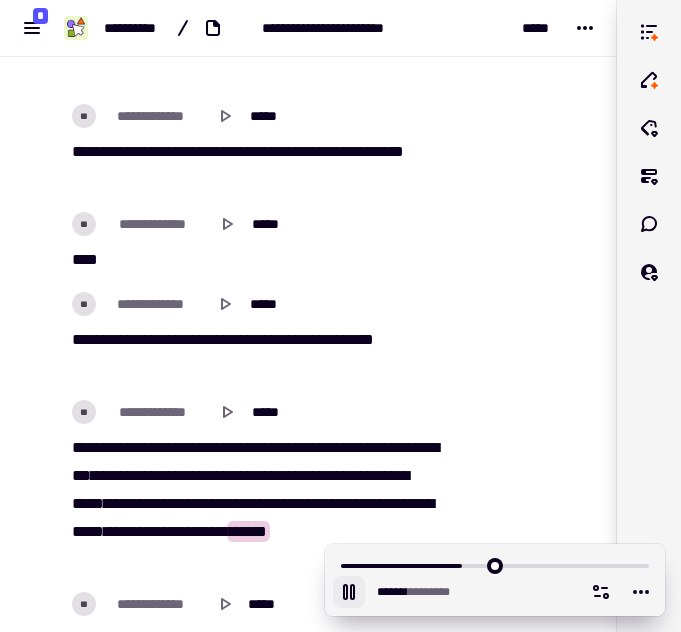 click on "********" at bounding box center [175, 475] 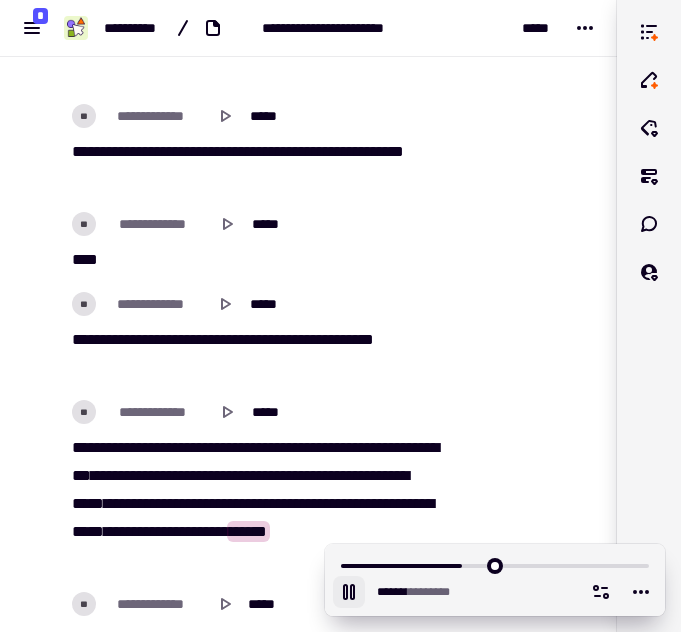 click on "***" at bounding box center (244, 475) 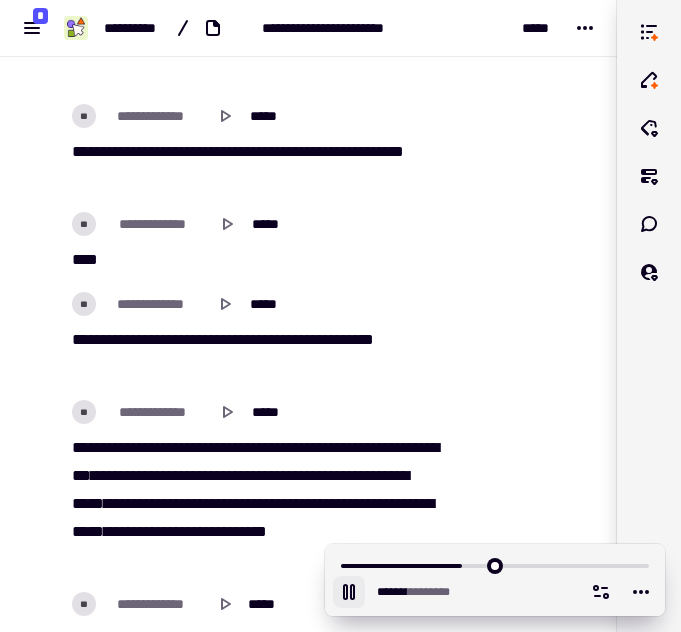 click at bounding box center (526, 8746) 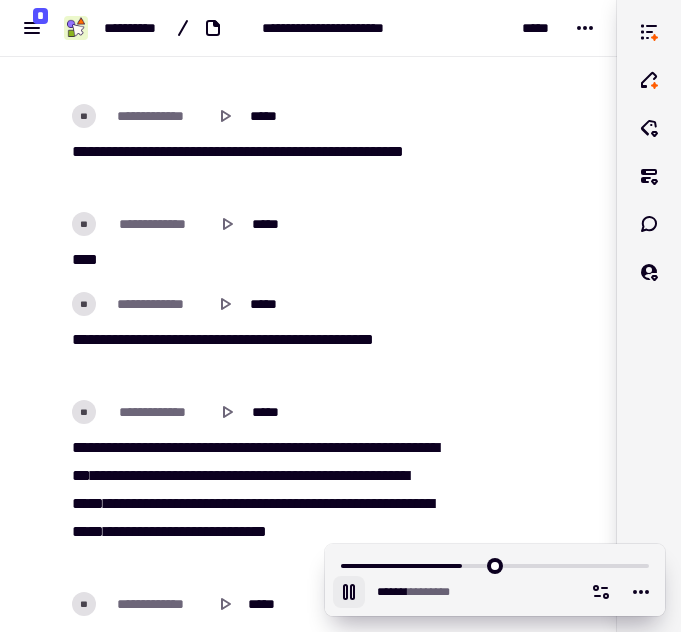 scroll, scrollTop: 27939, scrollLeft: 0, axis: vertical 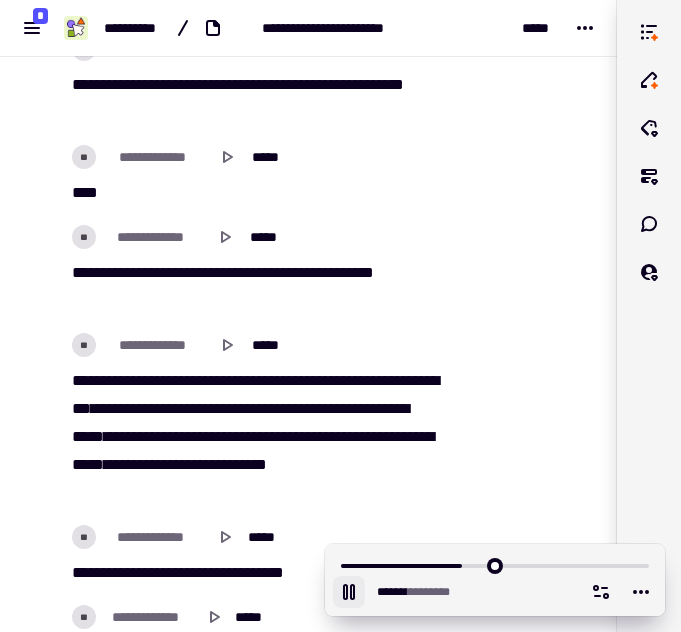 click 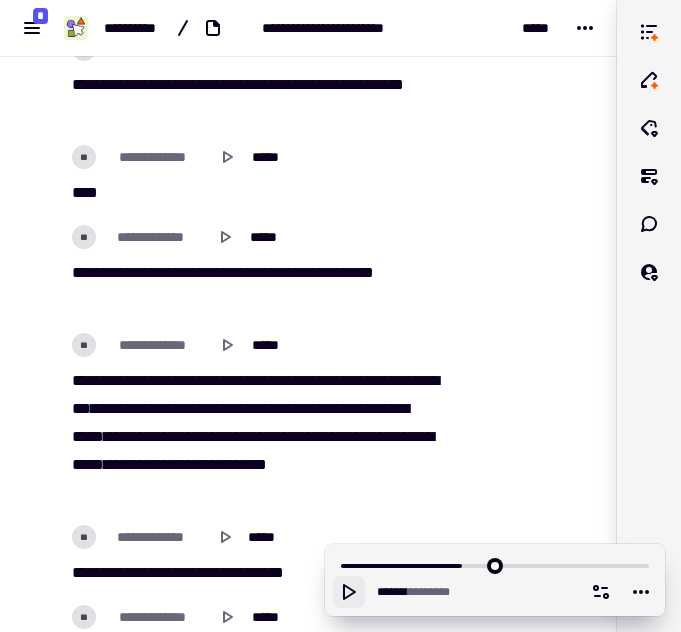 scroll, scrollTop: 28038, scrollLeft: 0, axis: vertical 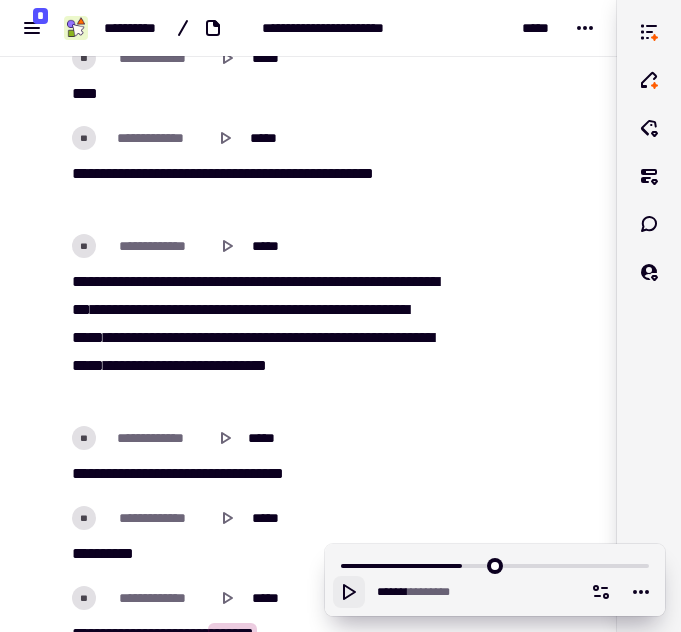 click 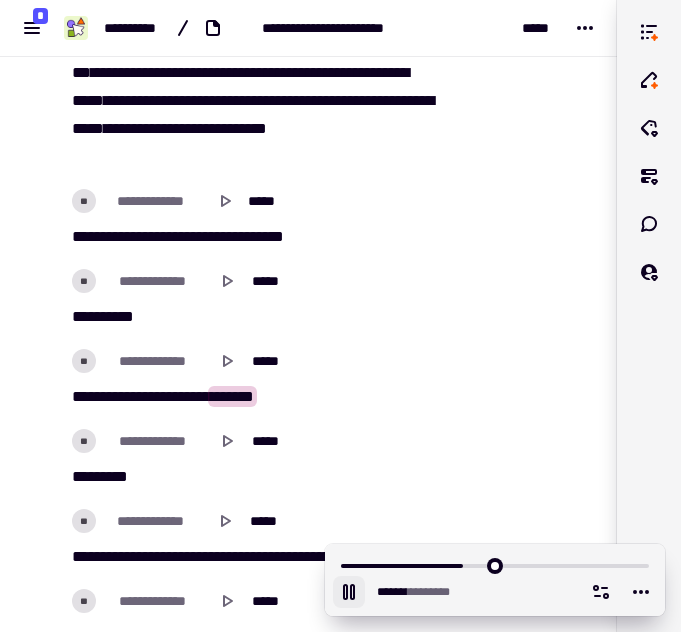scroll, scrollTop: 28443, scrollLeft: 0, axis: vertical 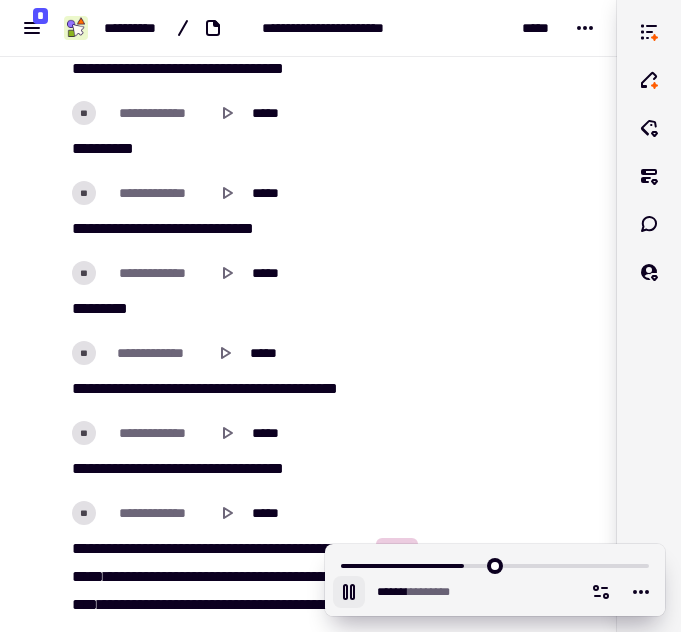 click 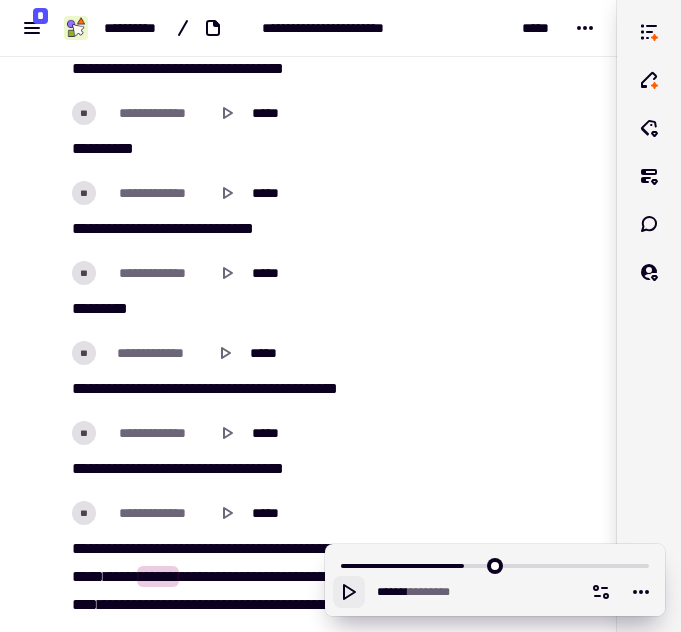 scroll, scrollTop: 28559, scrollLeft: 0, axis: vertical 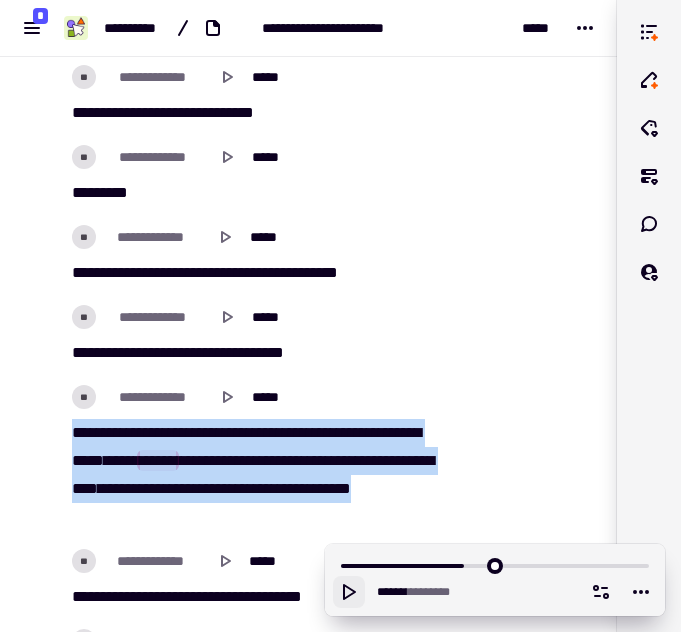 drag, startPoint x: 71, startPoint y: 437, endPoint x: 144, endPoint y: 504, distance: 99.08582 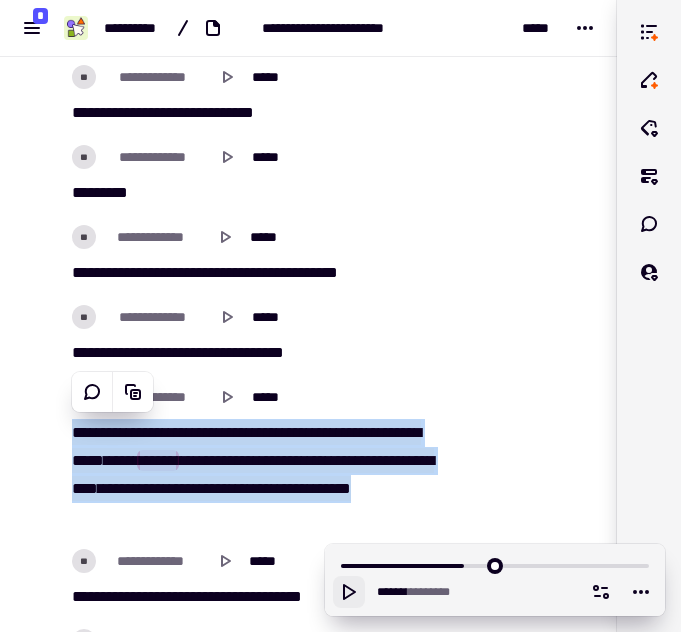 click 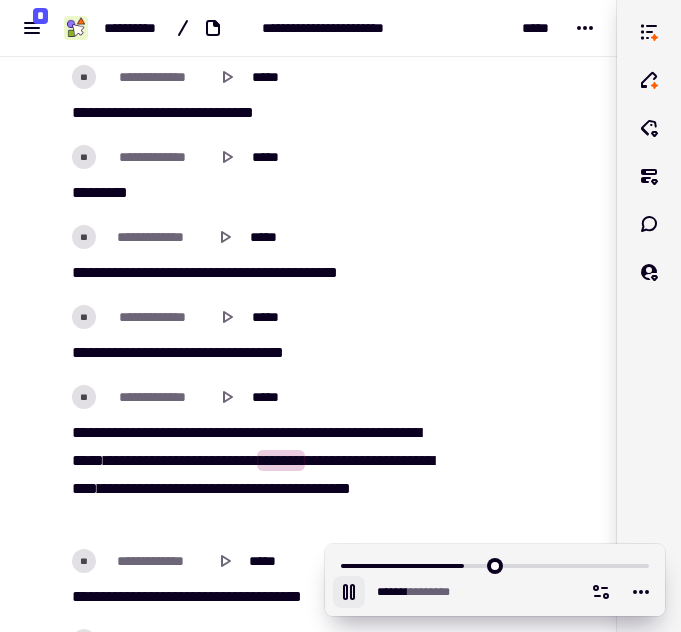 click on "****" at bounding box center [235, 432] 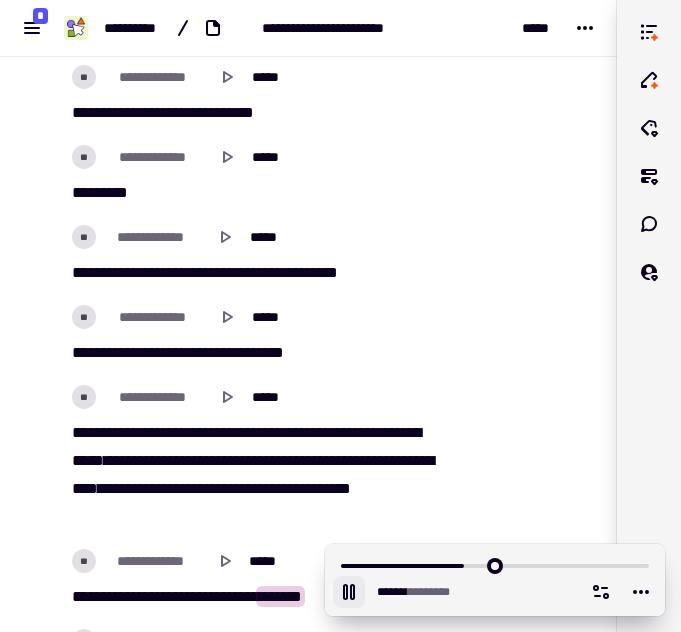click on "*******" at bounding box center [281, 460] 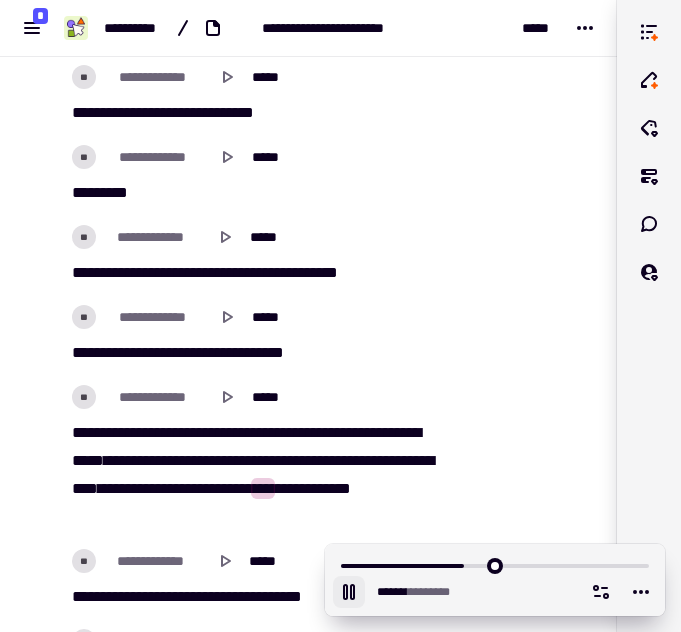 click 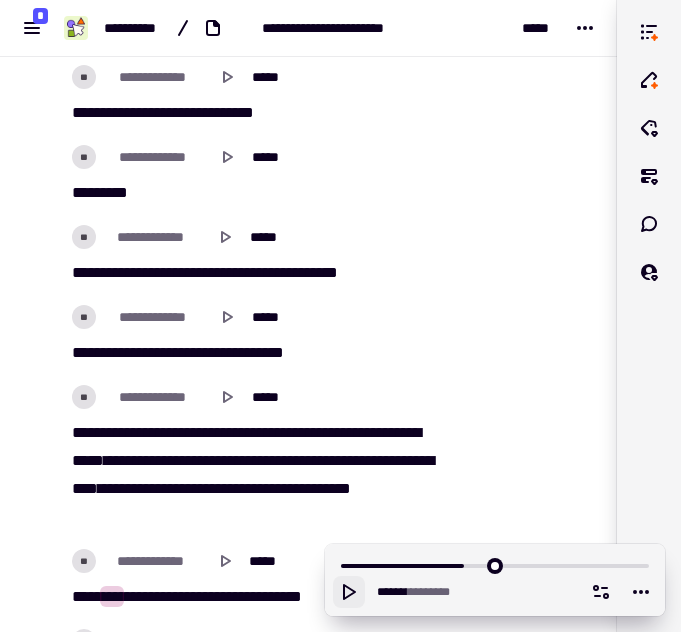 scroll, scrollTop: 28734, scrollLeft: 0, axis: vertical 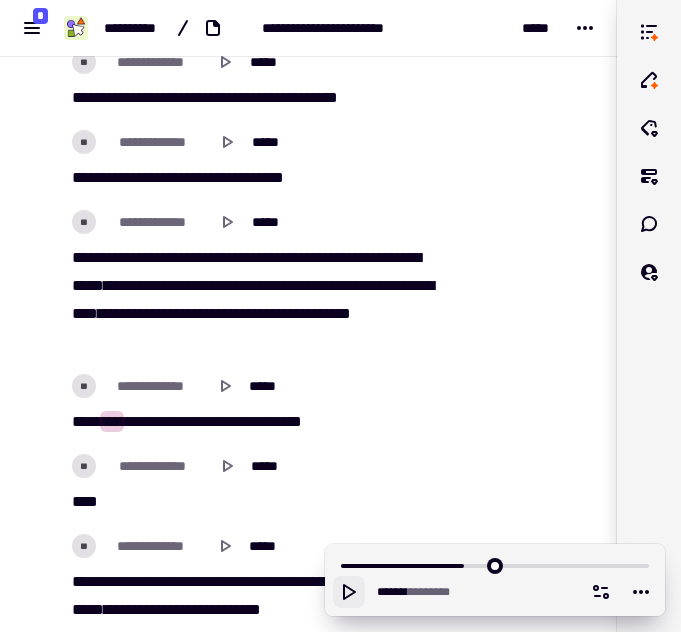 click 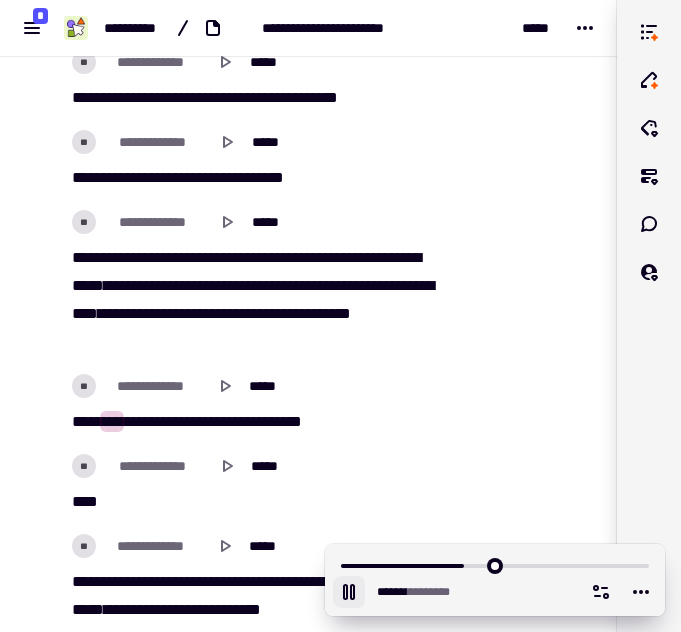 scroll, scrollTop: 28884, scrollLeft: 0, axis: vertical 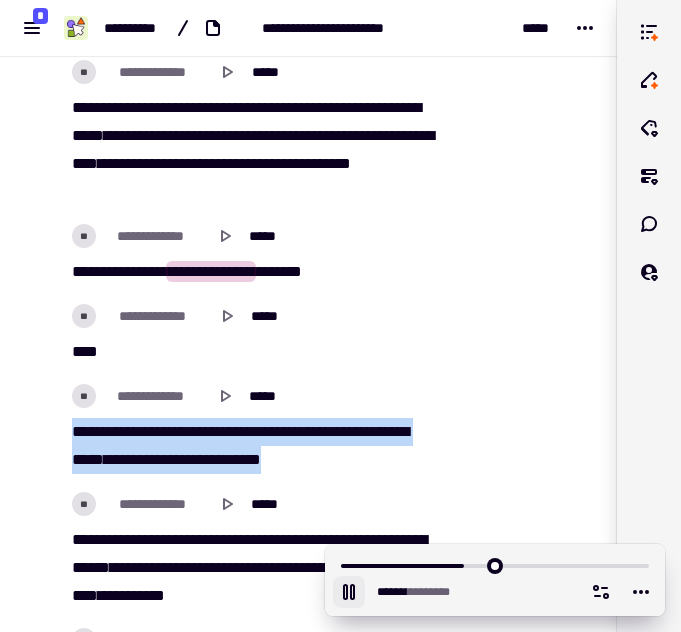 drag, startPoint x: 74, startPoint y: 424, endPoint x: 413, endPoint y: 459, distance: 340.802 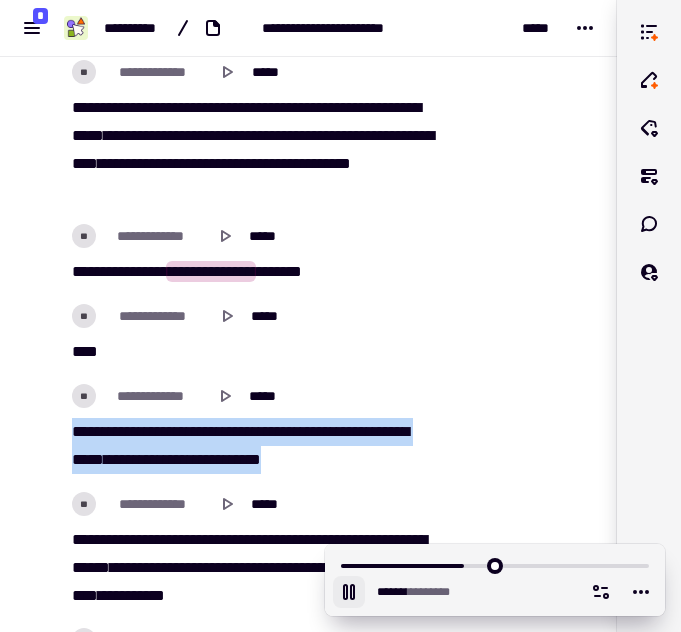 click on "[REDACTED]" at bounding box center [254, 446] 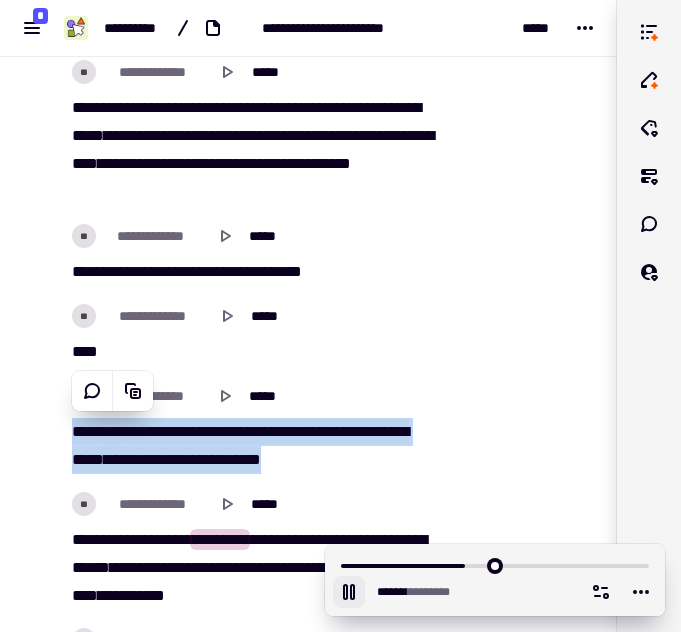 click 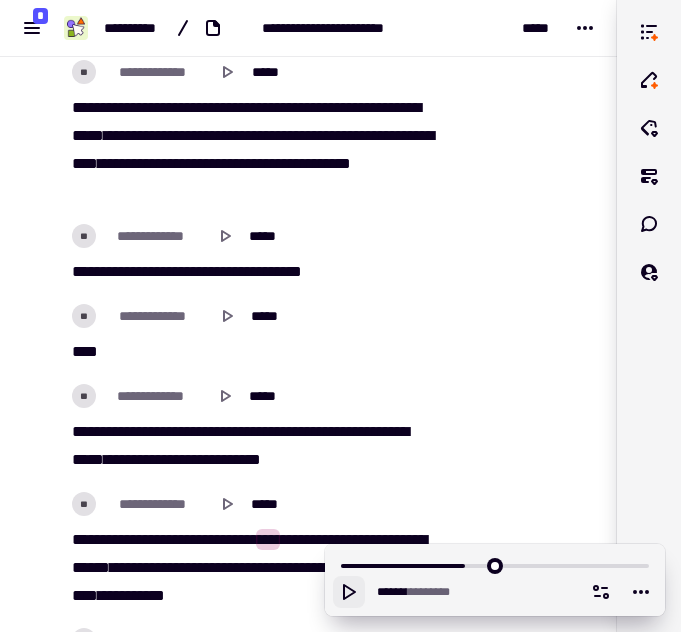 scroll, scrollTop: 28970, scrollLeft: 0, axis: vertical 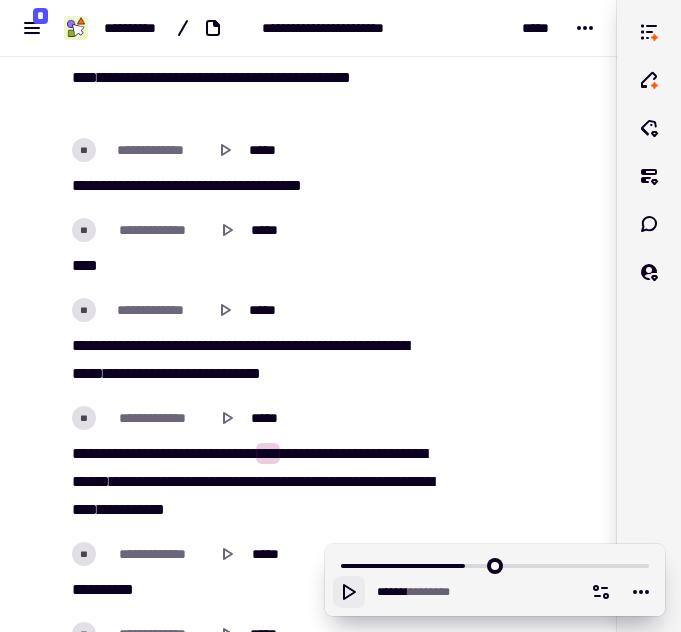 click 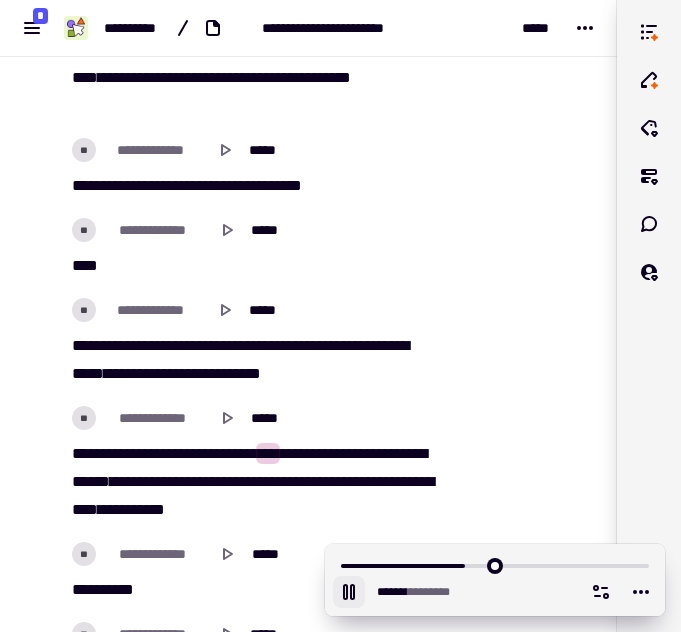 click on "*****" at bounding box center (118, 453) 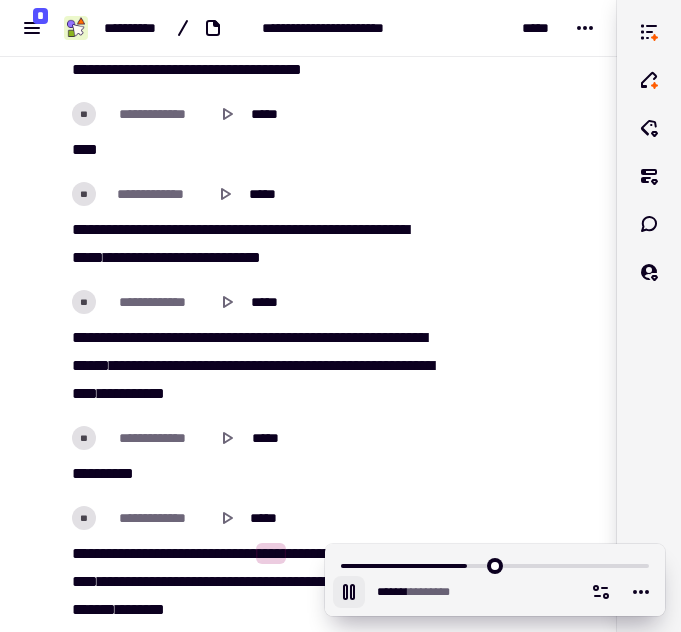 scroll, scrollTop: 29187, scrollLeft: 0, axis: vertical 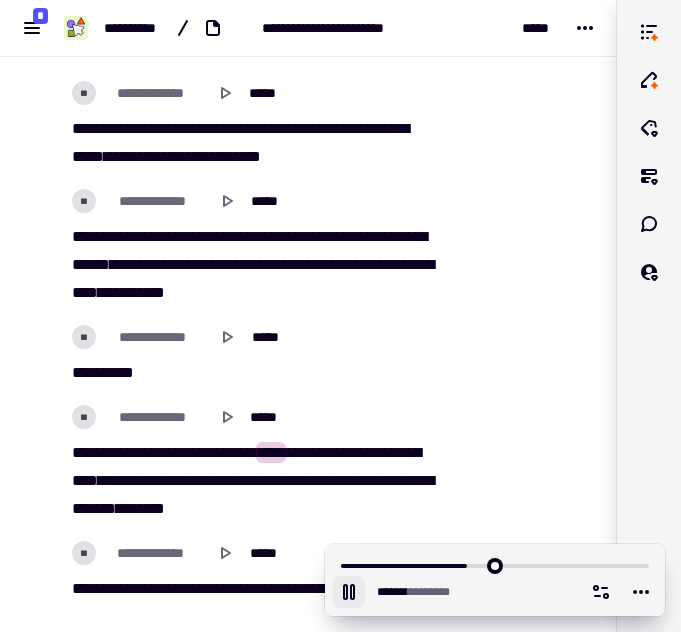 click 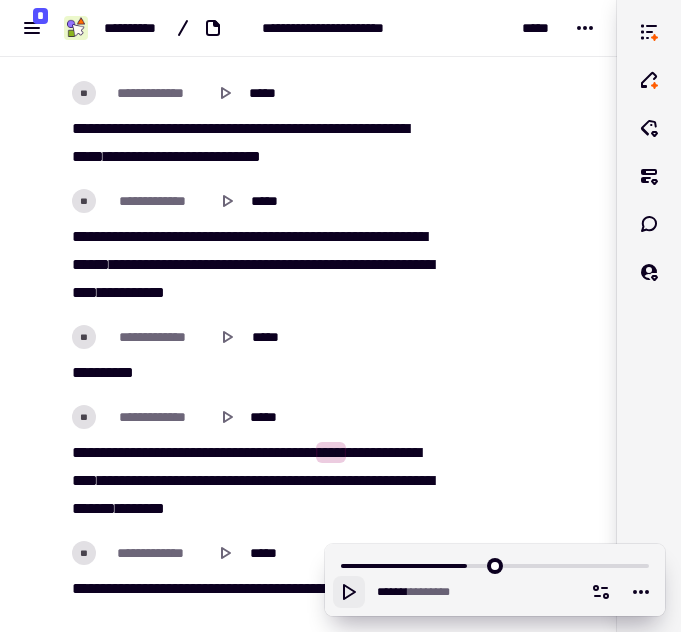 click on "*******" at bounding box center [166, 452] 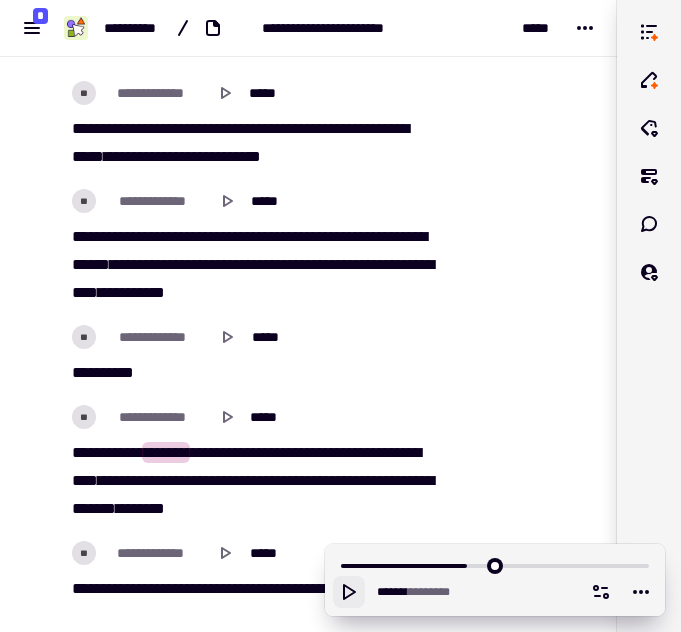 click 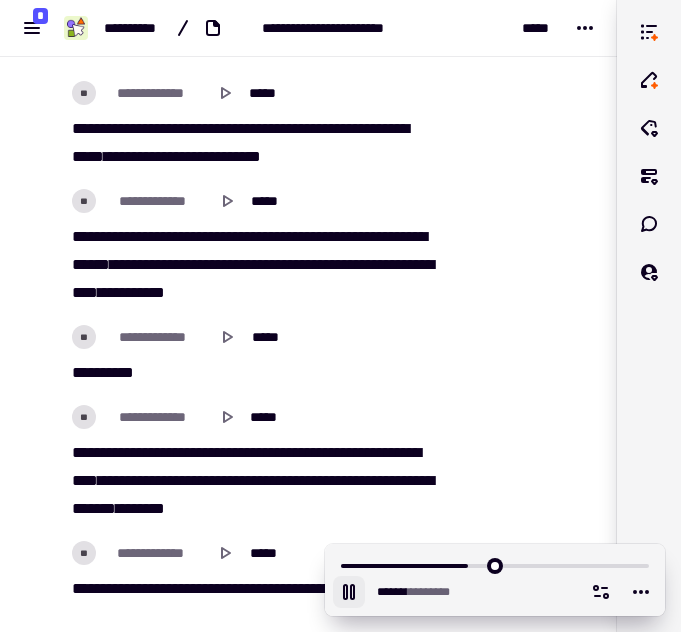 click on "*******" at bounding box center [293, 480] 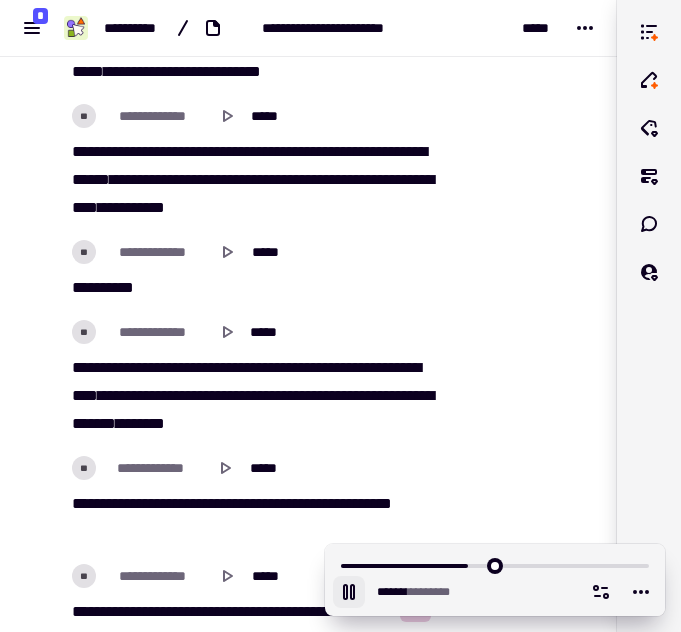 scroll, scrollTop: 29616, scrollLeft: 0, axis: vertical 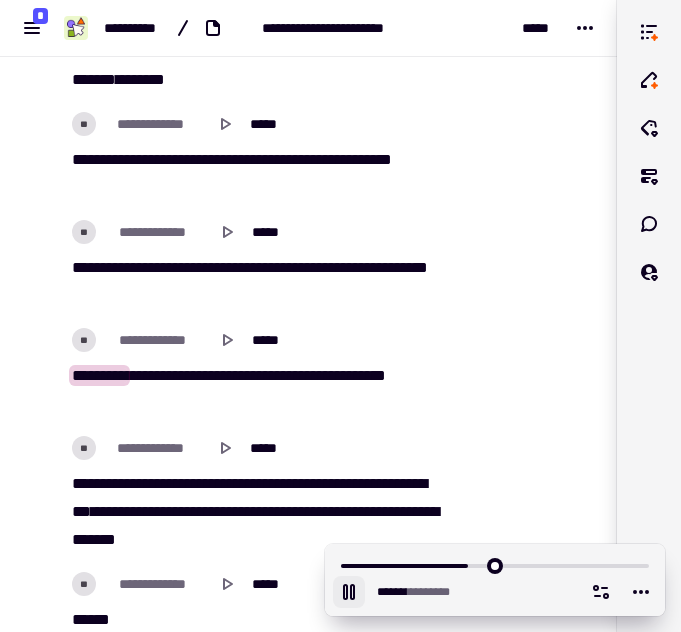click 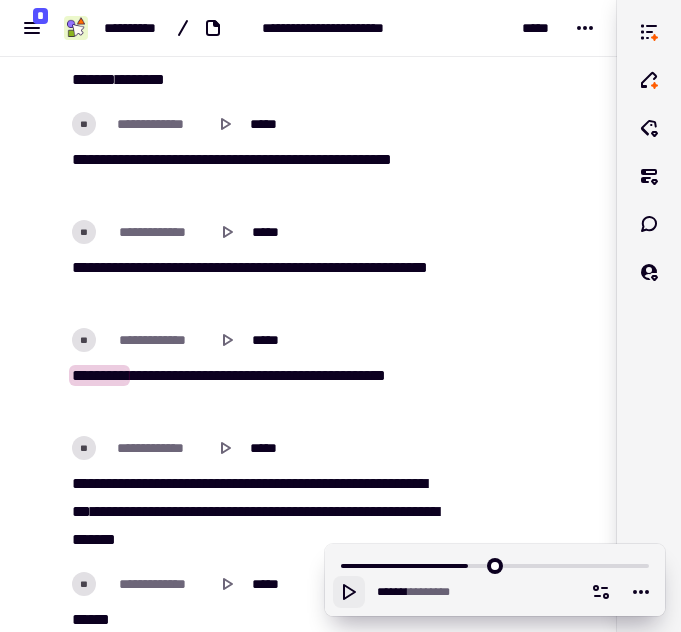 click 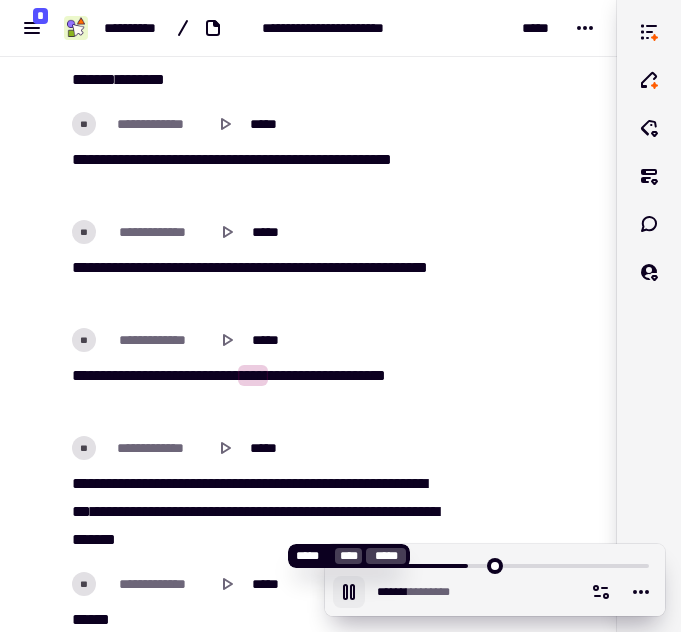 click 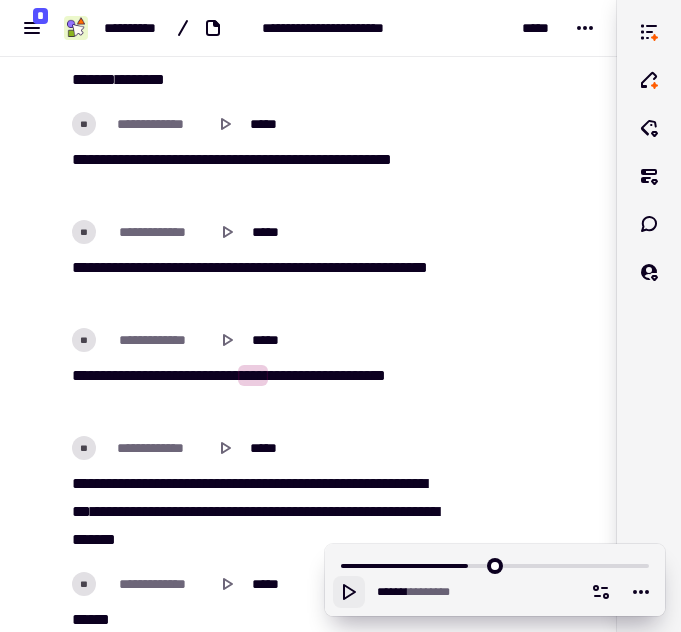 click 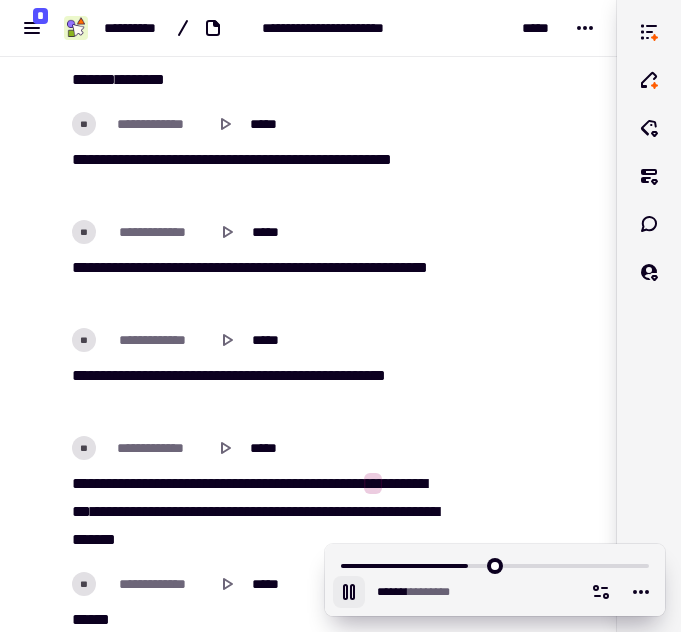 click on "[REDACTED]" at bounding box center (254, 512) 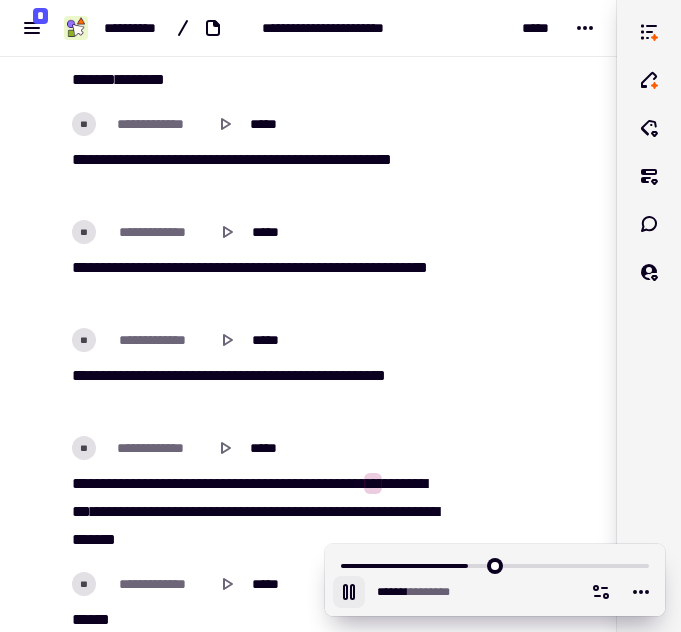 scroll, scrollTop: 29625, scrollLeft: 0, axis: vertical 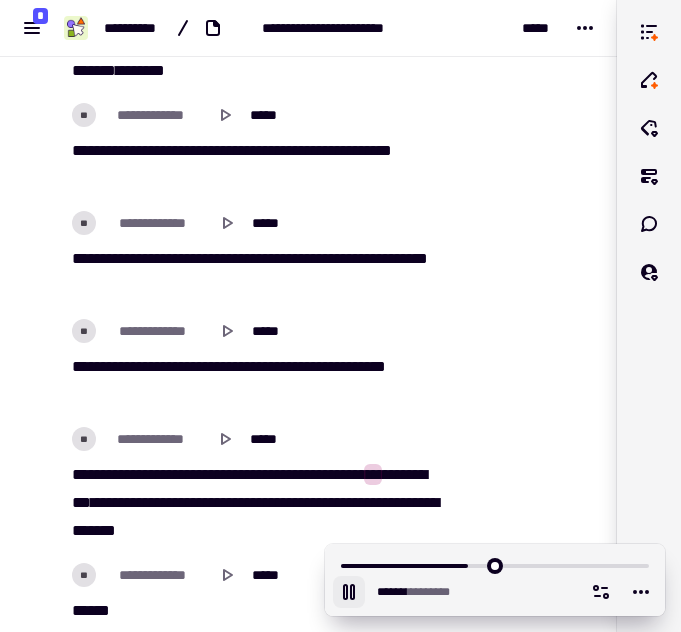 click on "[REDACTED]" at bounding box center [254, 381] 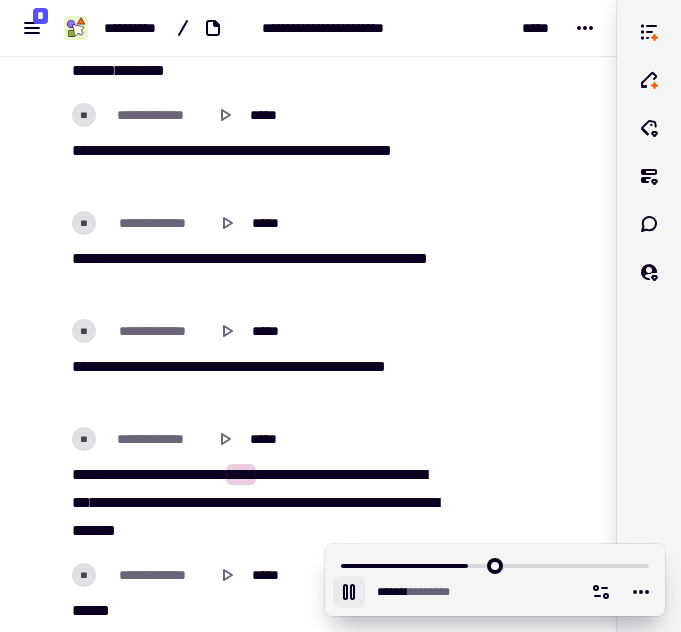 click 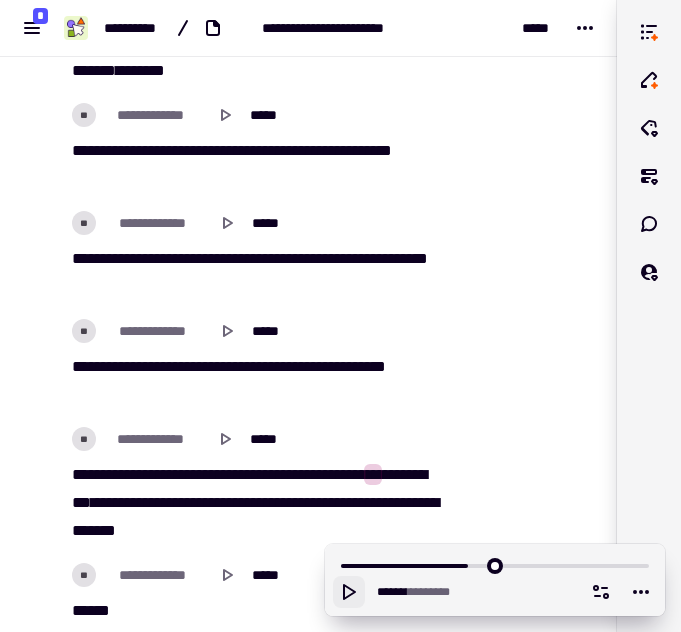 click on "[REDACTED]" at bounding box center (254, 503) 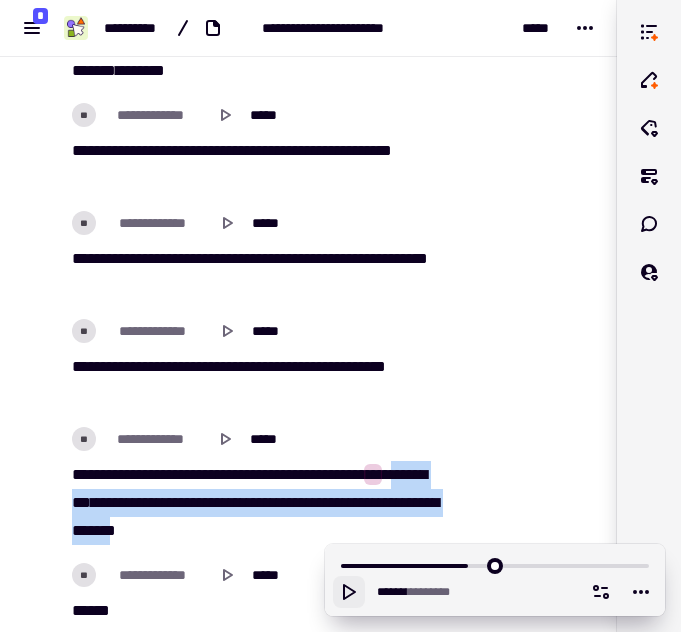 drag, startPoint x: 133, startPoint y: 516, endPoint x: 302, endPoint y: 529, distance: 169.49927 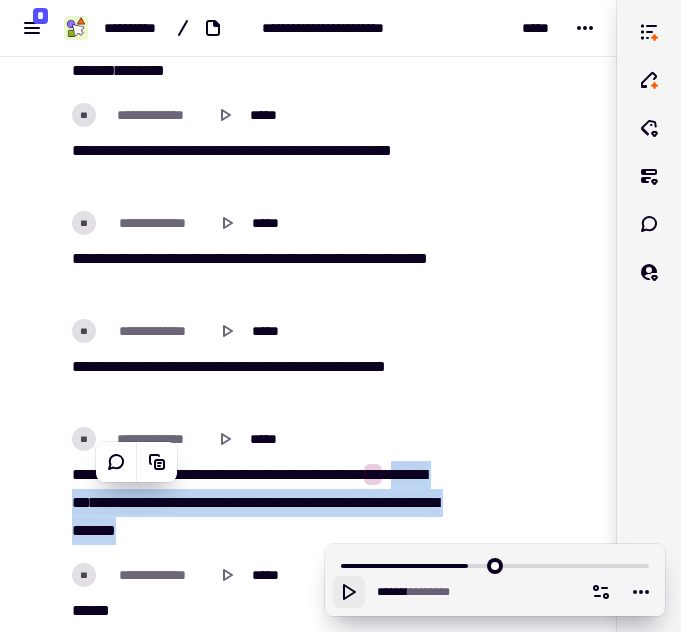 click 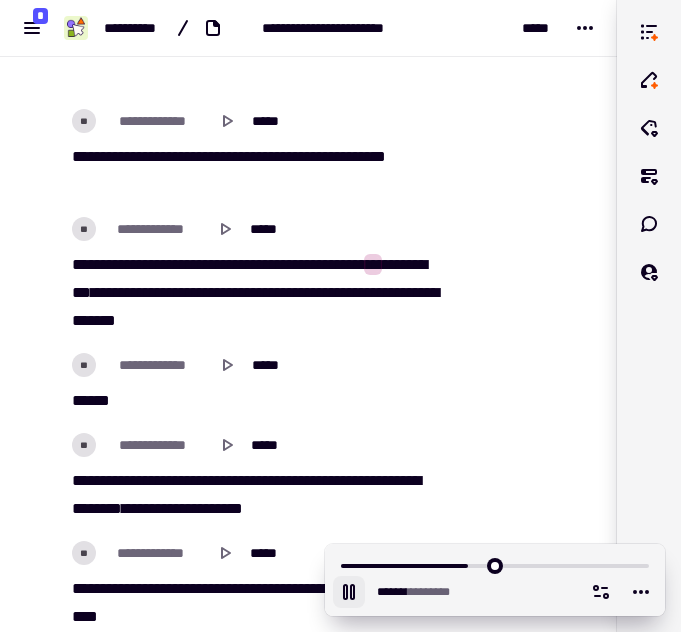 scroll, scrollTop: 29883, scrollLeft: 0, axis: vertical 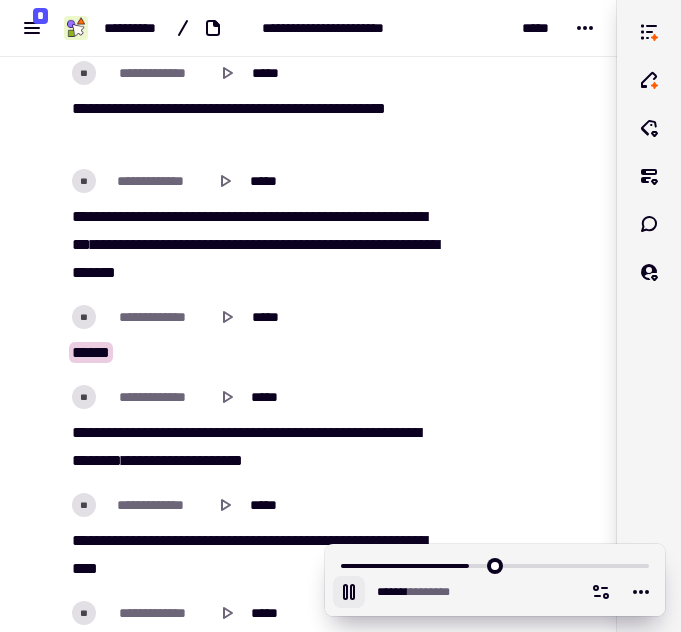 click 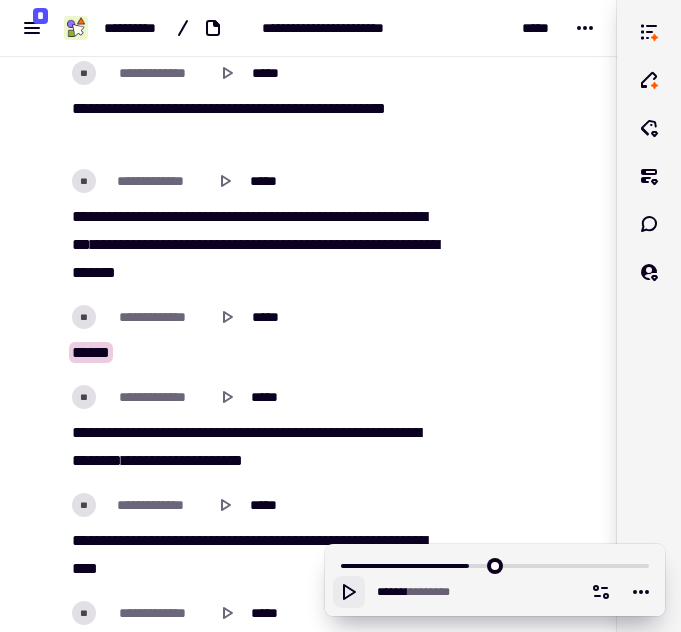 click 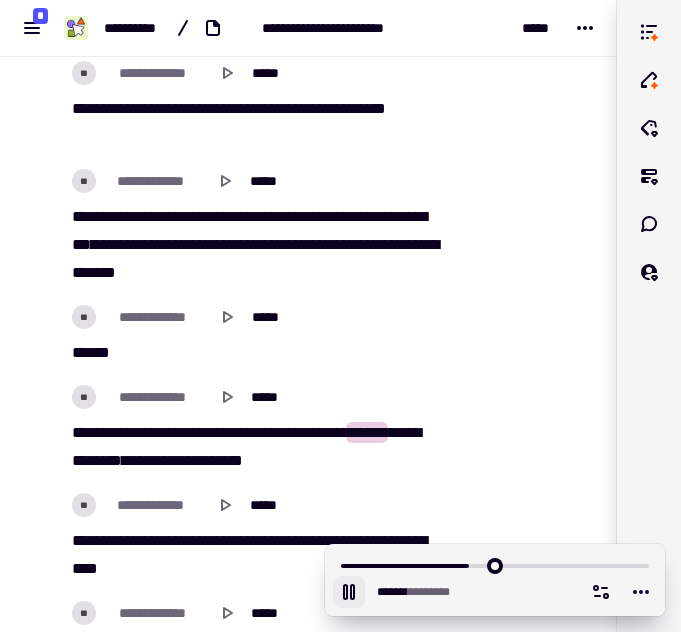 click 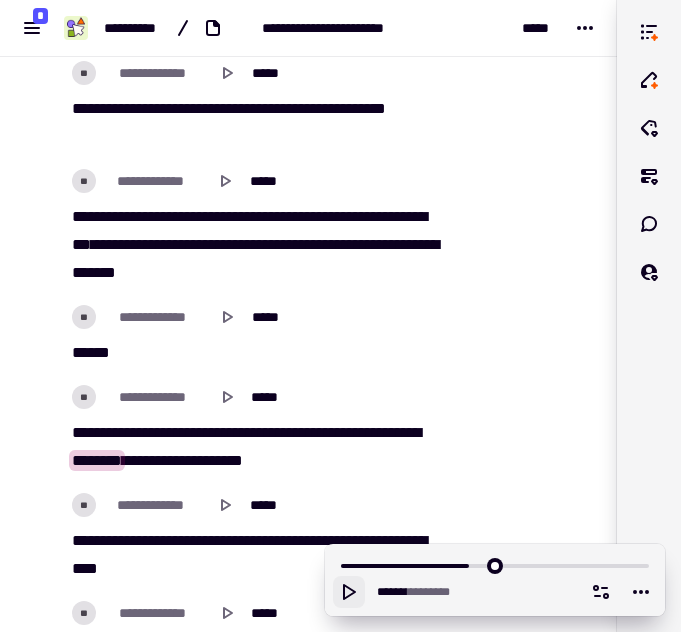 click 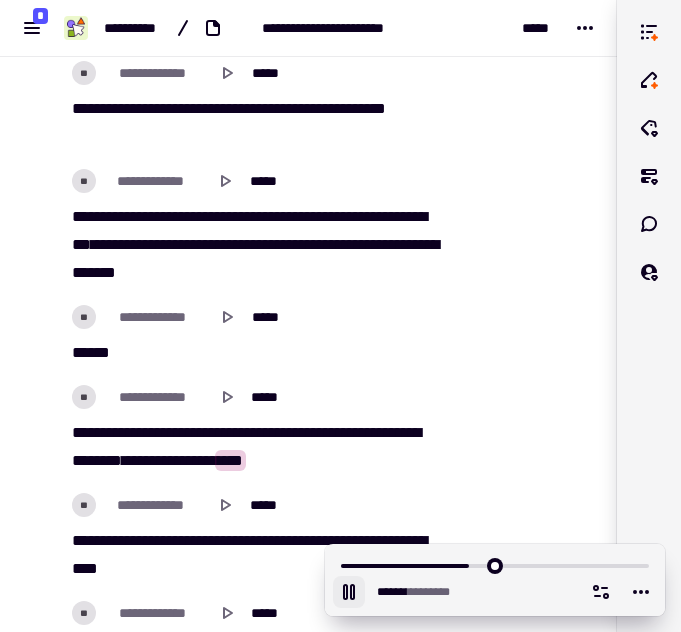scroll, scrollTop: 29976, scrollLeft: 0, axis: vertical 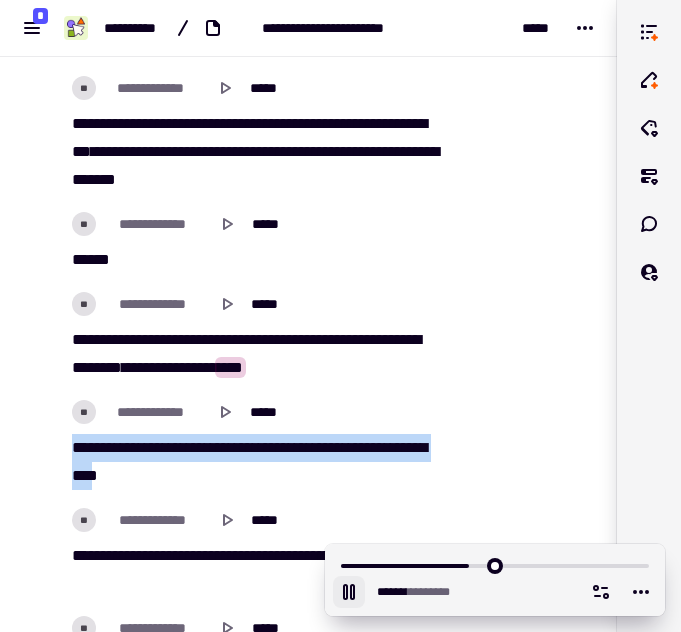 drag, startPoint x: 72, startPoint y: 446, endPoint x: 205, endPoint y: 475, distance: 136.12494 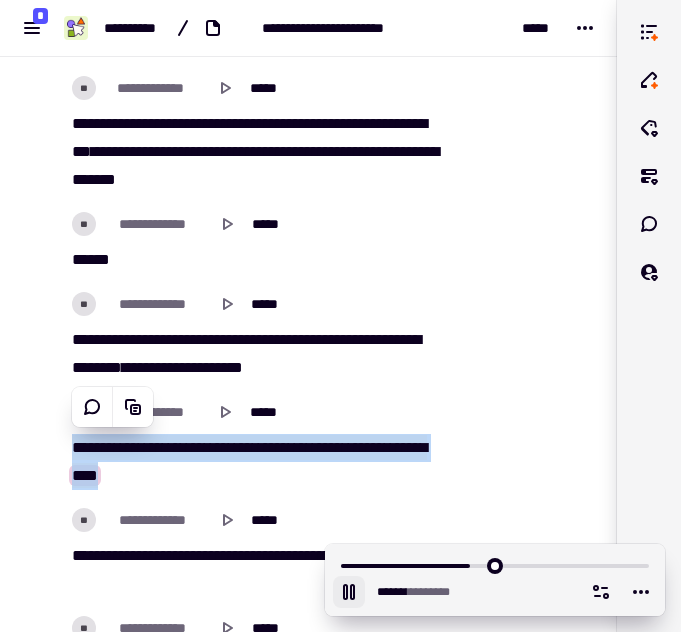 click 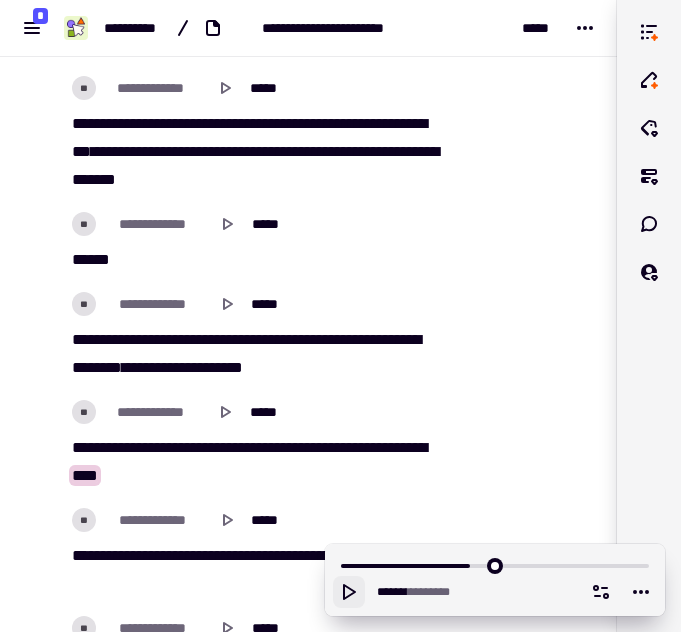 click 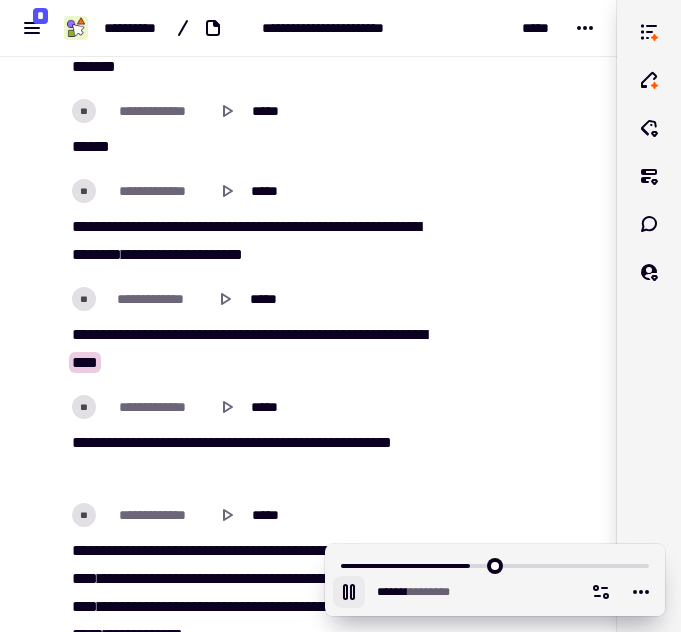 scroll, scrollTop: 30171, scrollLeft: 0, axis: vertical 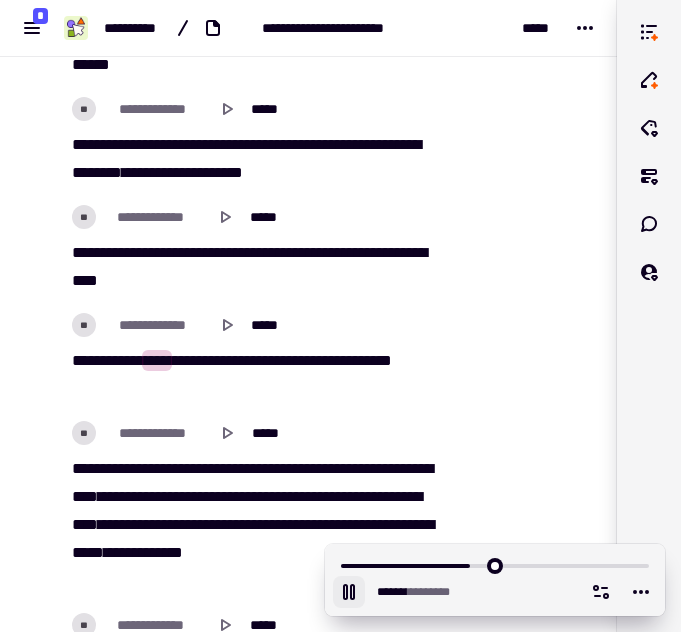 click on "******" at bounding box center [121, 360] 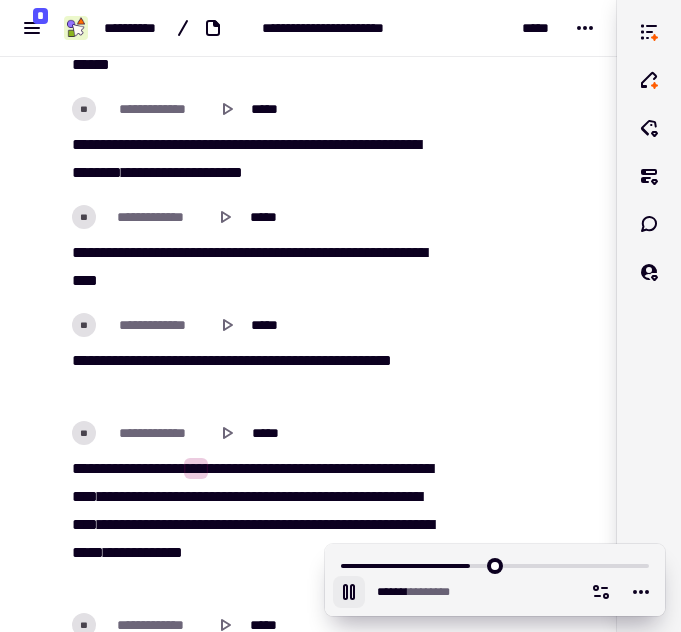 click on "****" at bounding box center [223, 360] 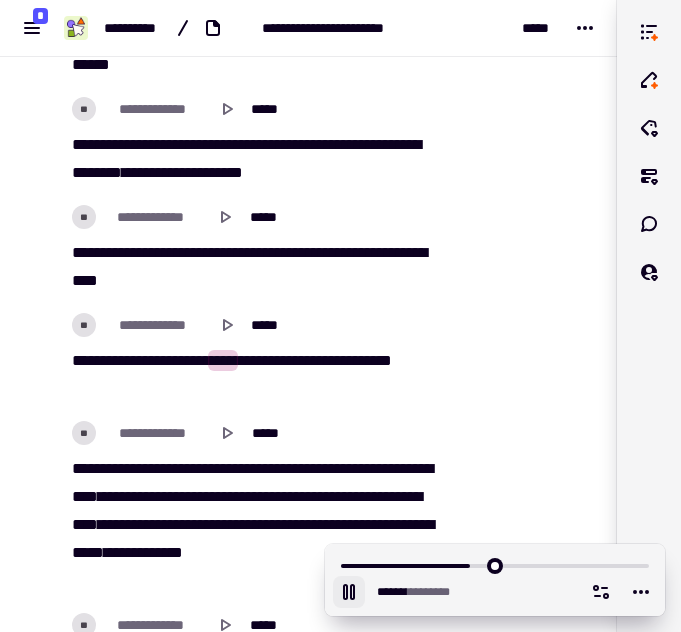 click on "******" at bounding box center [121, 360] 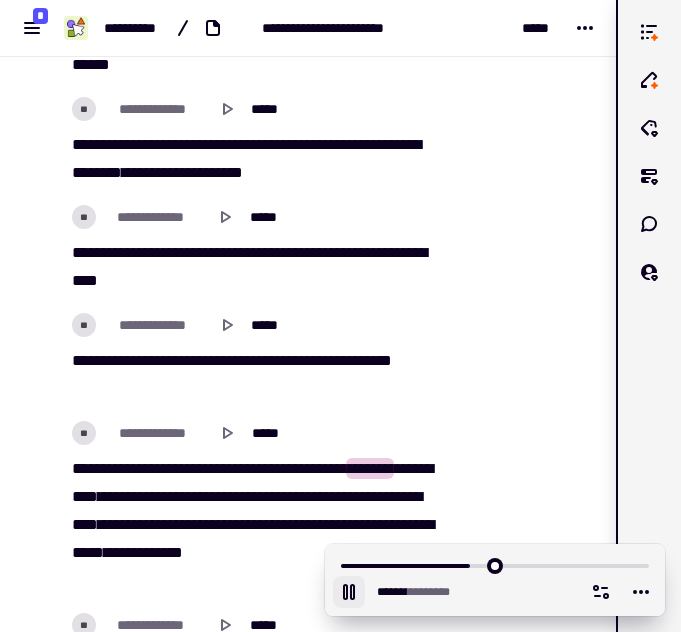 click on "****" at bounding box center (84, 468) 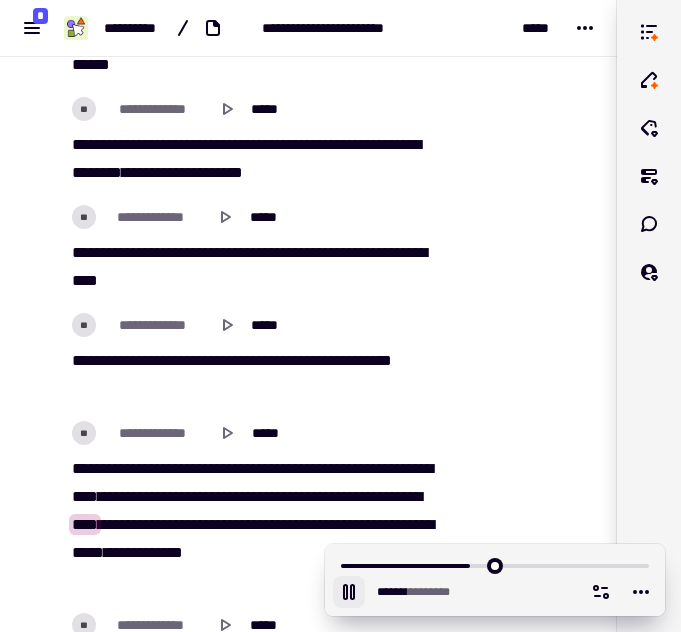 click 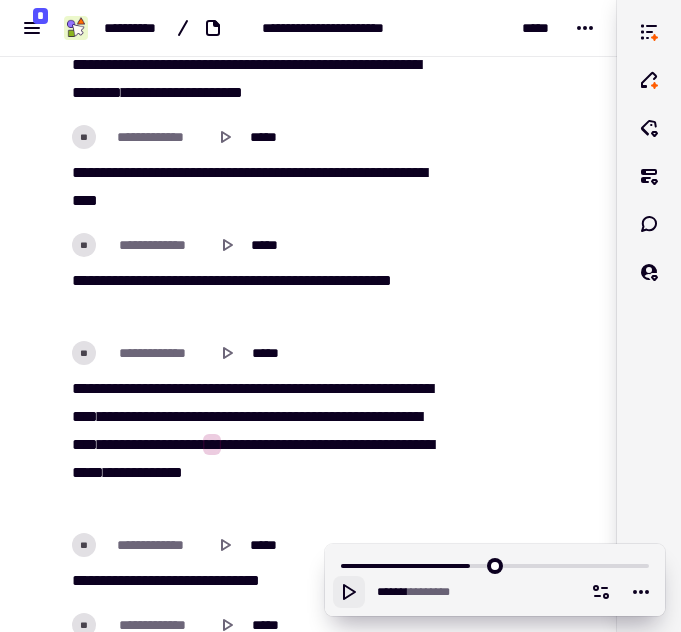 scroll, scrollTop: 30357, scrollLeft: 0, axis: vertical 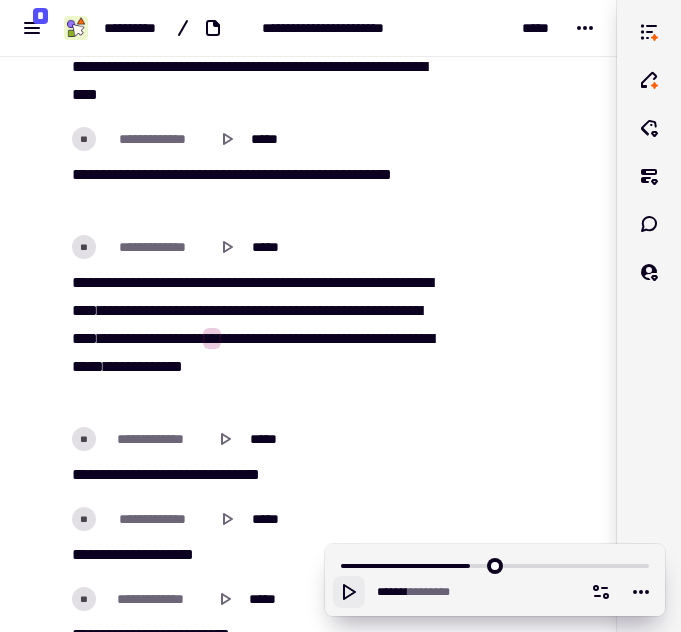 click 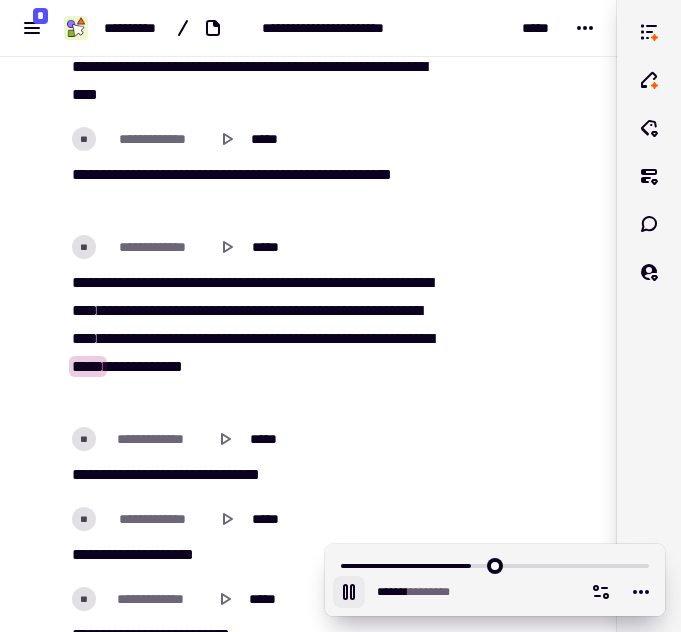 click on "******" at bounding box center (182, 338) 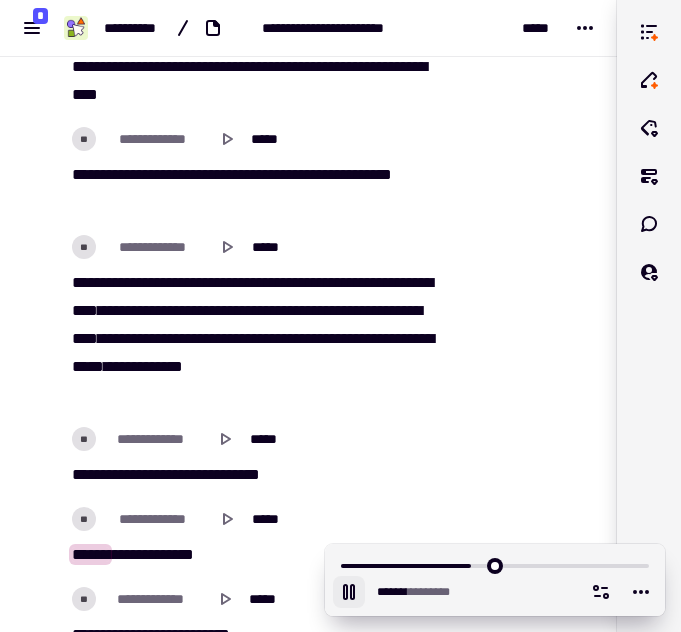 click on "*****" at bounding box center (88, 366) 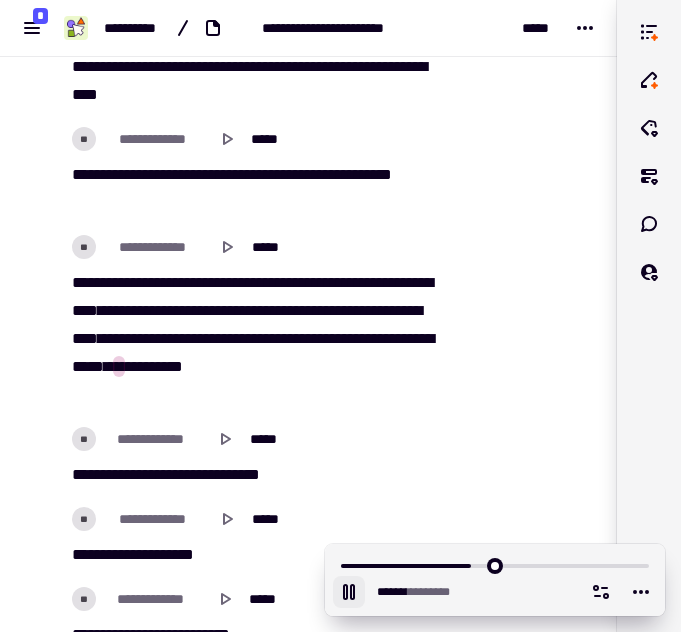 click 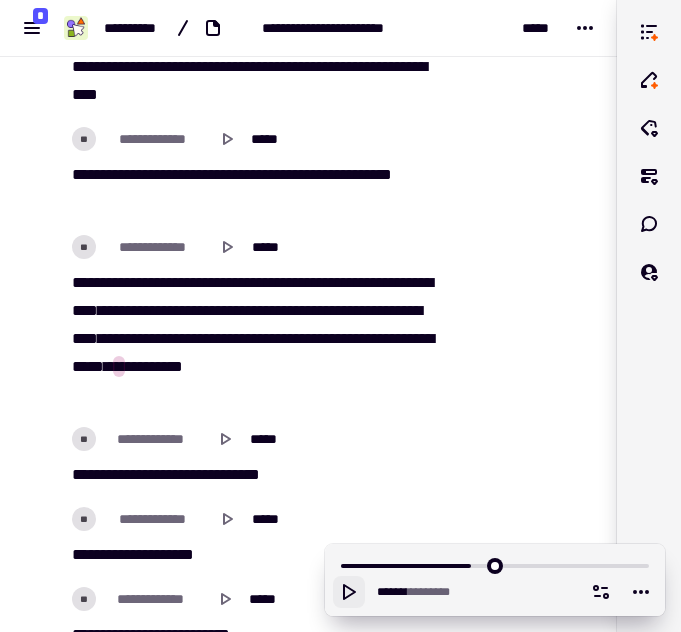 click 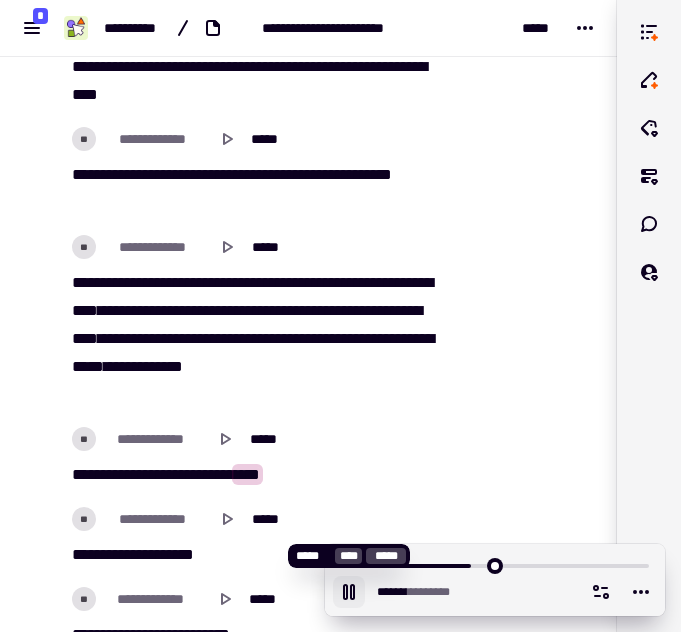 click 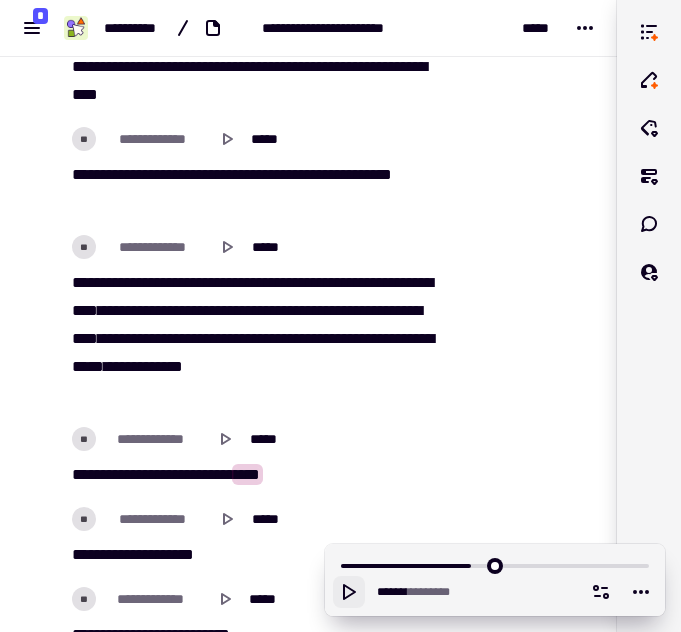 click on "[REDACTED]" at bounding box center (254, 475) 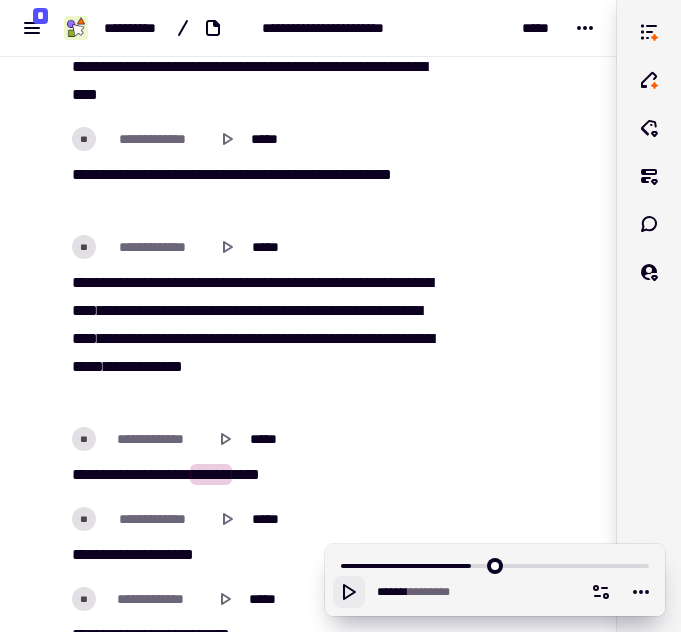 click 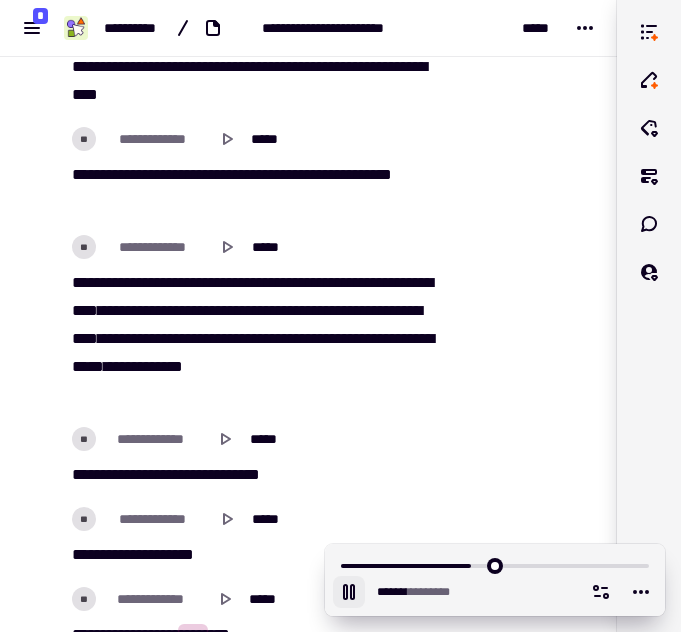 click on "***** *" at bounding box center (259, 857) 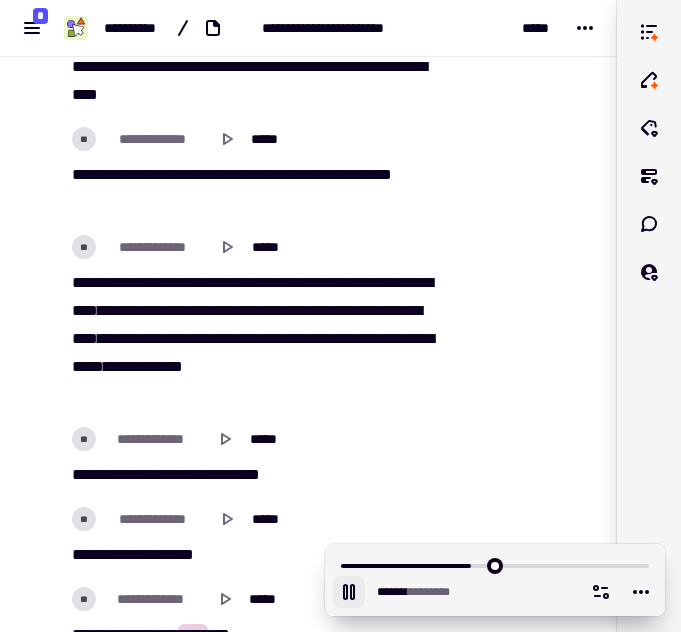 click 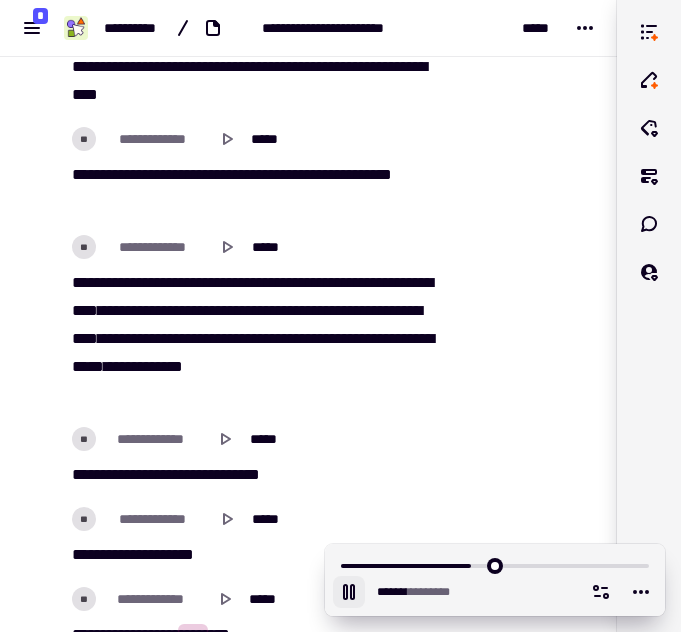 scroll, scrollTop: 30602, scrollLeft: 0, axis: vertical 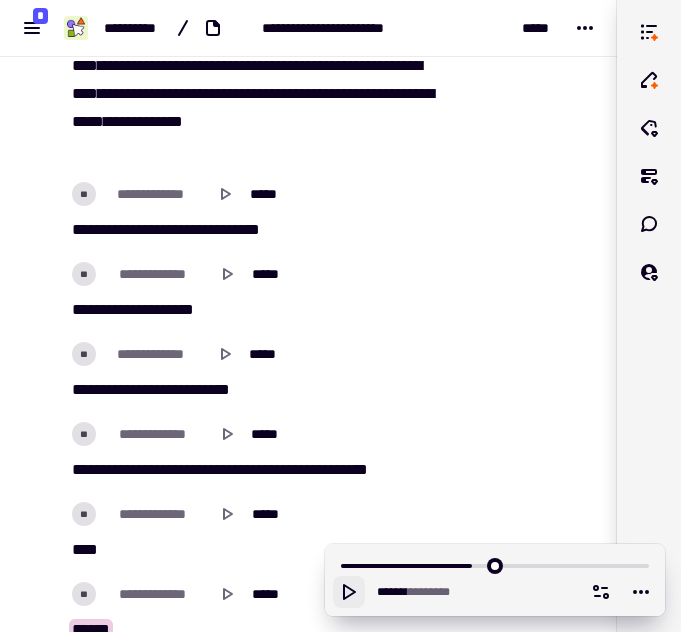click 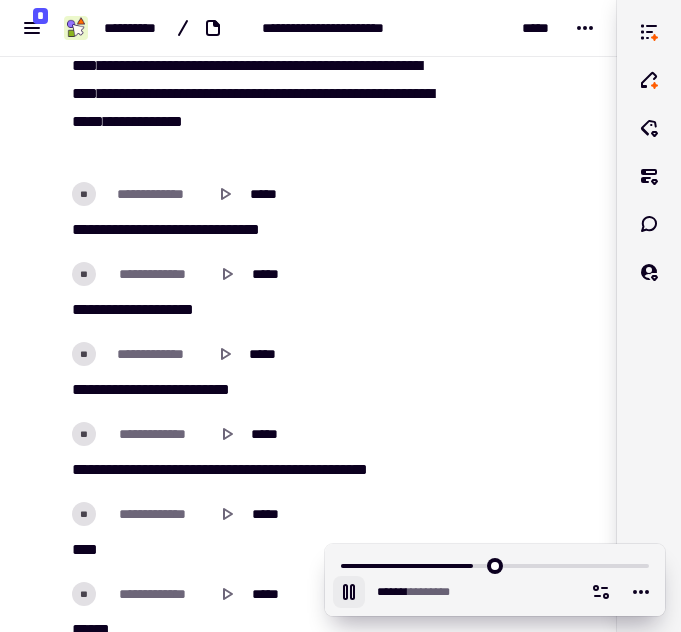 click 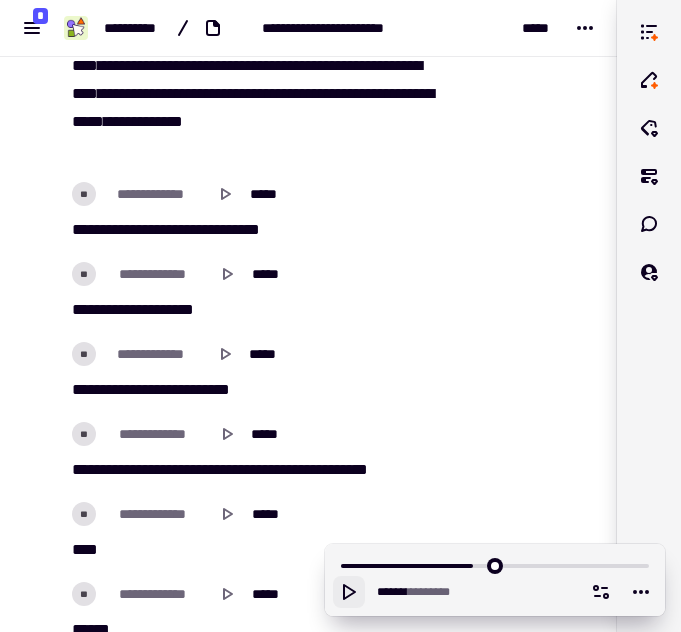type on "*******" 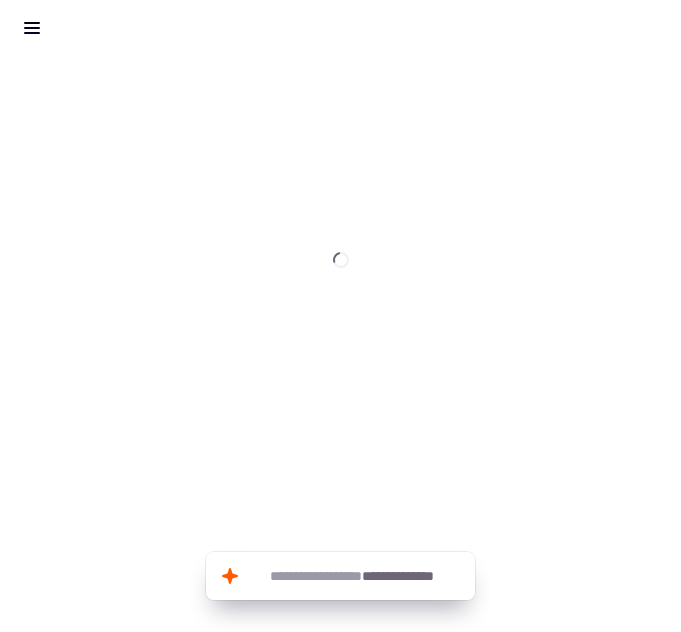 scroll, scrollTop: 0, scrollLeft: 0, axis: both 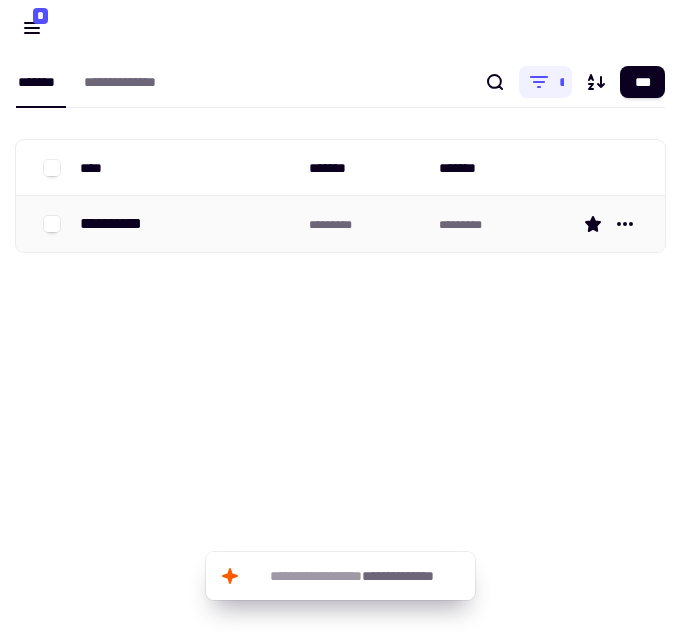 click on "*********" at bounding box center (366, 224) 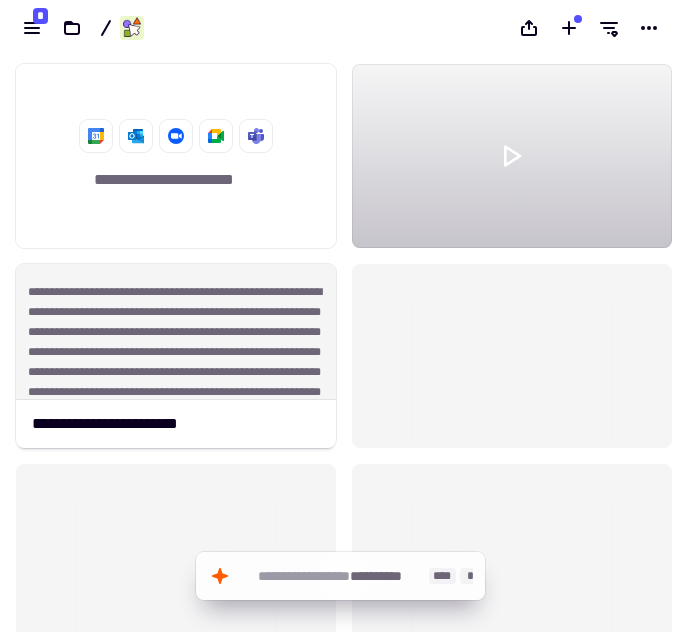 scroll, scrollTop: 16, scrollLeft: 16, axis: both 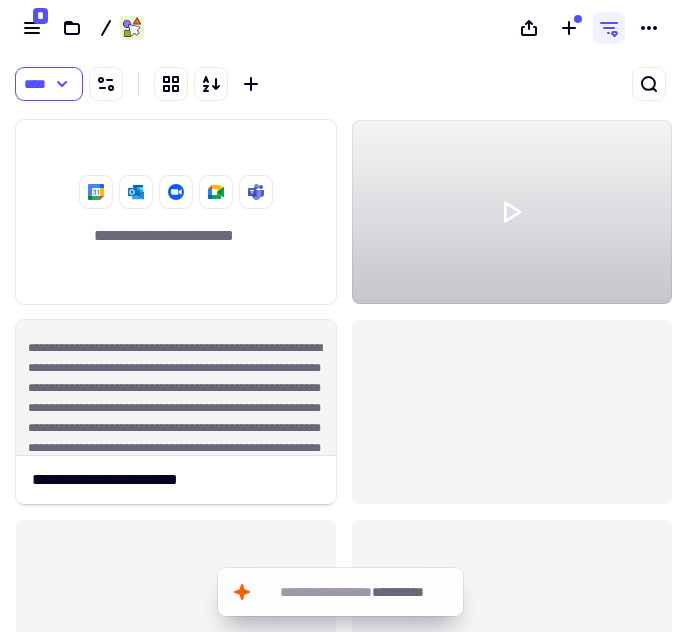 click on "**********" 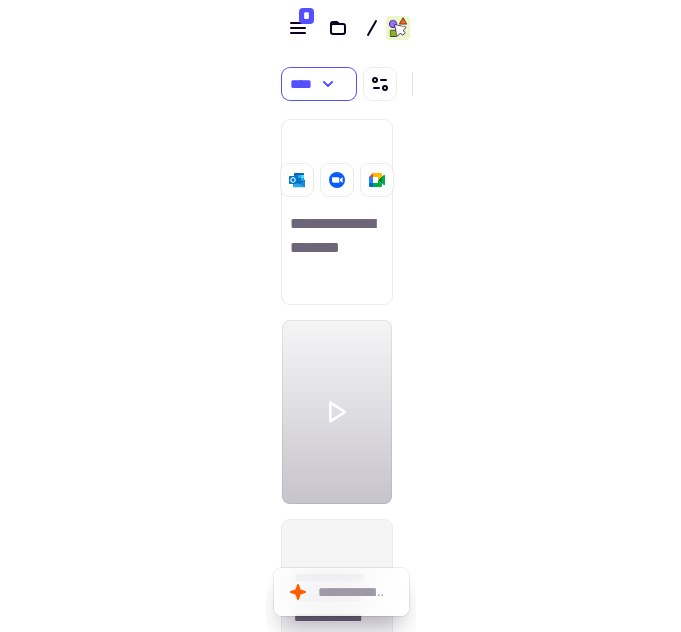 scroll, scrollTop: 505, scrollLeft: 120, axis: both 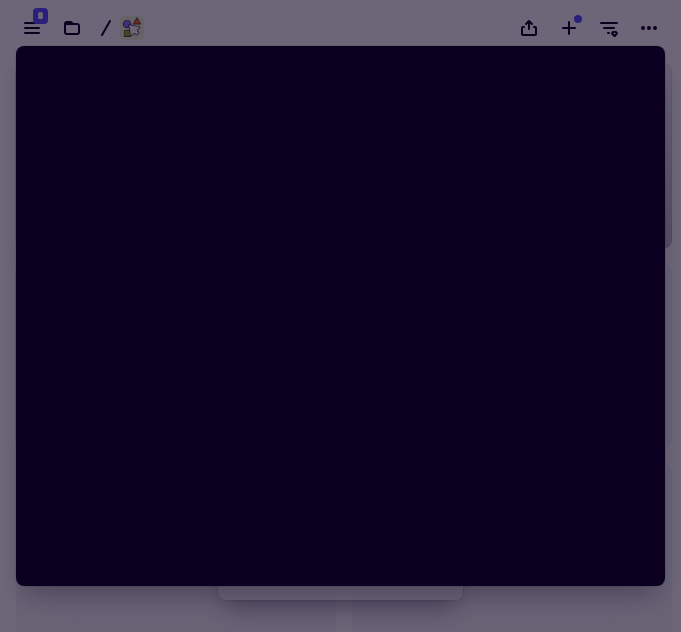 click at bounding box center (340, 316) 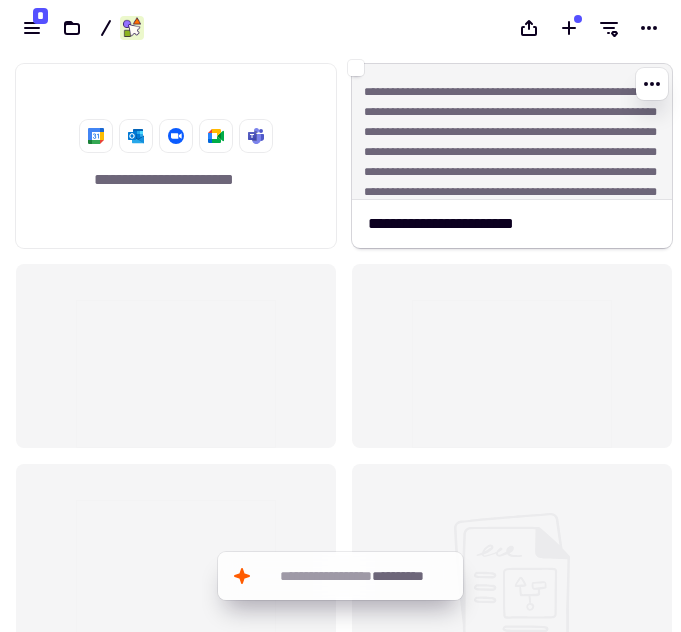 click on "**********" 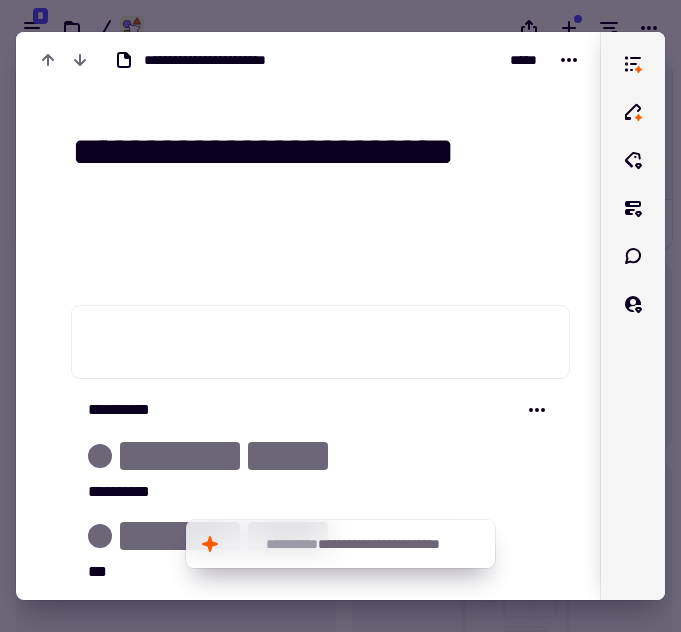 click 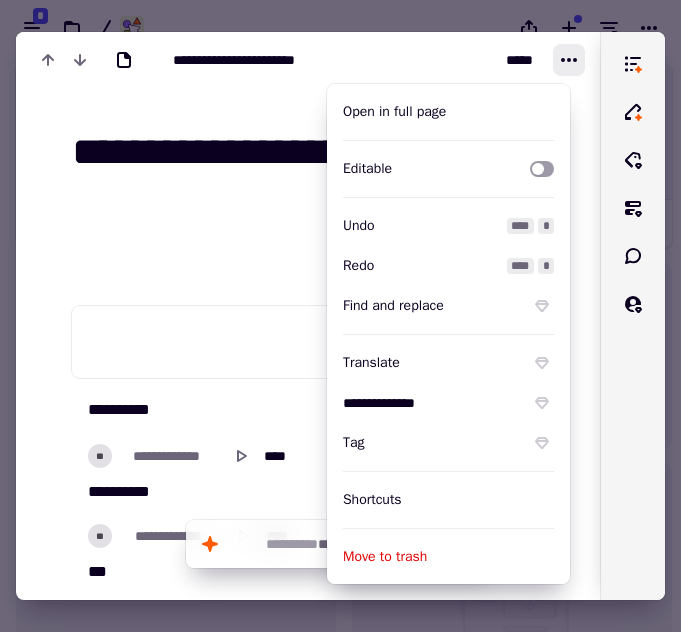 click on "Open in full page" at bounding box center (448, 112) 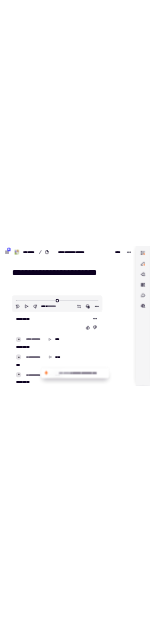 scroll, scrollTop: 167, scrollLeft: 0, axis: vertical 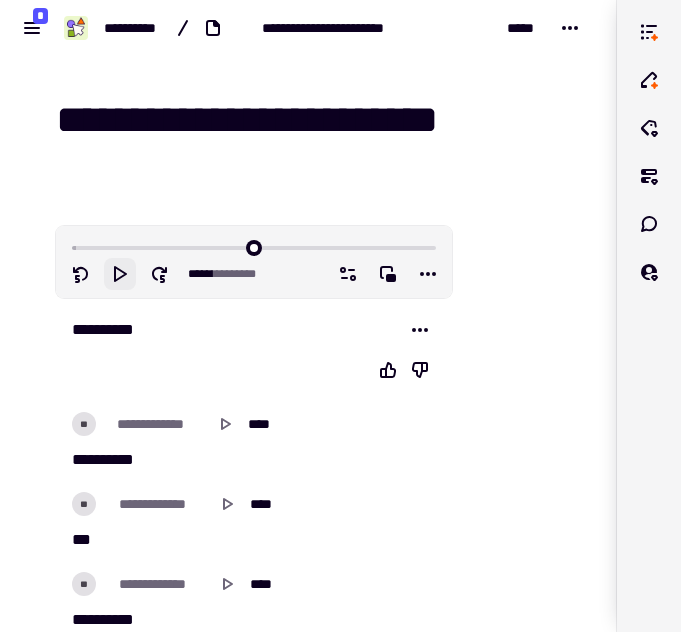 click 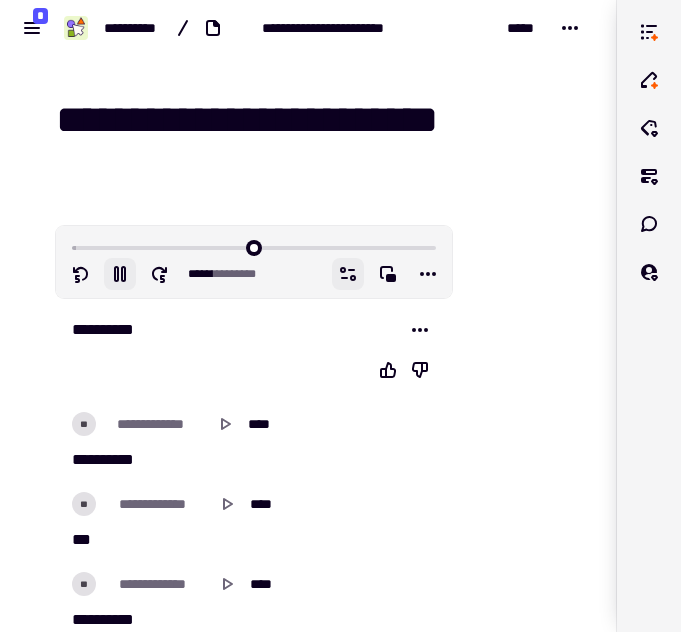 type on "****" 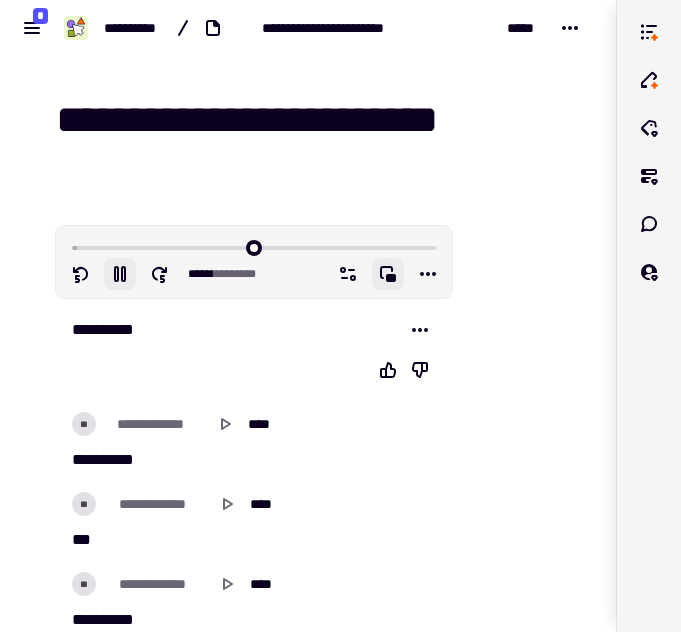 click 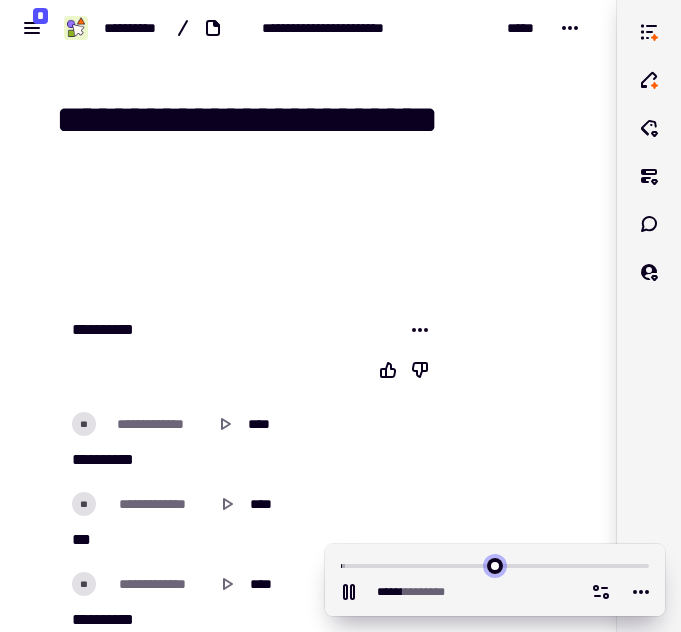 click at bounding box center (495, 564) 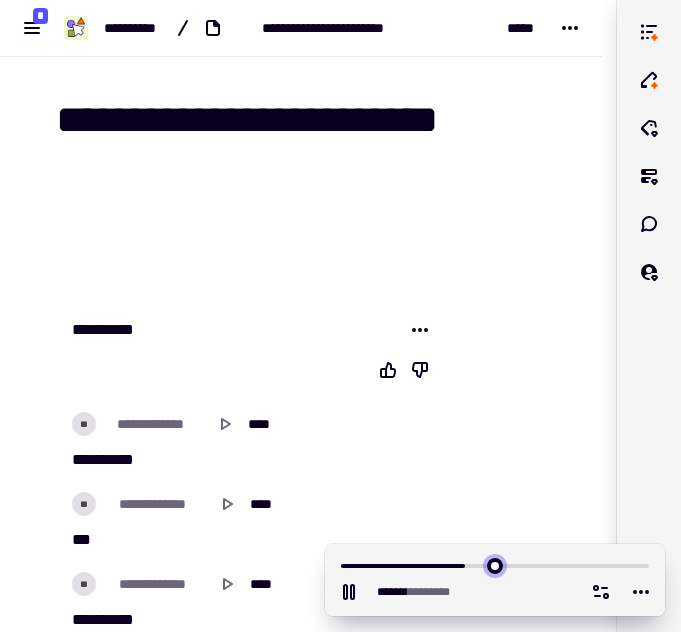 scroll, scrollTop: 28894, scrollLeft: 0, axis: vertical 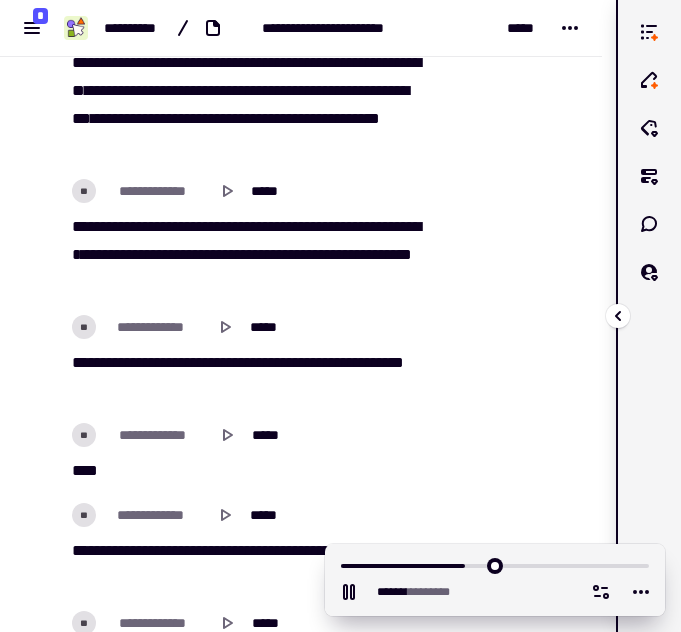 click on "**********" at bounding box center [340, 316] 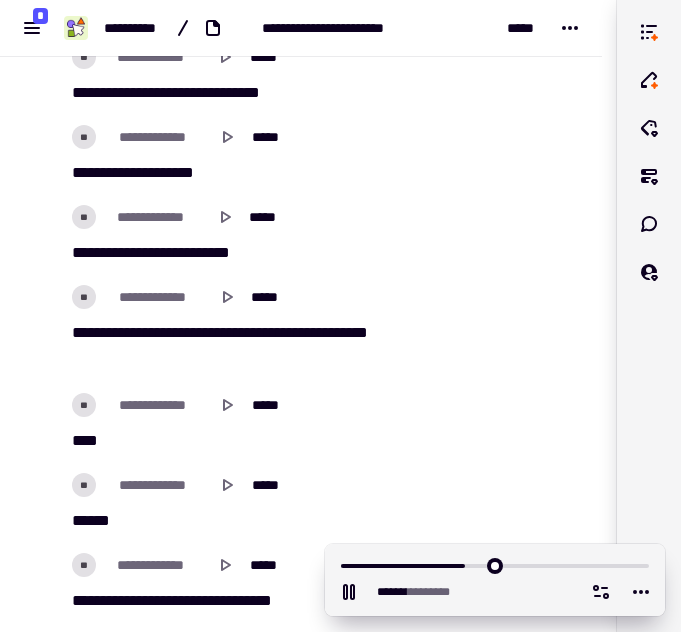 scroll, scrollTop: 31282, scrollLeft: 0, axis: vertical 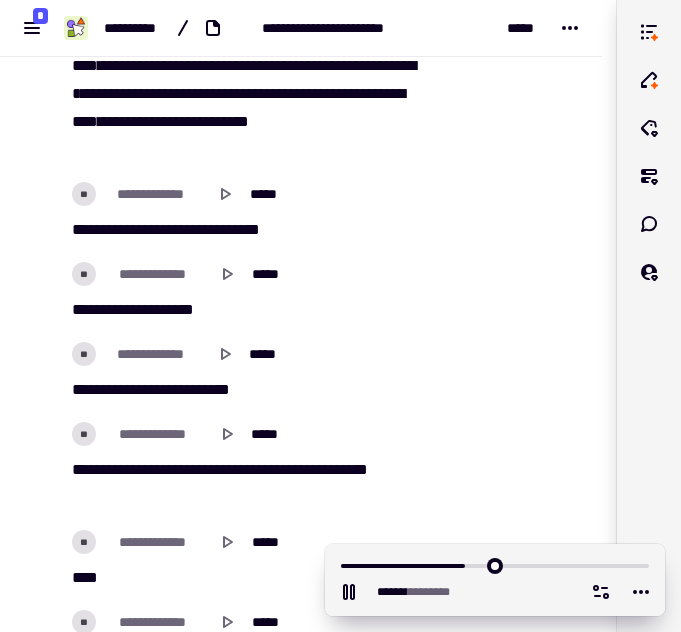 click on "*****" at bounding box center (160, 389) 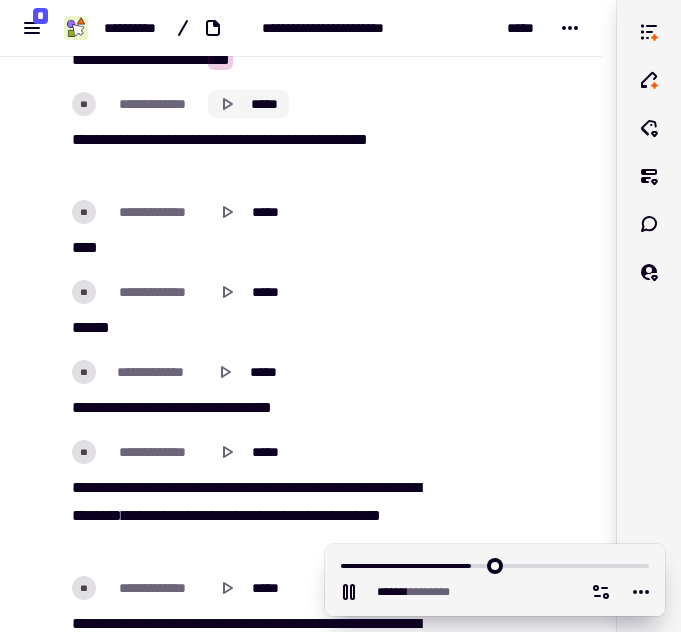 scroll, scrollTop: 31699, scrollLeft: 0, axis: vertical 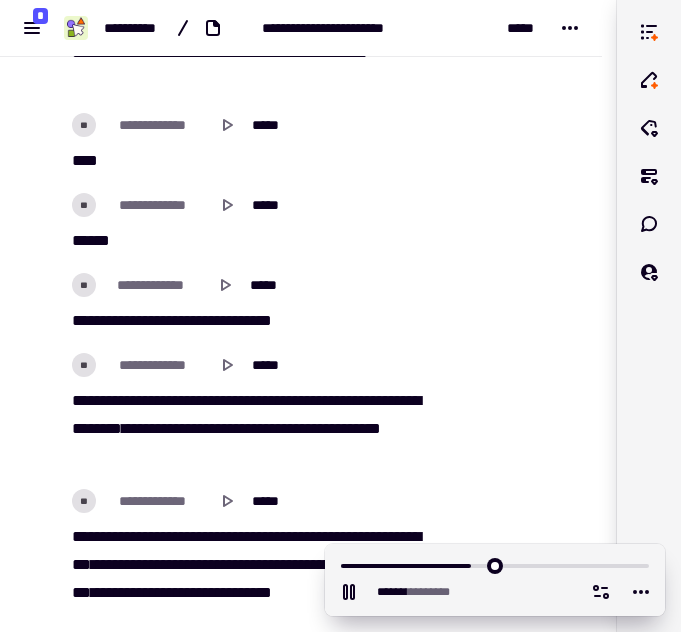 click on "*********" at bounding box center (208, 320) 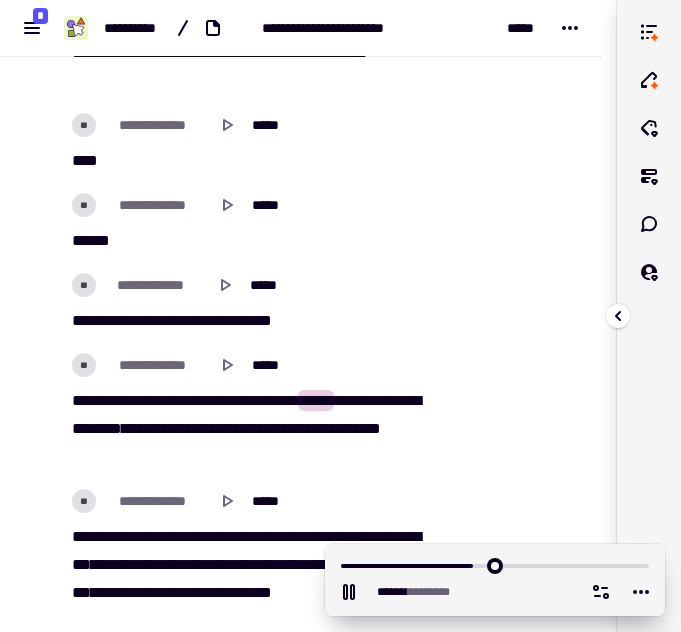 click at bounding box center (649, 316) 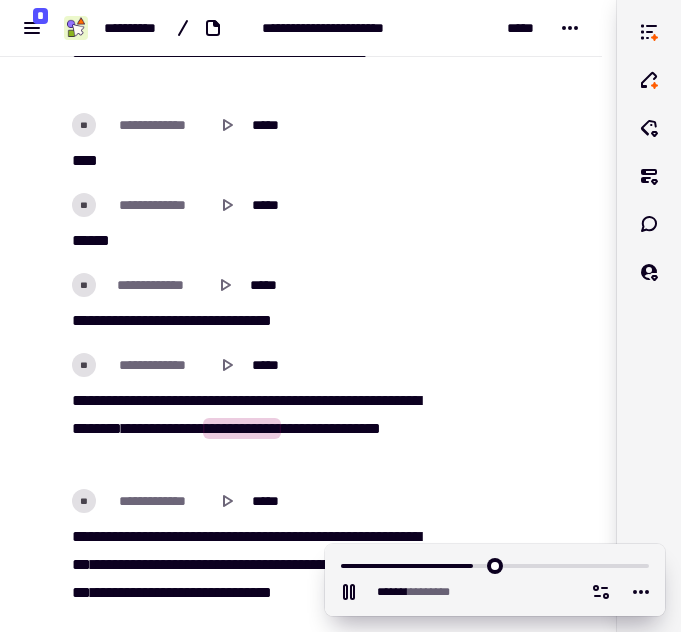 click on "****" at bounding box center (283, 400) 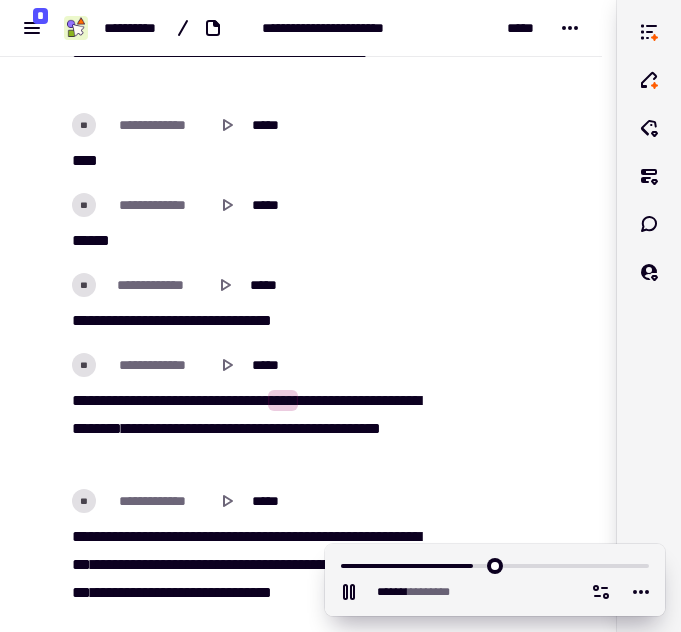 click on "****" at bounding box center (199, 400) 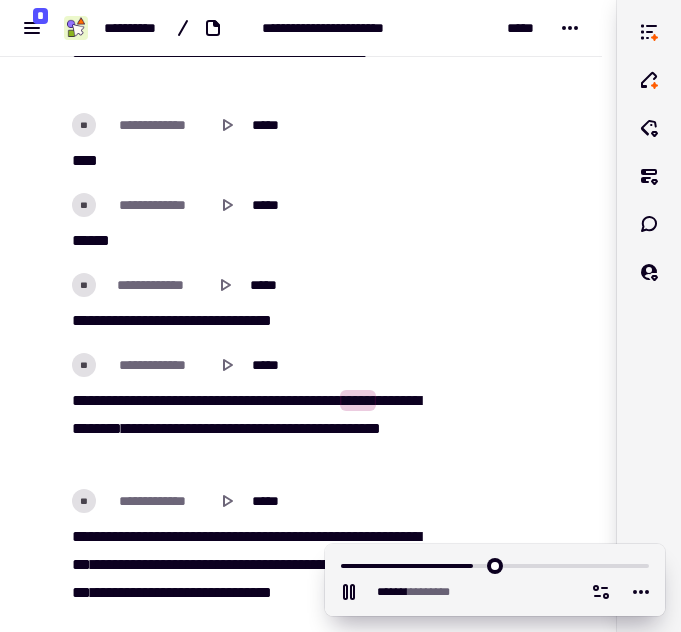 click on "**********" at bounding box center [151, 400] 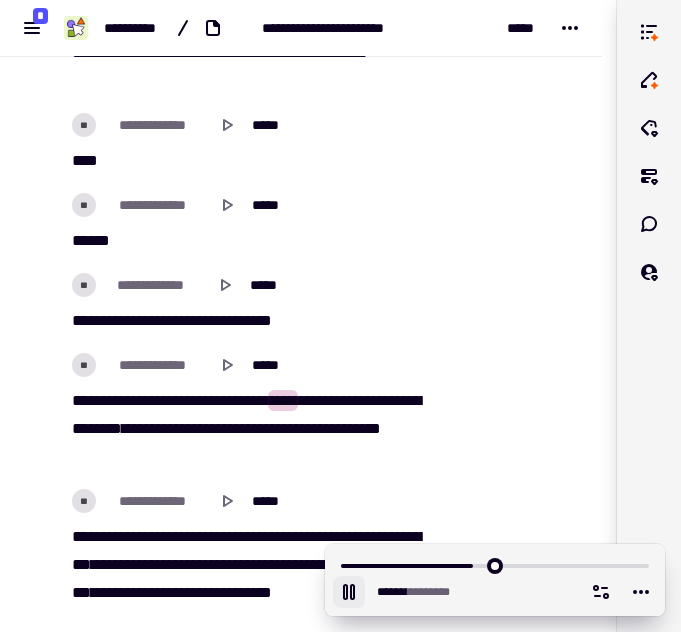 click 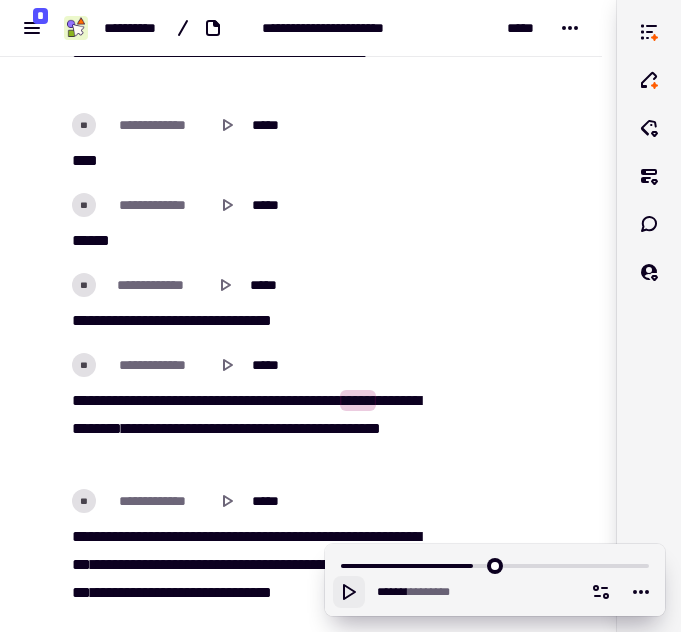 click 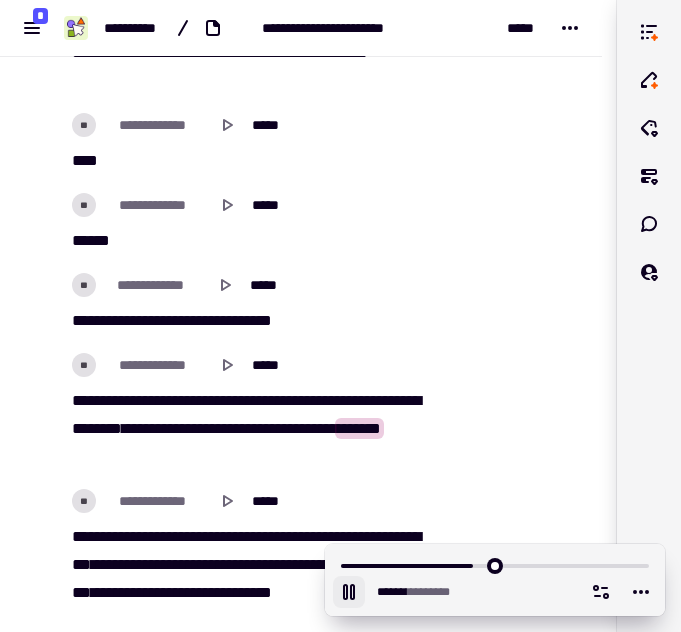 click on "**********" at bounding box center (242, 428) 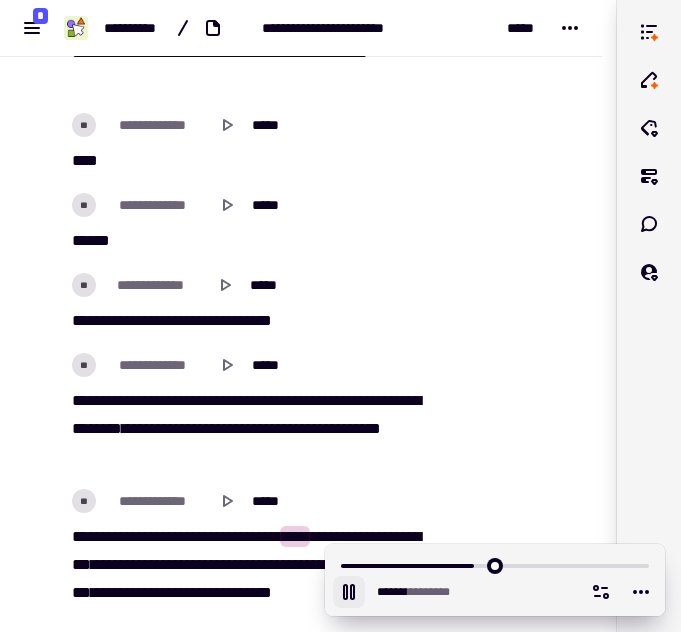 click 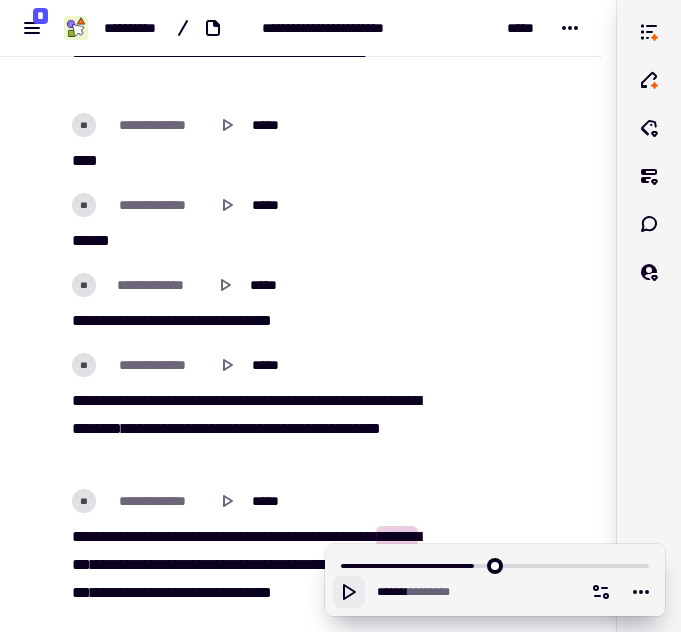 scroll, scrollTop: 31797, scrollLeft: 0, axis: vertical 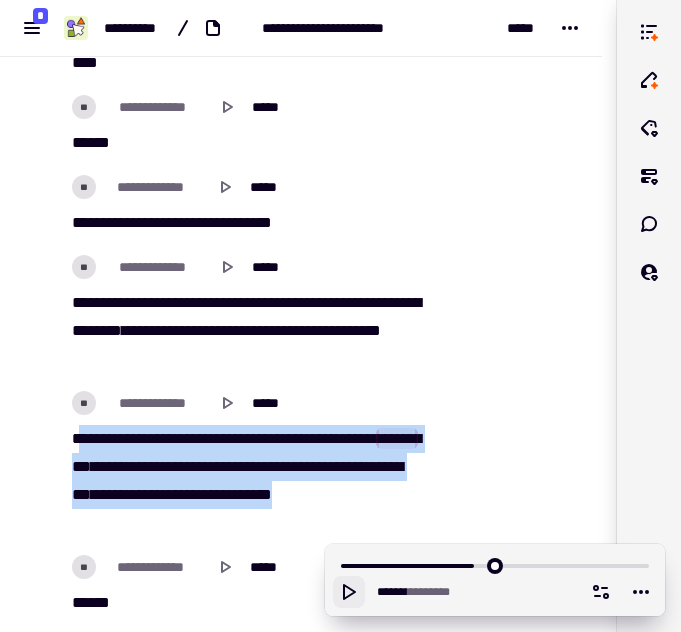 drag, startPoint x: 79, startPoint y: 435, endPoint x: 222, endPoint y: 524, distance: 168.43396 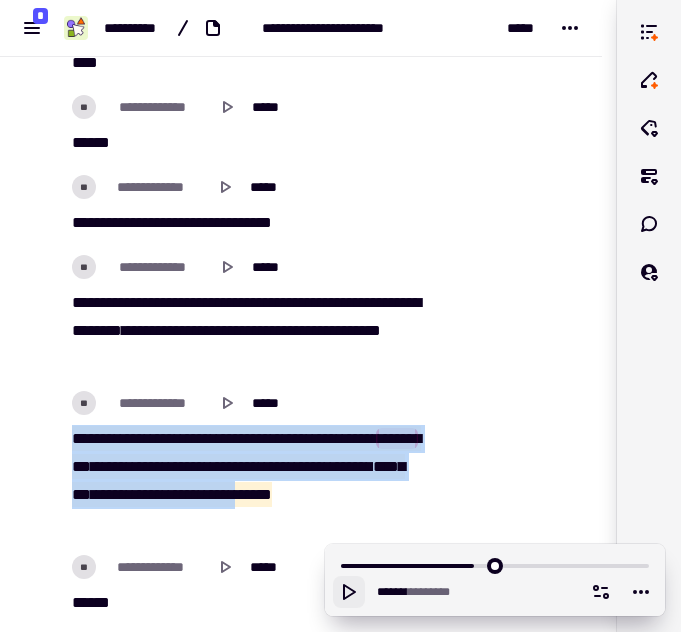 copy on "******   ****   ****   *****   ********* * ****   ****   *****   ******   *** * ****   *****   ******   ********   ****   *****   ******   ********   *****   *****   *****   ****   ******" 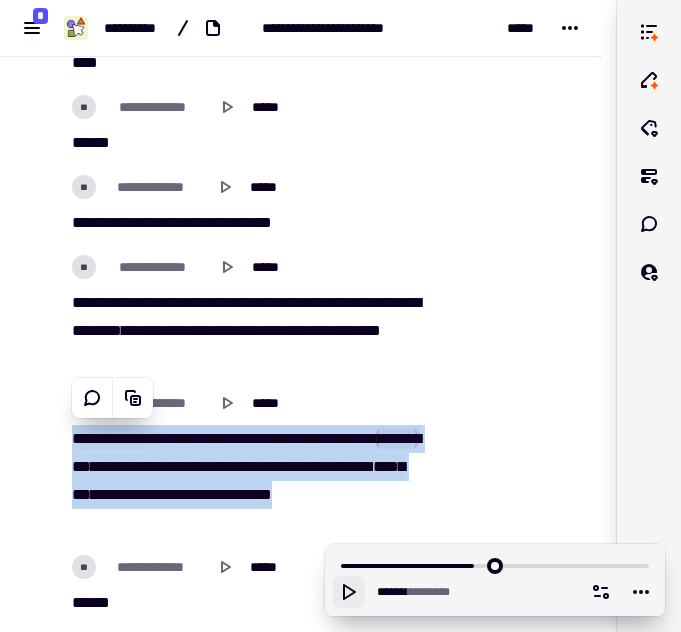 click 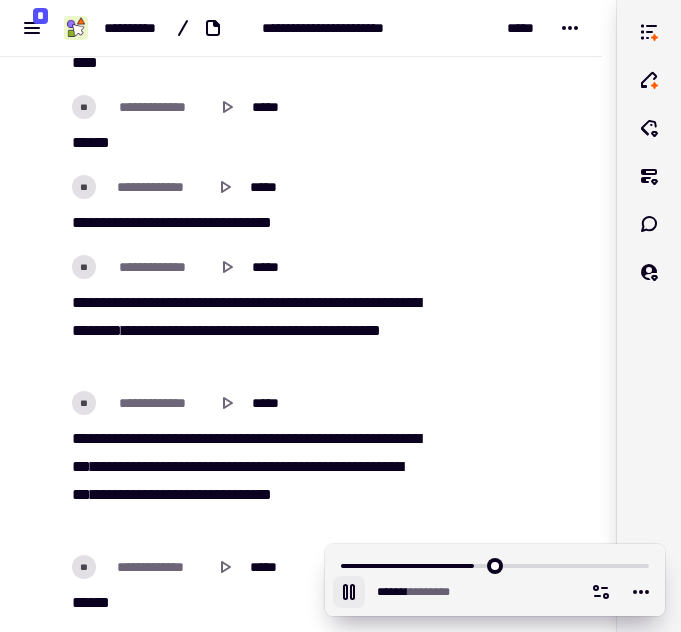 click 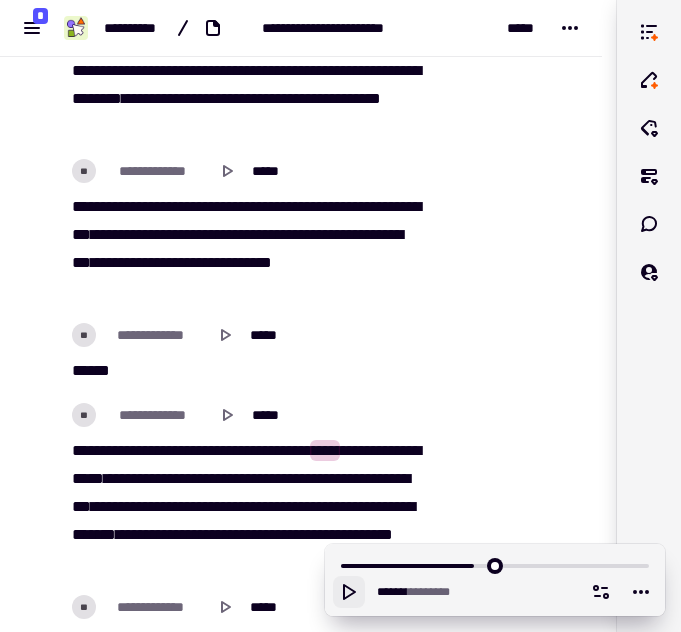 scroll, scrollTop: 32030, scrollLeft: 0, axis: vertical 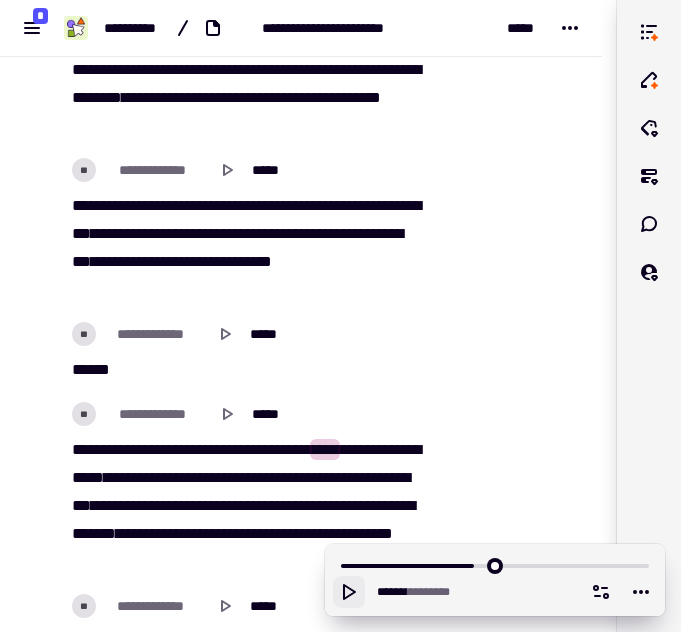 click 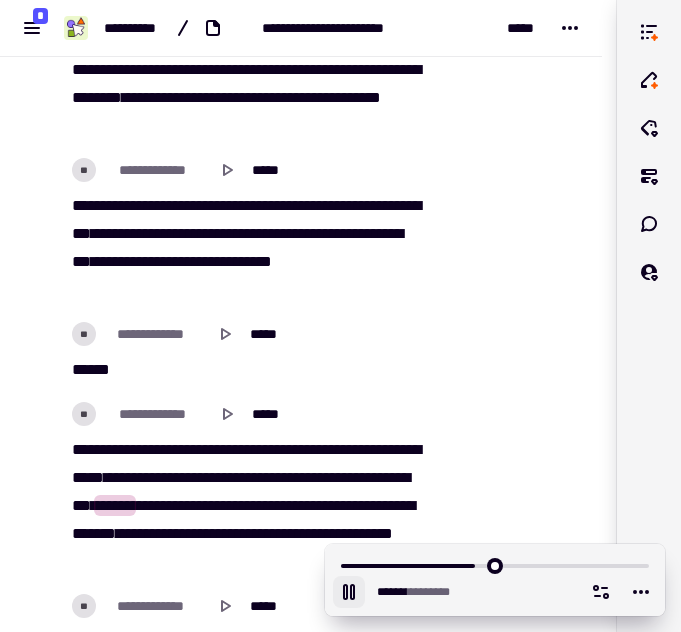 click on "**********" at bounding box center (140, 477) 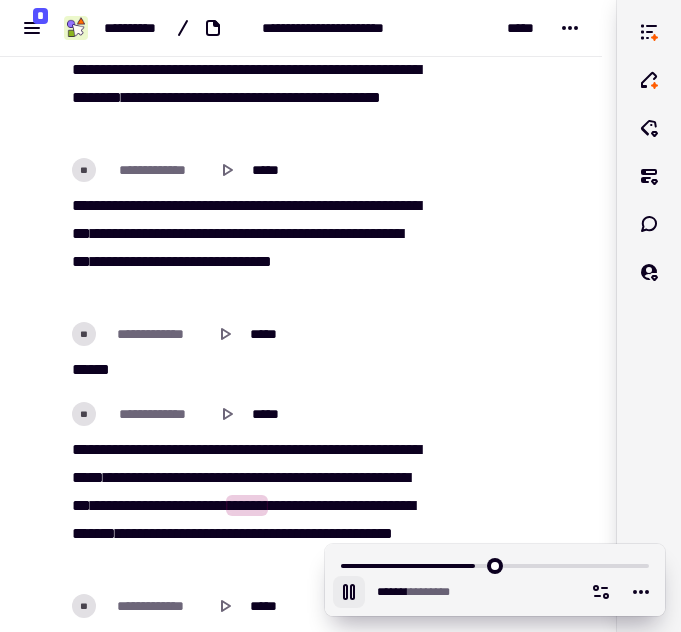 click on "**********" at bounding box center [244, 506] 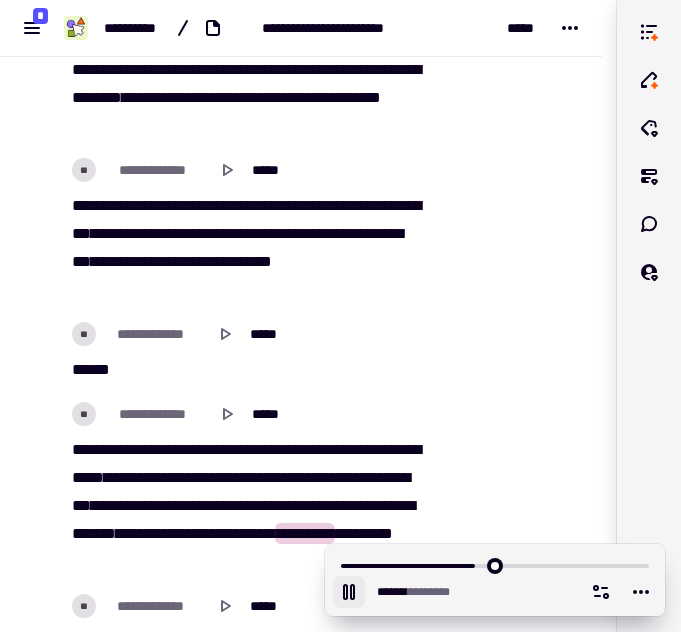 click on "******" at bounding box center [247, 505] 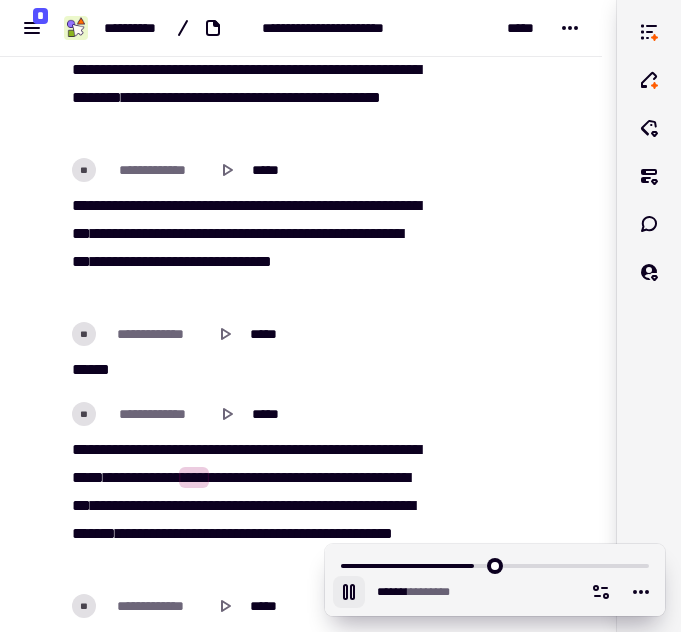scroll, scrollTop: 32140, scrollLeft: 0, axis: vertical 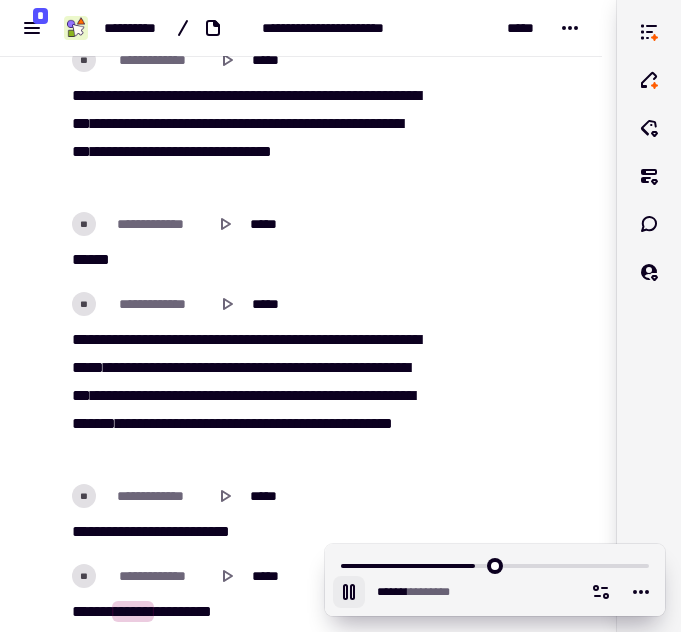 click 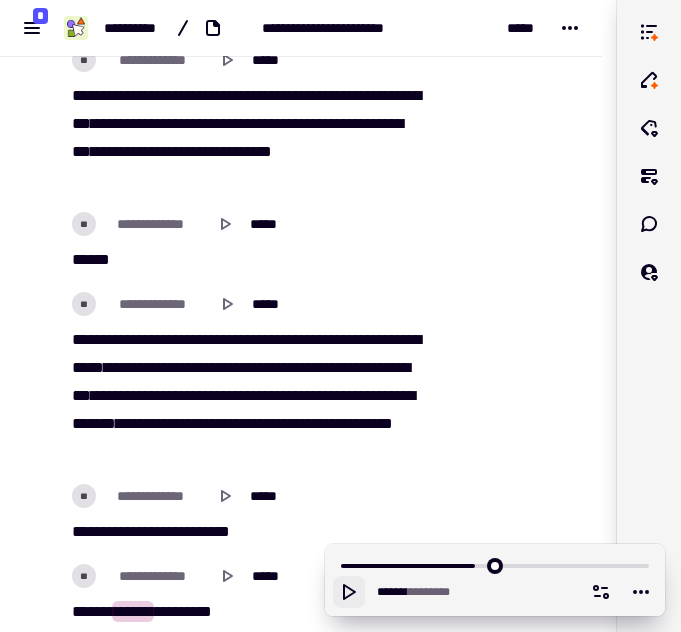 scroll, scrollTop: 32347, scrollLeft: 0, axis: vertical 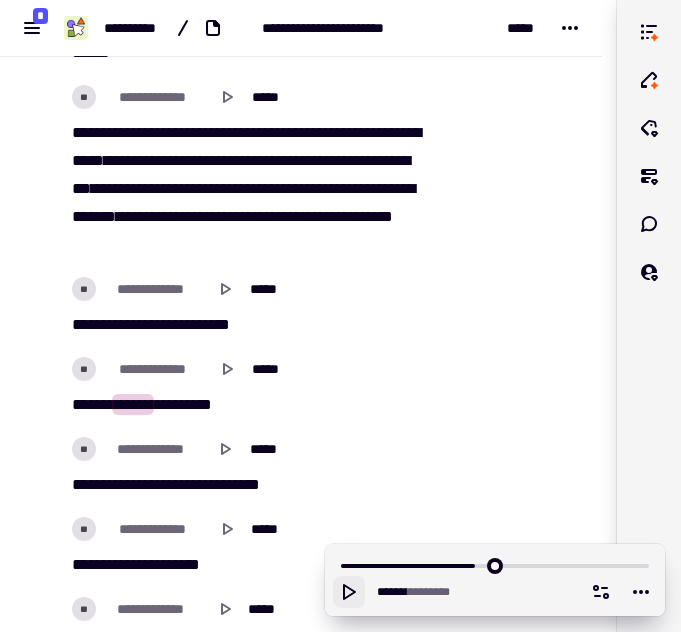 click 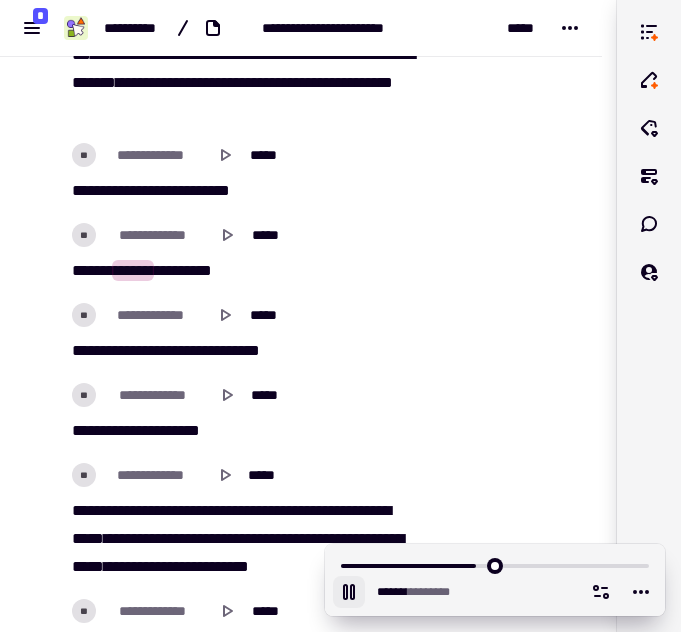 scroll, scrollTop: 32516, scrollLeft: 0, axis: vertical 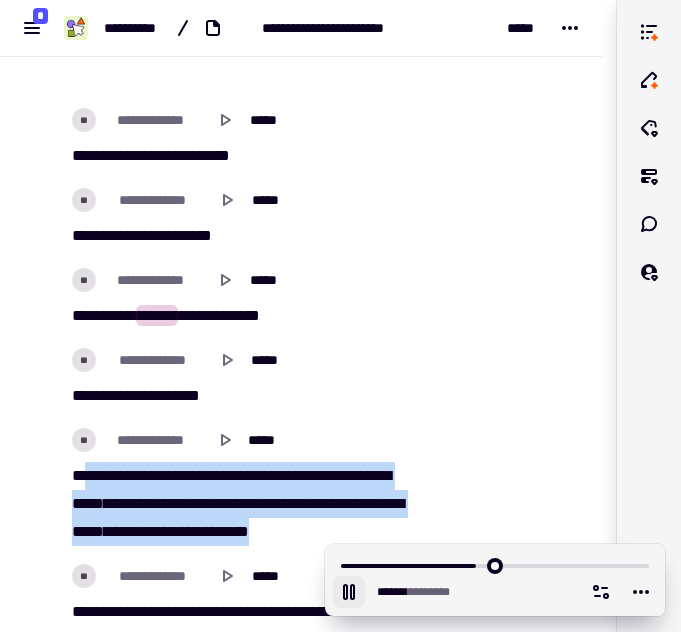 drag, startPoint x: 88, startPoint y: 477, endPoint x: 384, endPoint y: 522, distance: 299.40106 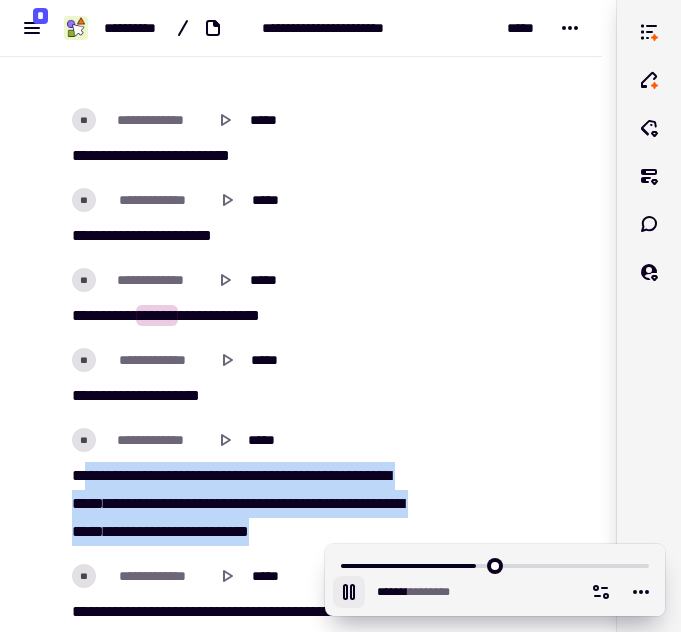 click on "*****   ****   ***   ******* * ******   *********   ***   *******   *****   *******   ****   ****   ******   ********   ****   *****   ***   *****   ****   *****   ***   ******* *" at bounding box center (244, 504) 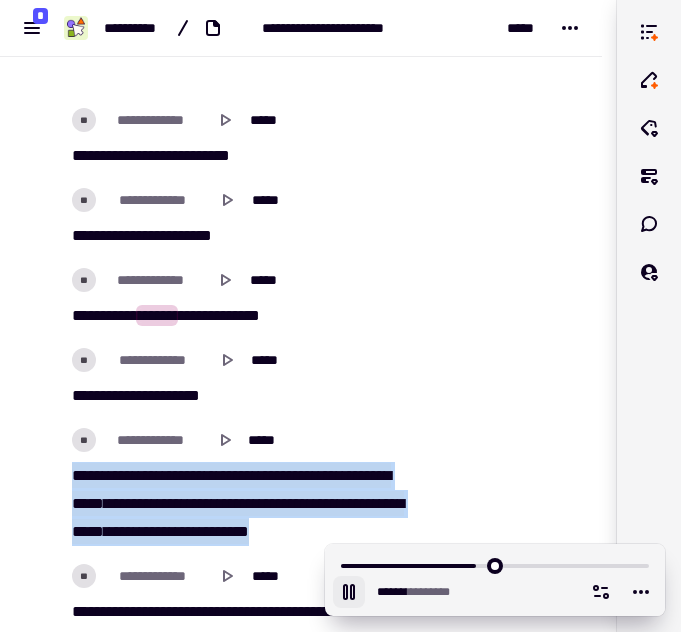copy on "***   ****   ***   ******* * ******   *********   ***   *******   *****   *******   ****   ****   ******   ********   ****   *****   ***   *****   ****   *****   ***   ******* *" 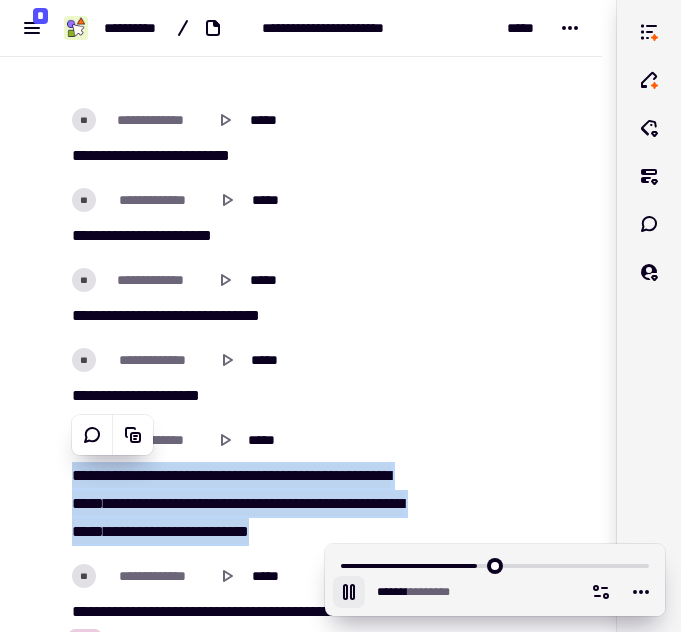 click 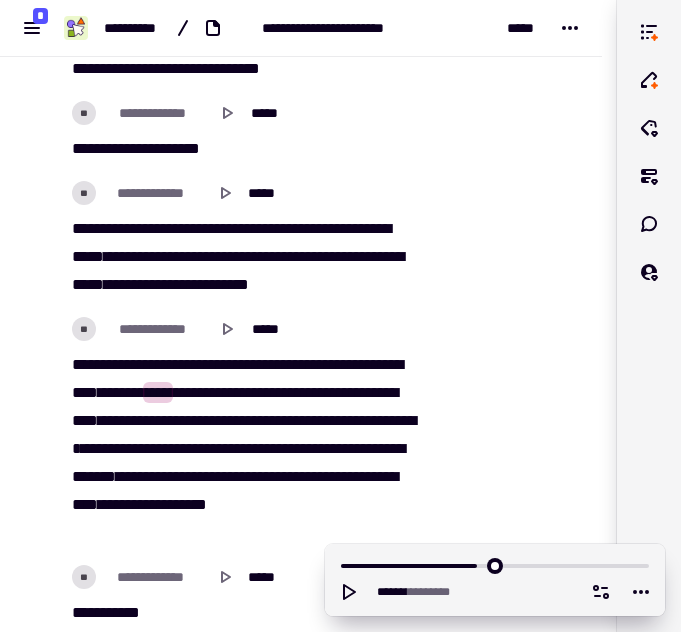 scroll, scrollTop: 32765, scrollLeft: 0, axis: vertical 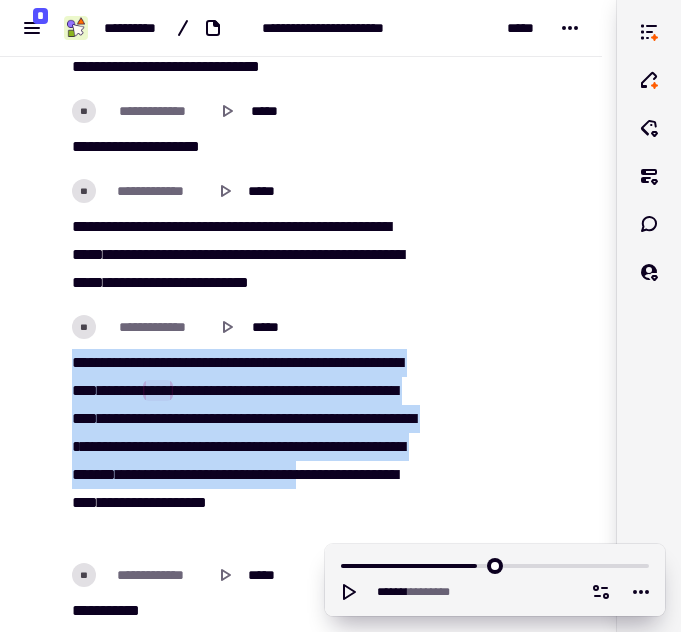 drag, startPoint x: 56, startPoint y: 359, endPoint x: 184, endPoint y: 535, distance: 217.62354 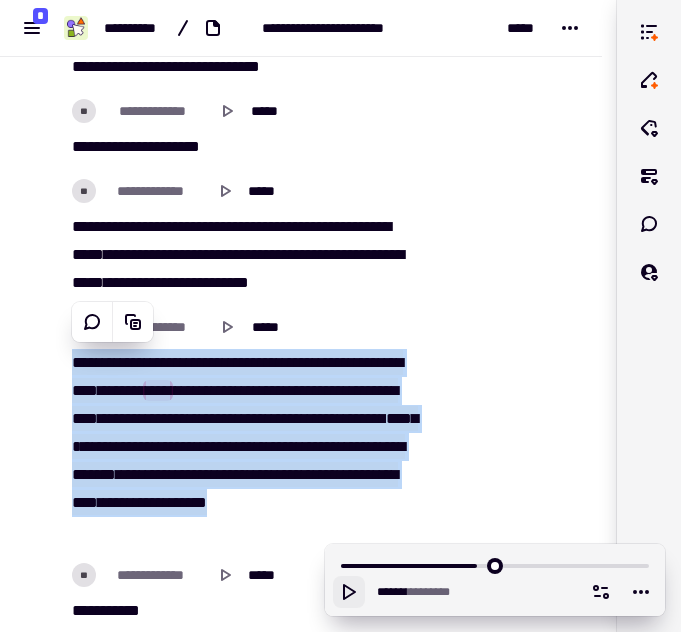 click 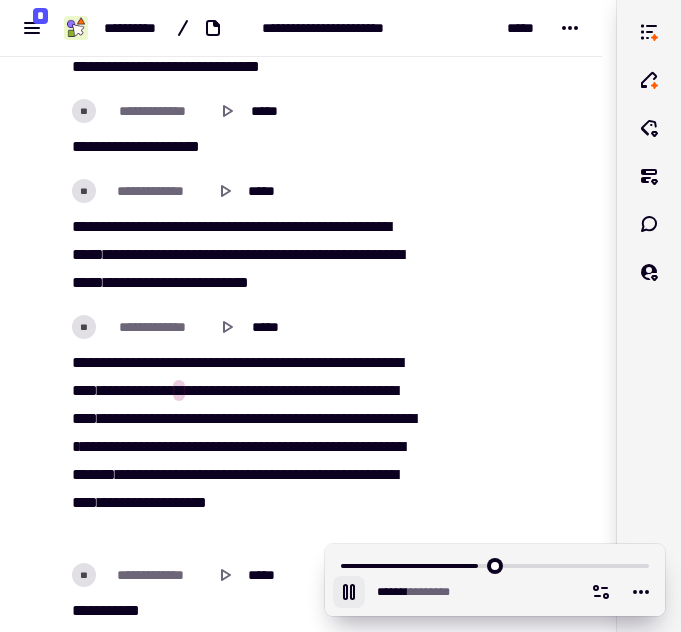 click on "****" at bounding box center [158, 390] 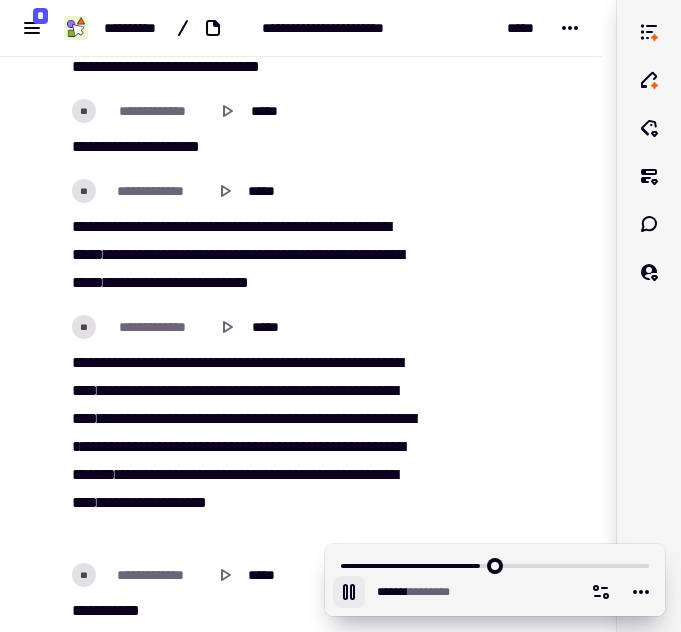 click 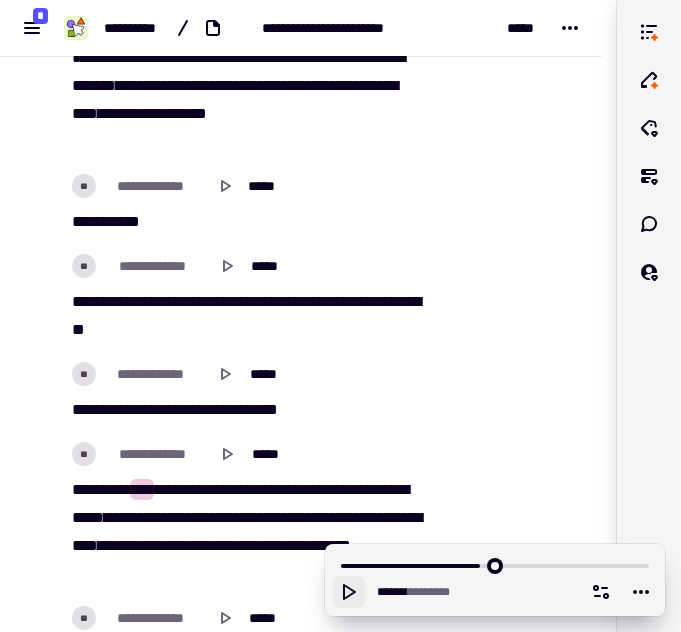 scroll, scrollTop: 33155, scrollLeft: 0, axis: vertical 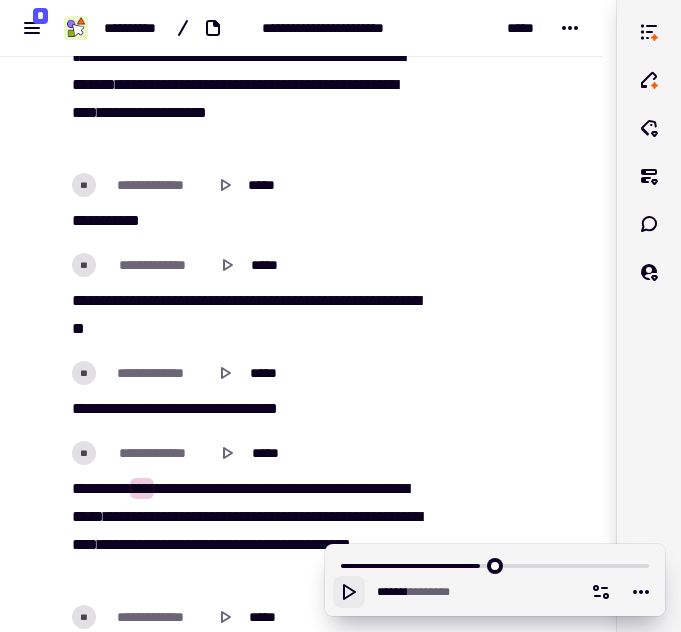 click on "*****" at bounding box center (214, 408) 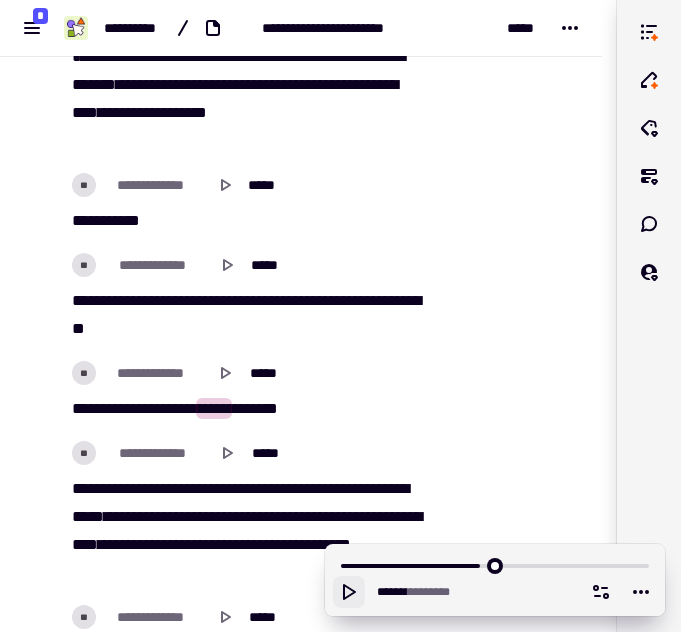 click 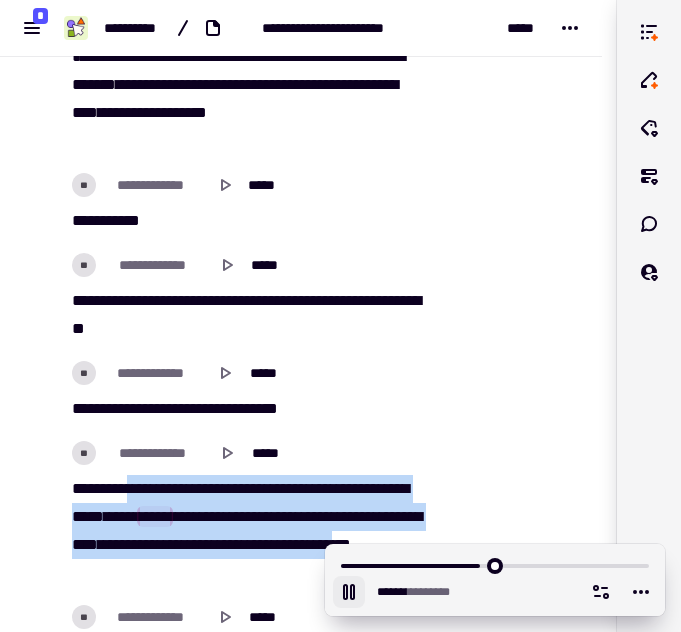 drag, startPoint x: 135, startPoint y: 489, endPoint x: 204, endPoint y: 570, distance: 106.404884 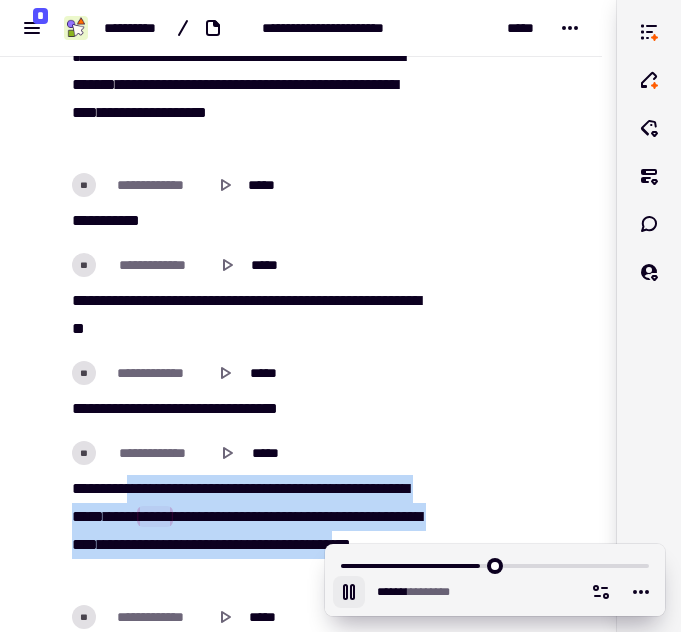 click on "*****   ***   ***   *****   *****   ******   ******   ***   *******   ***   *****   ****   *****   ***   ****   ***** * ****   *****   ******   ******   ****   *********   ***   ****   ****   ****   *****   ***** *" at bounding box center (244, 531) 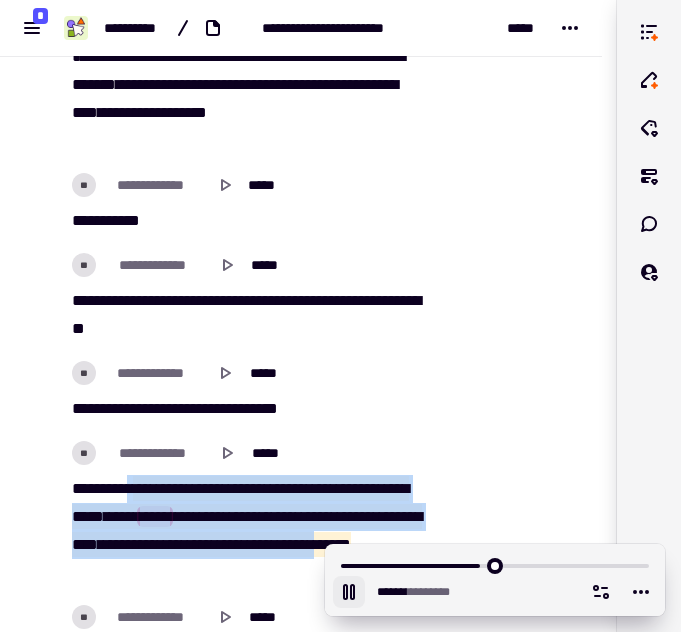 copy on "***   *****   *****   ******   ******   ***   *******   ***   *****   ****   *****   ***   ****   ***** * ****   *****   ******   ******   ****   *********   ***   ****   ****   ****   *****" 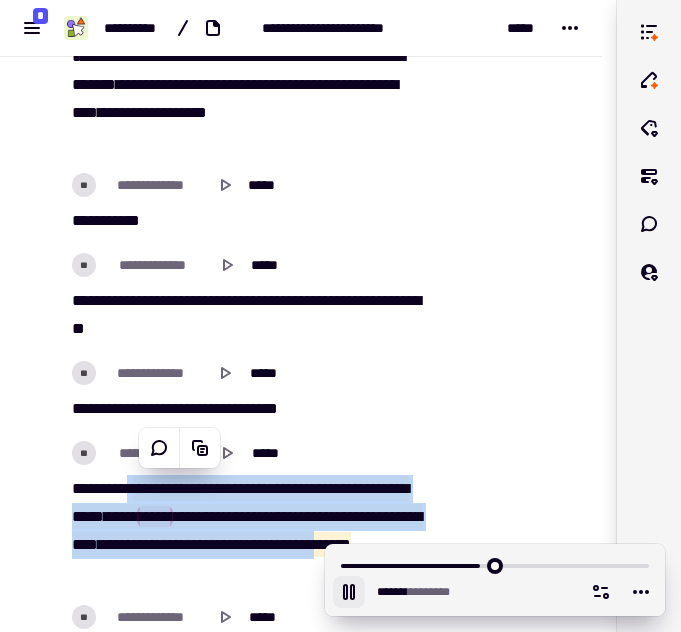 click on "*****   * *******" at bounding box center (397, 592) 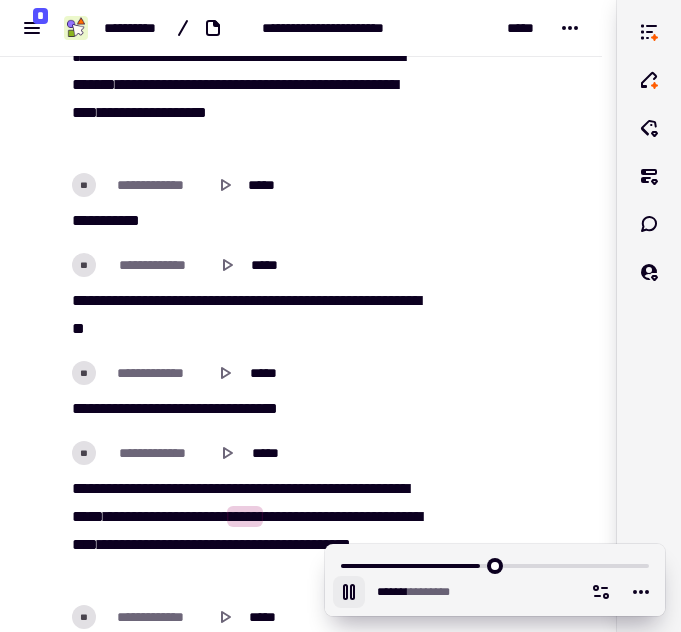 click 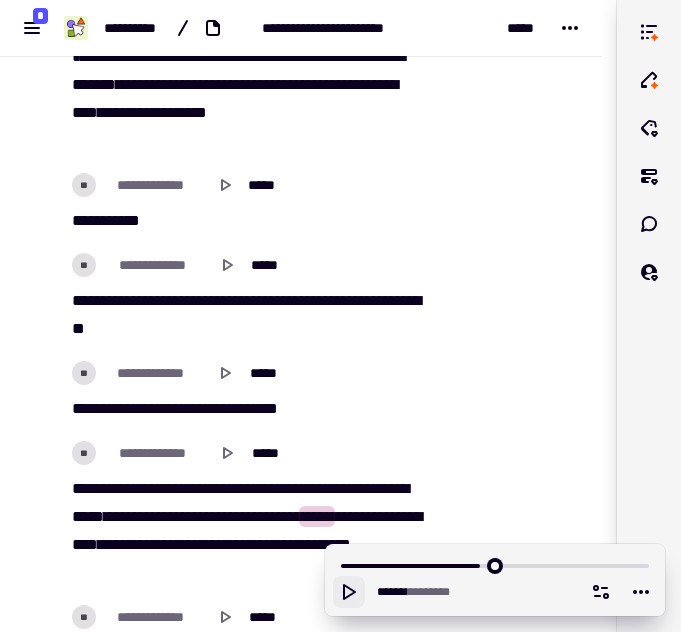 click 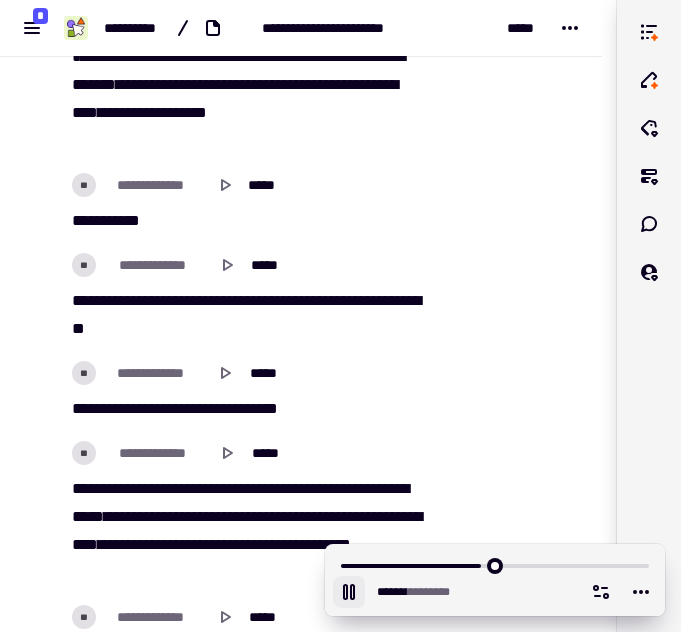 click 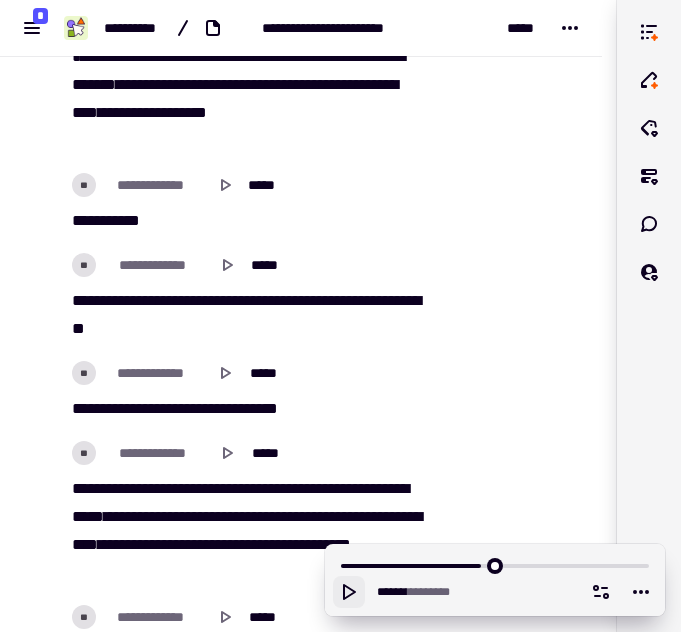 click at bounding box center (513, 4325) 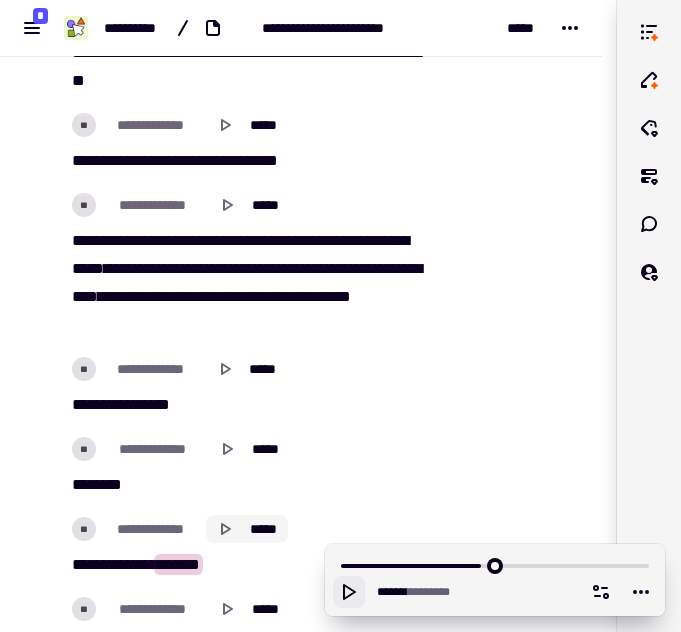 scroll, scrollTop: 33456, scrollLeft: 0, axis: vertical 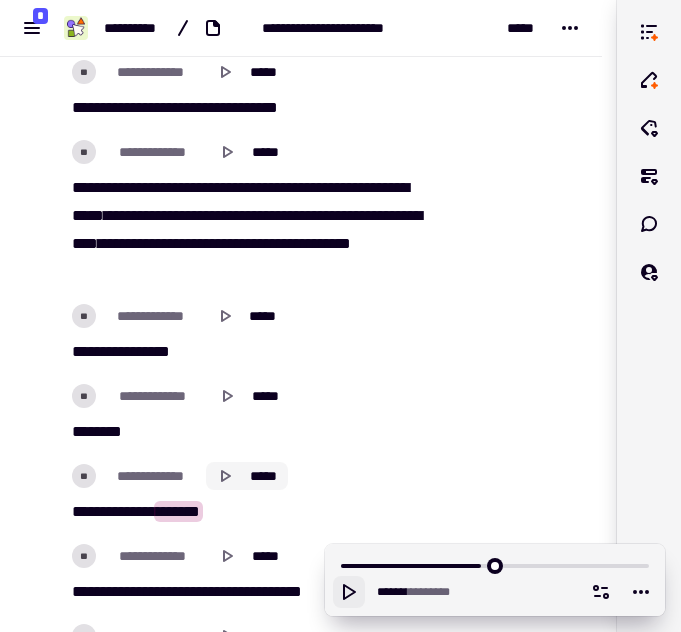click 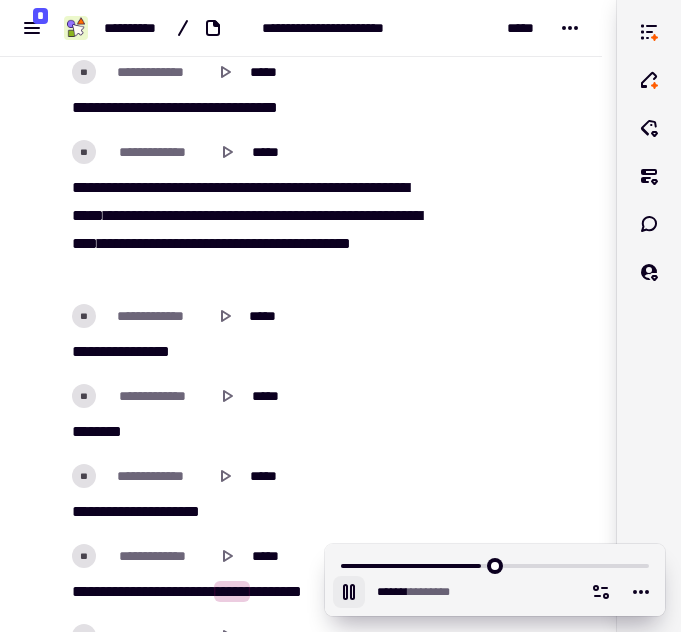 scroll, scrollTop: 33552, scrollLeft: 0, axis: vertical 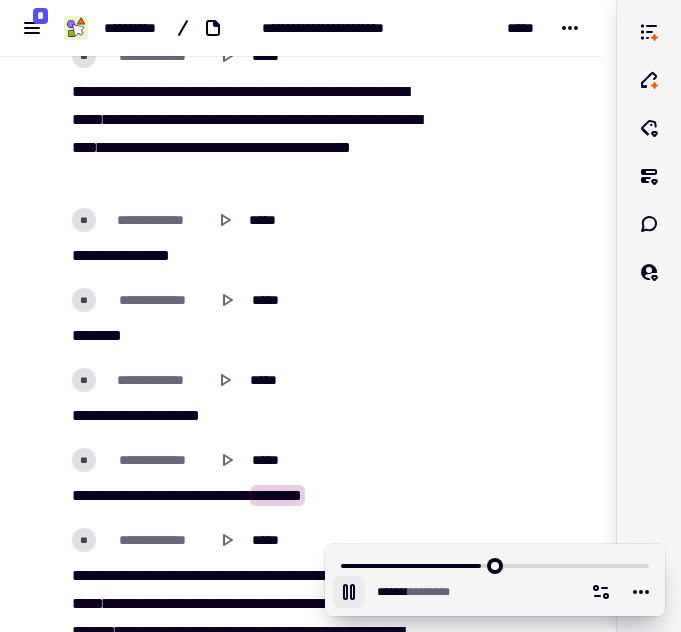 click 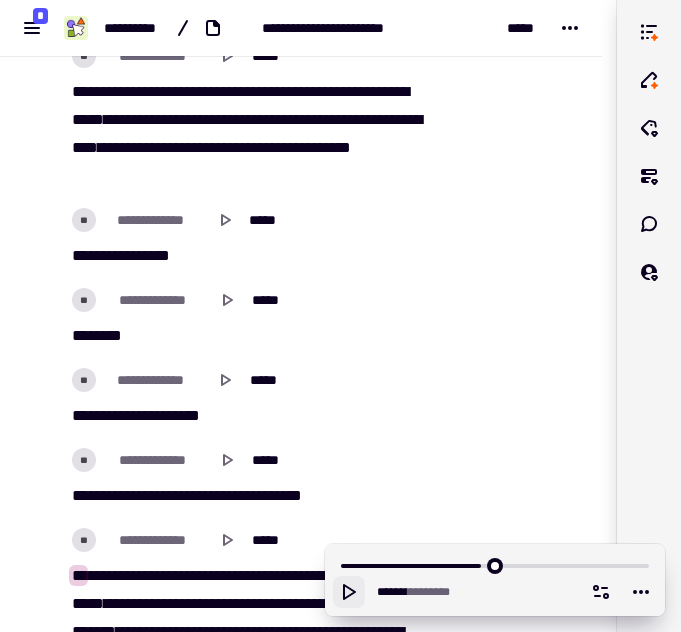 click on "*****   **   *********   ****   *****   ******* *" at bounding box center (244, 496) 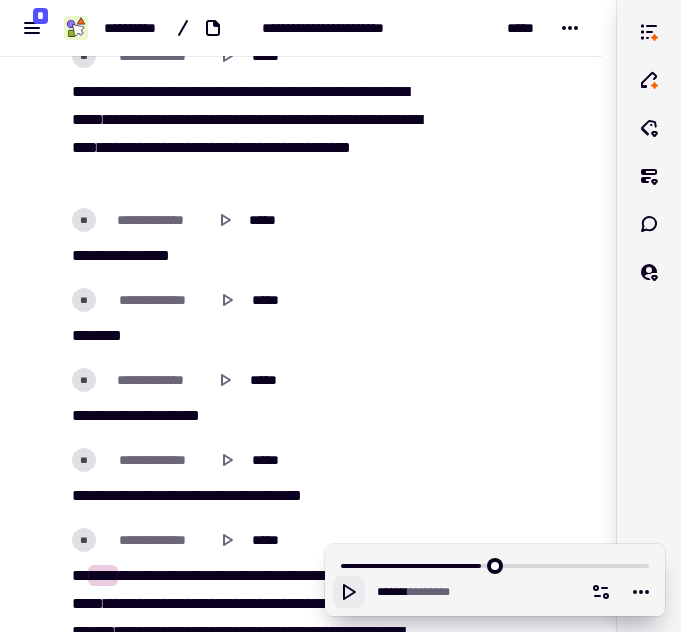 drag, startPoint x: 69, startPoint y: 488, endPoint x: 225, endPoint y: 501, distance: 156.54073 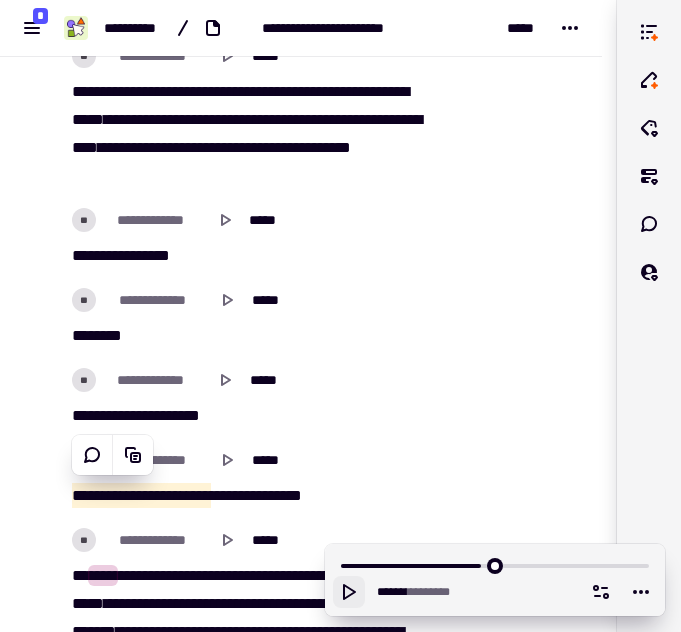 click on "*******" at bounding box center [277, 495] 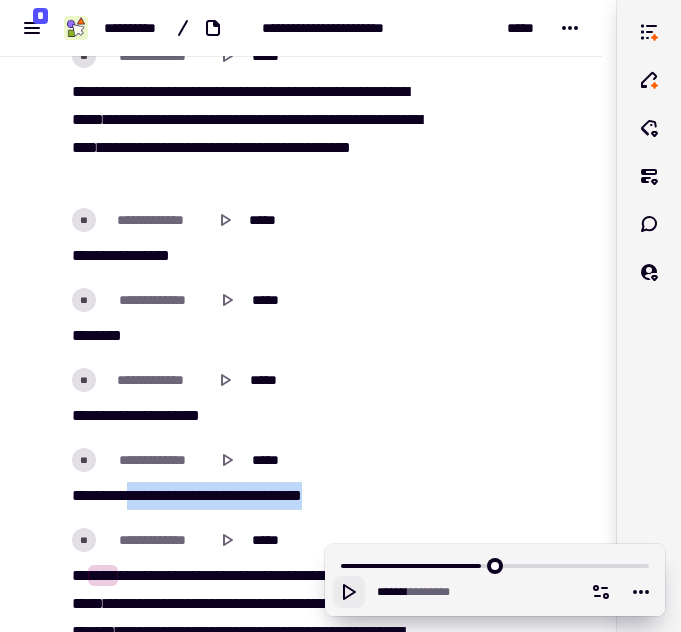 drag, startPoint x: 347, startPoint y: 495, endPoint x: 76, endPoint y: 490, distance: 271.0461 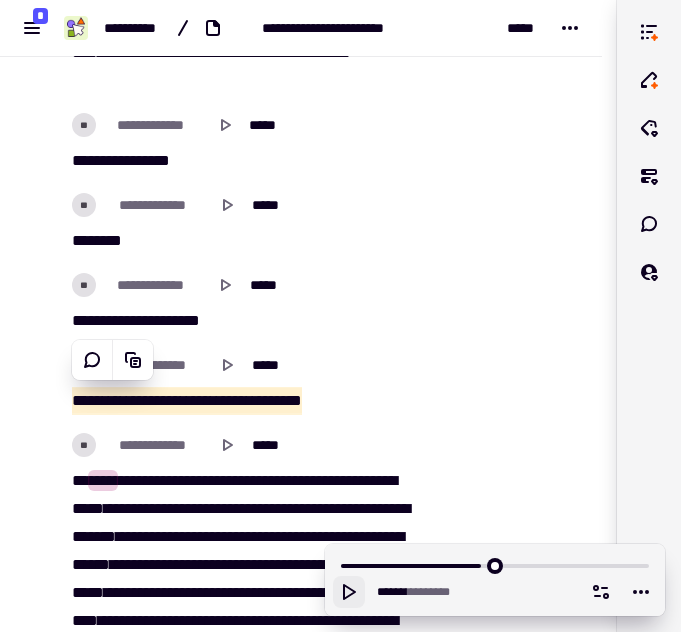 scroll, scrollTop: 33715, scrollLeft: 0, axis: vertical 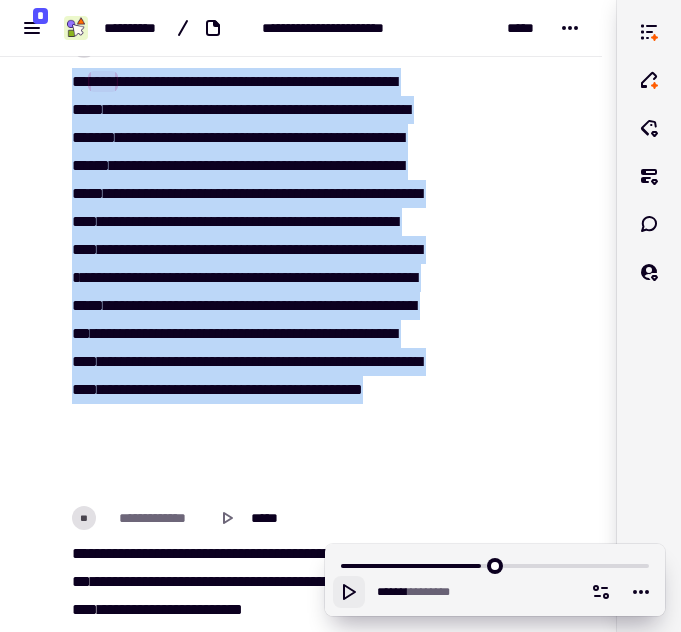 drag, startPoint x: 75, startPoint y: 404, endPoint x: 288, endPoint y: 474, distance: 224.20749 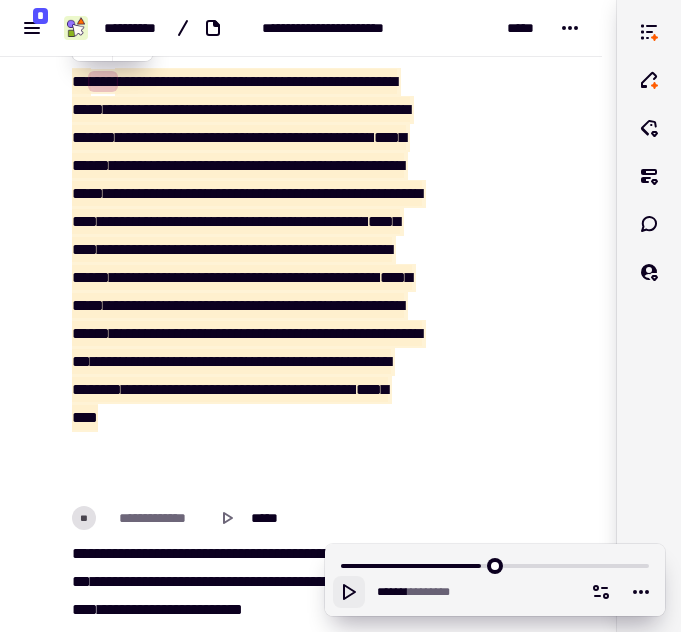 scroll, scrollTop: 33925, scrollLeft: 0, axis: vertical 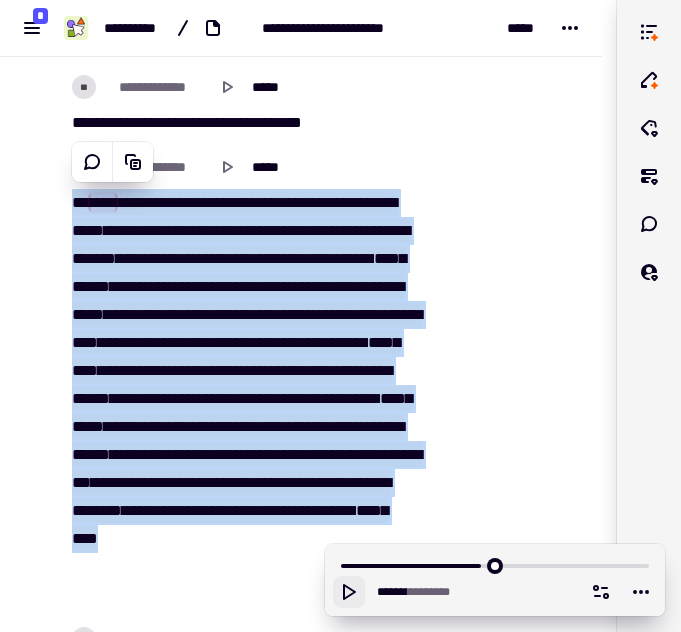click 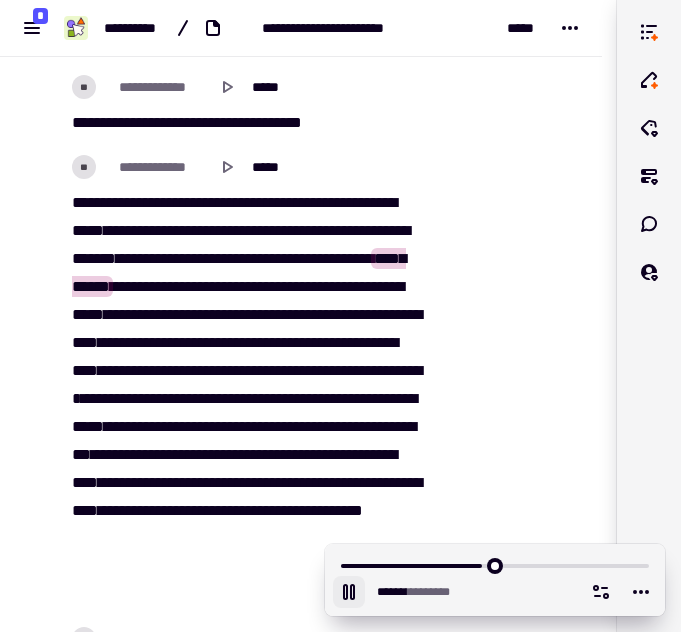 click 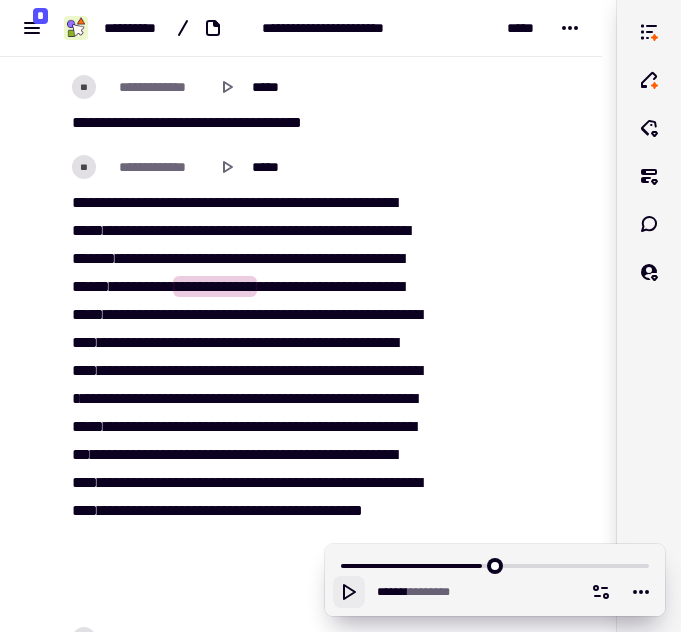 click 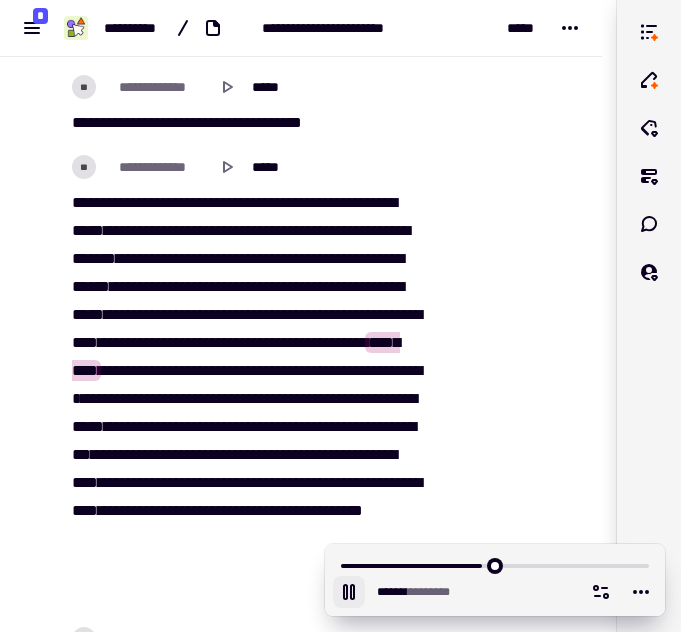 click 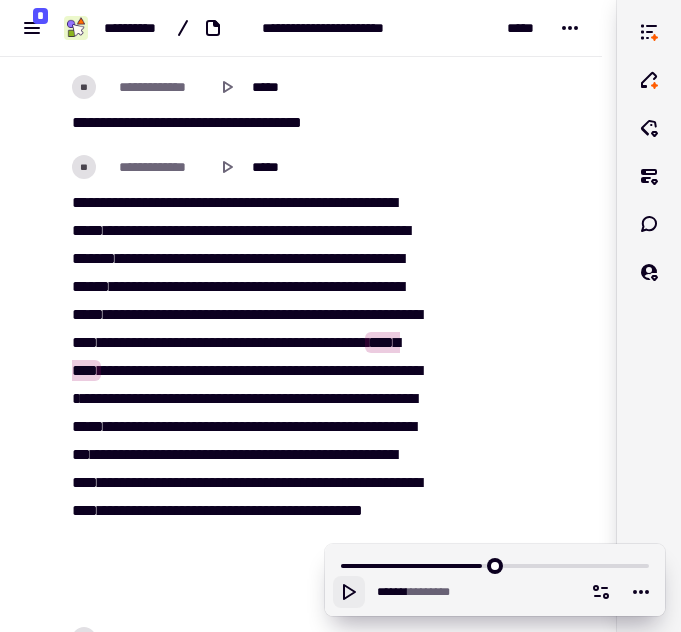 click on "*****" at bounding box center [119, 342] 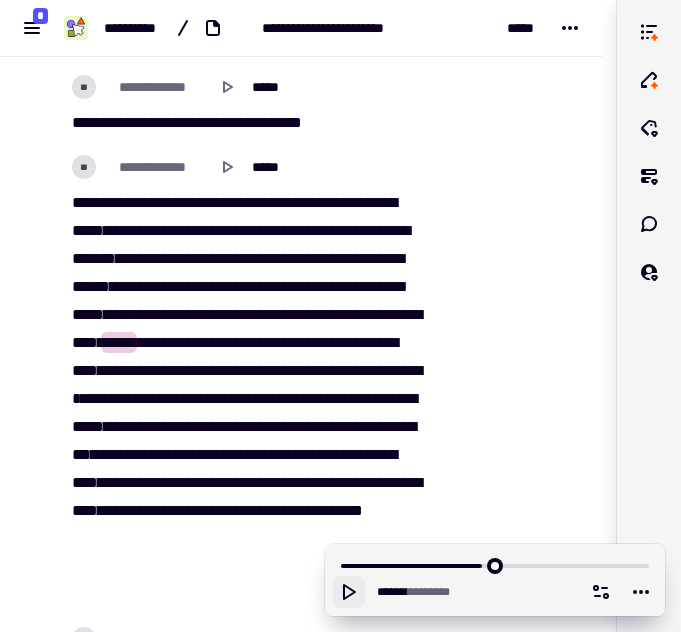 click on "****" at bounding box center (194, 314) 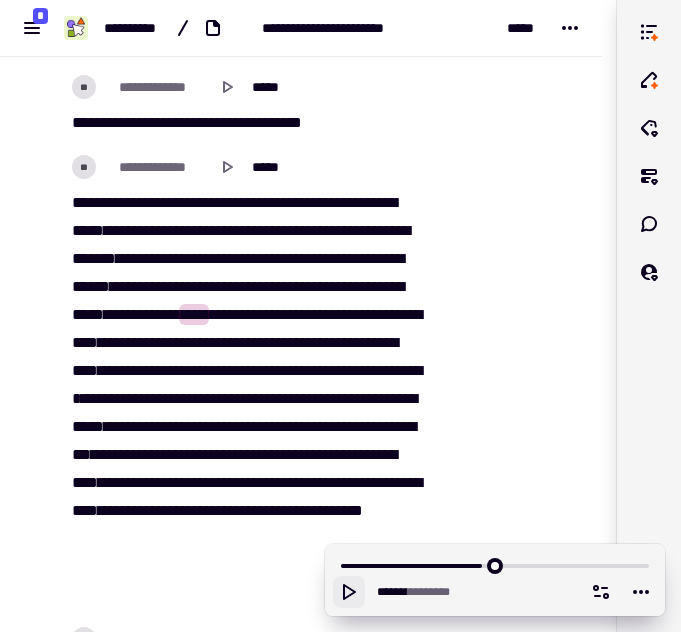 click 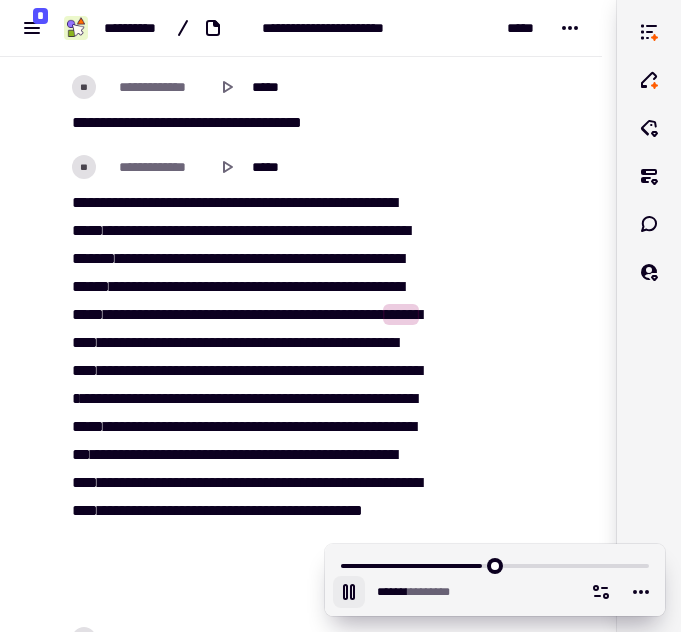 click 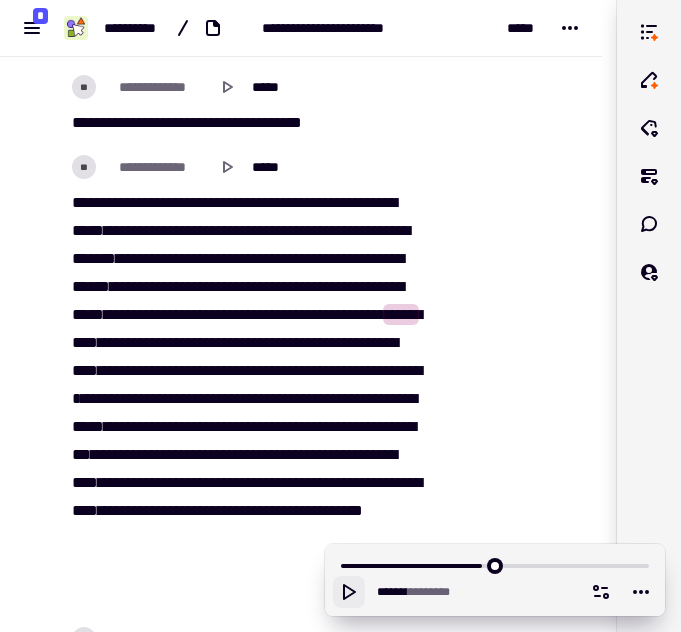 click 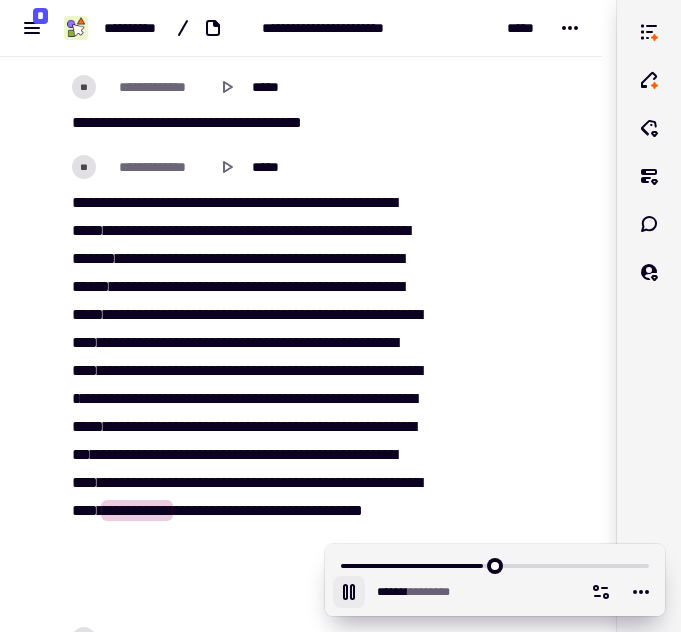click on "*****" at bounding box center (178, 454) 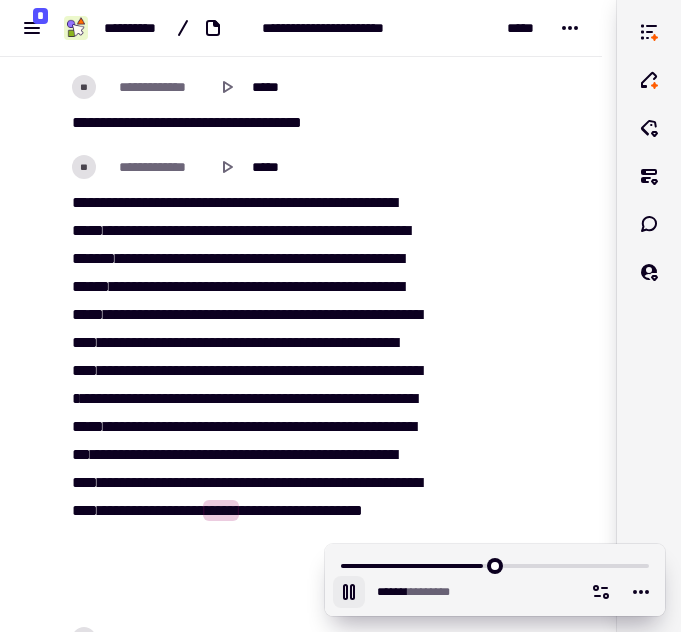 click on "******" at bounding box center [139, 454] 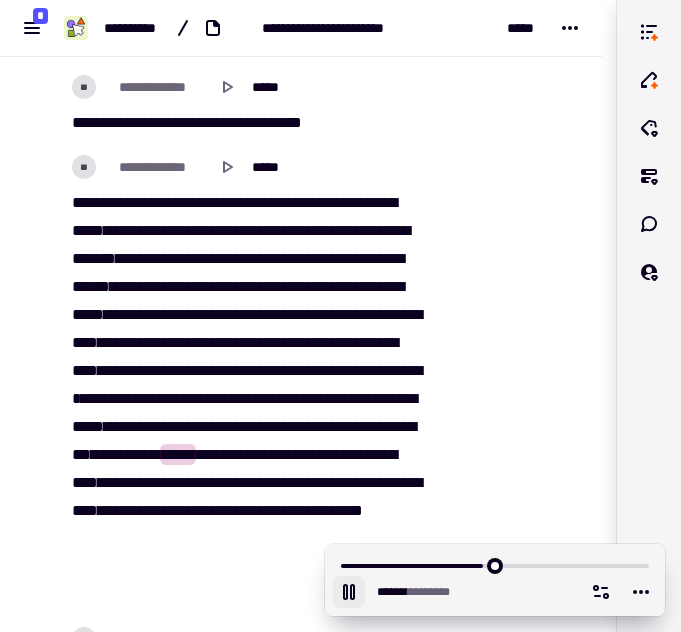 click on "****" at bounding box center (303, 398) 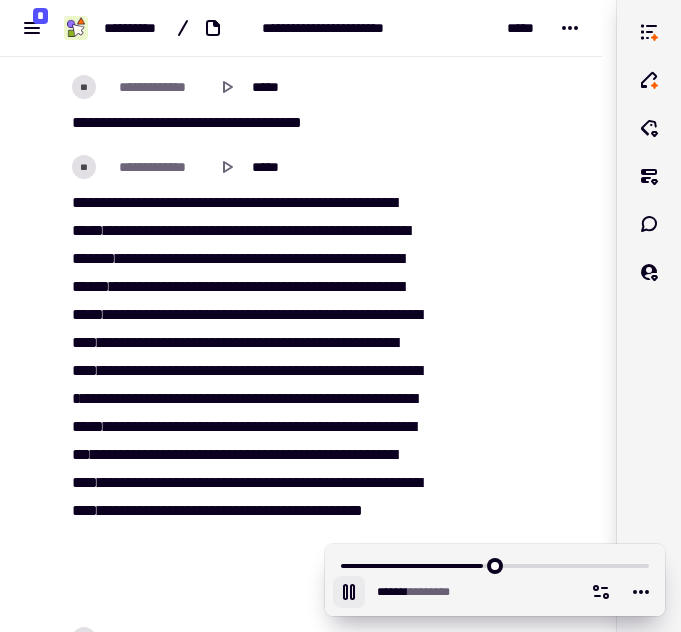 click 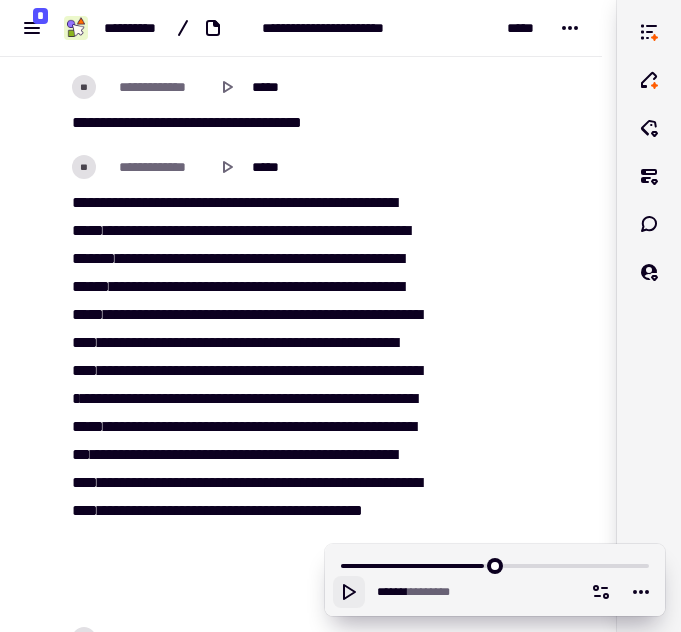 click 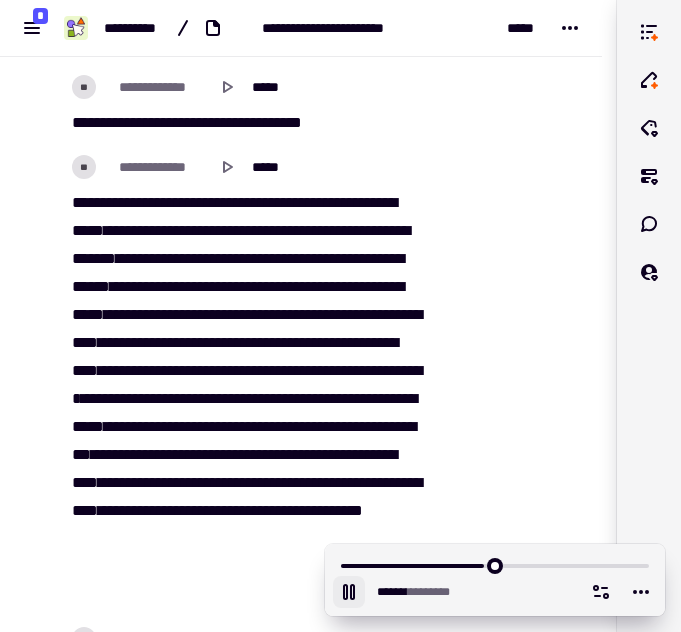 click on "***" at bounding box center [214, 454] 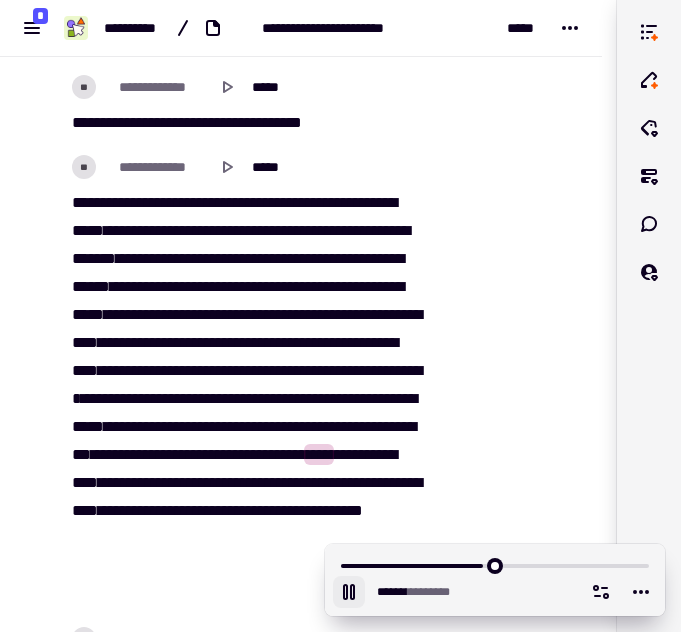 scroll, scrollTop: 34113, scrollLeft: 0, axis: vertical 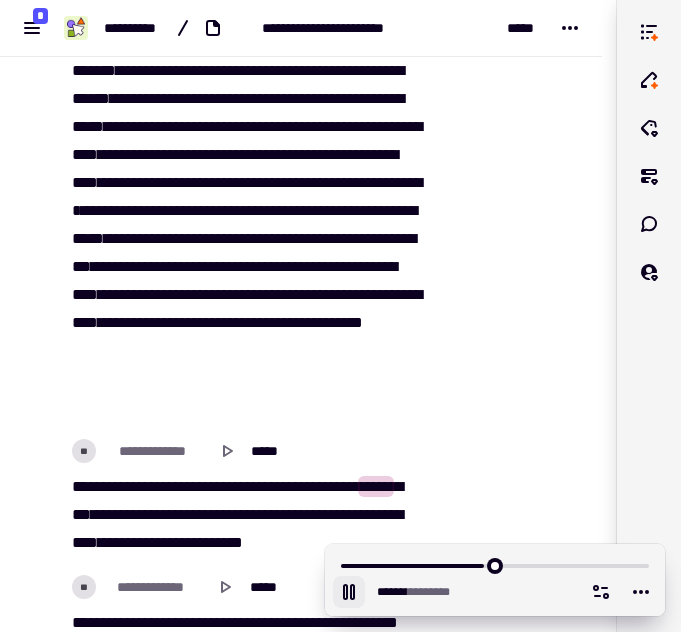 click 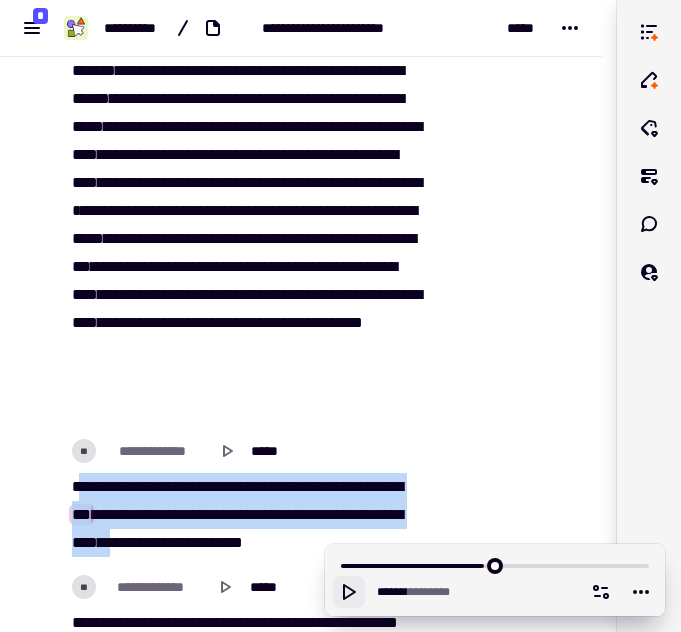 drag, startPoint x: 76, startPoint y: 490, endPoint x: 215, endPoint y: 527, distance: 143.8402 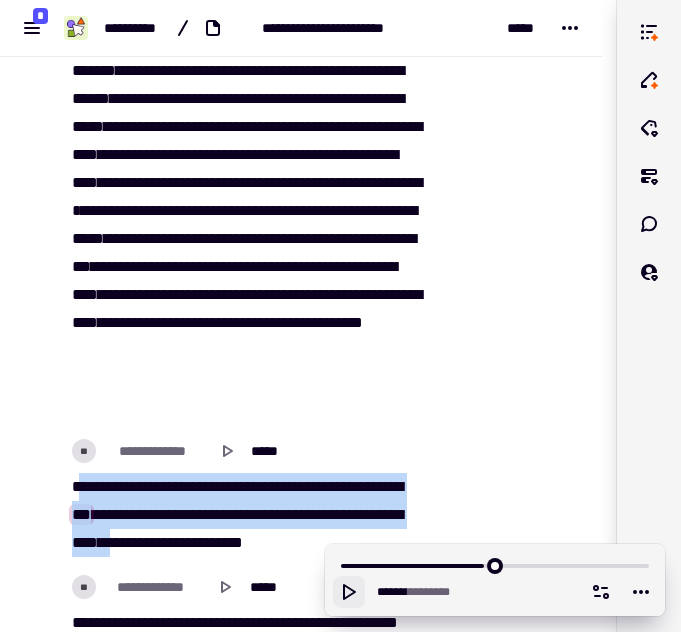 click on "*** * ****   ***   *****   ****   ******   *****   ***   *****   ***** * ***   *****   *** * ***   ***** * ****   ****   ****   ********   ****   ****   ****   **   **** * *** * *** *" at bounding box center [244, 515] 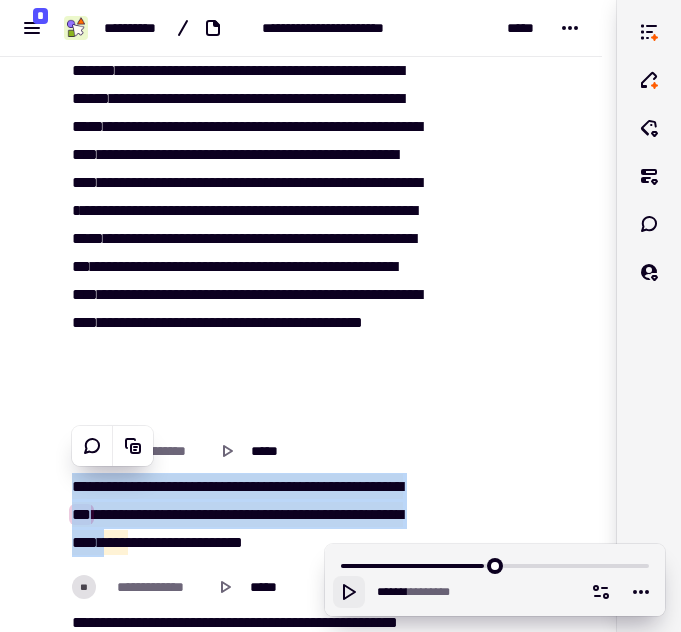 click 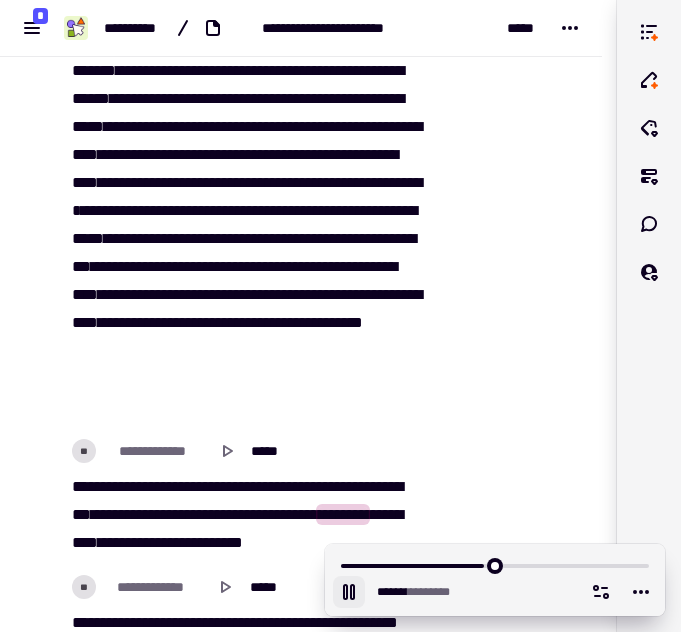 click on "***" at bounding box center [172, 514] 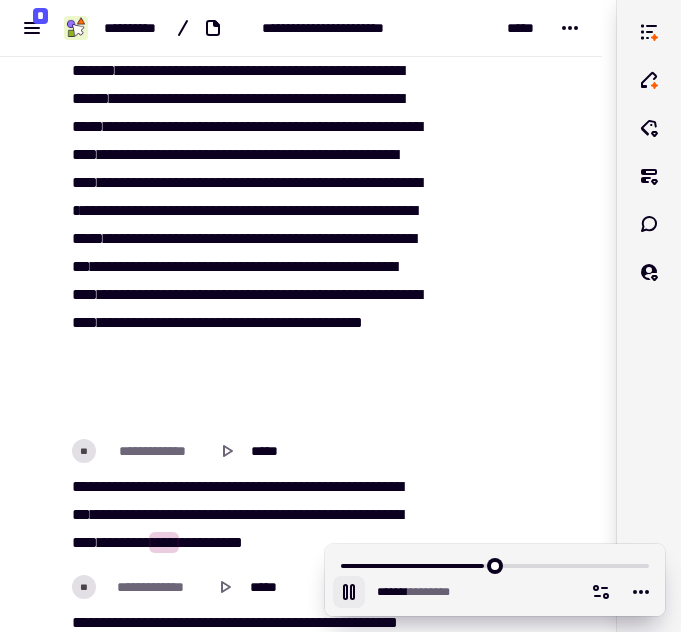 click on "***" at bounding box center (172, 514) 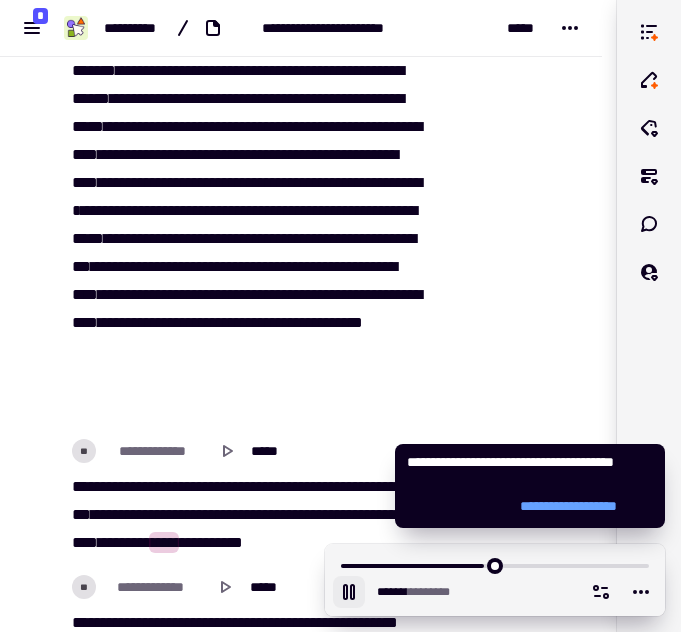 click on "***" at bounding box center (172, 514) 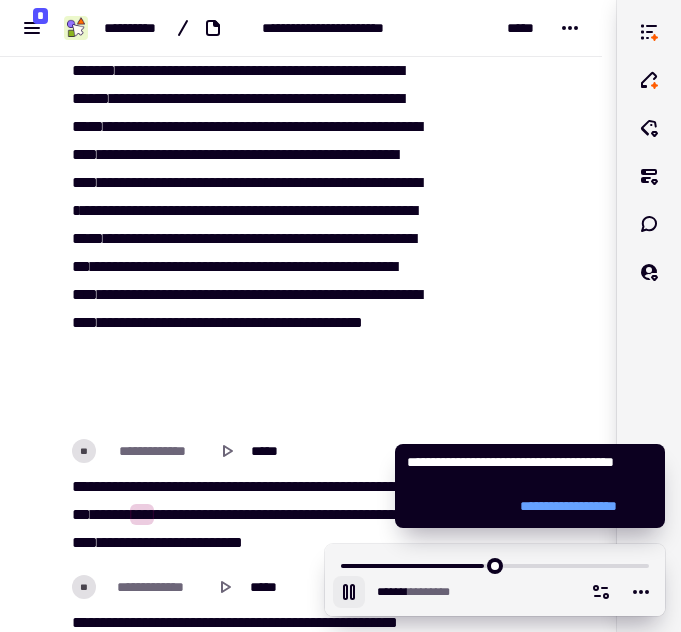 click on "***" at bounding box center [142, 514] 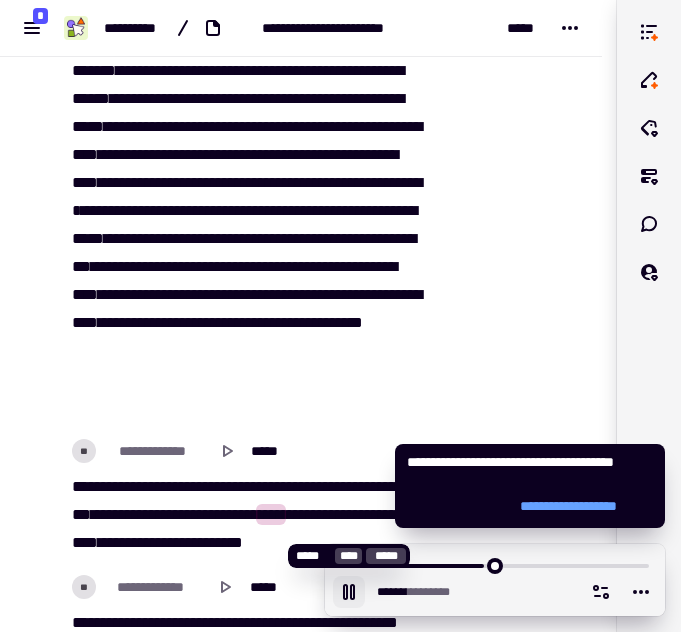 click 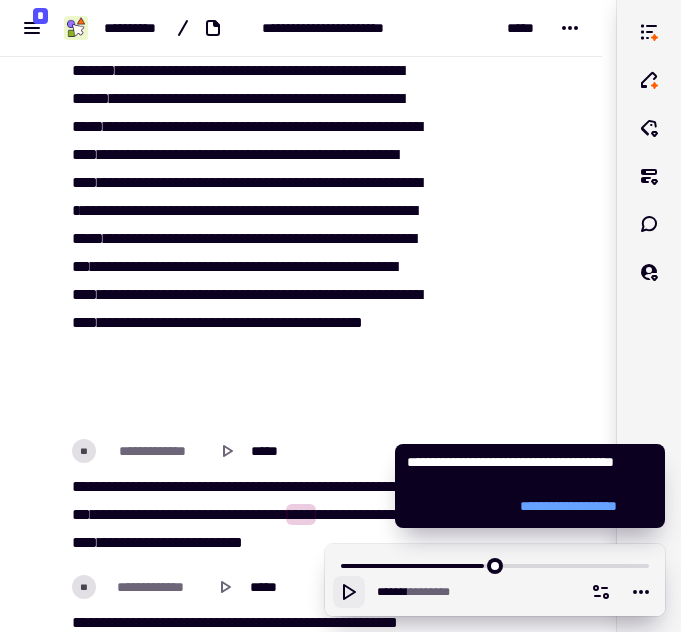 click 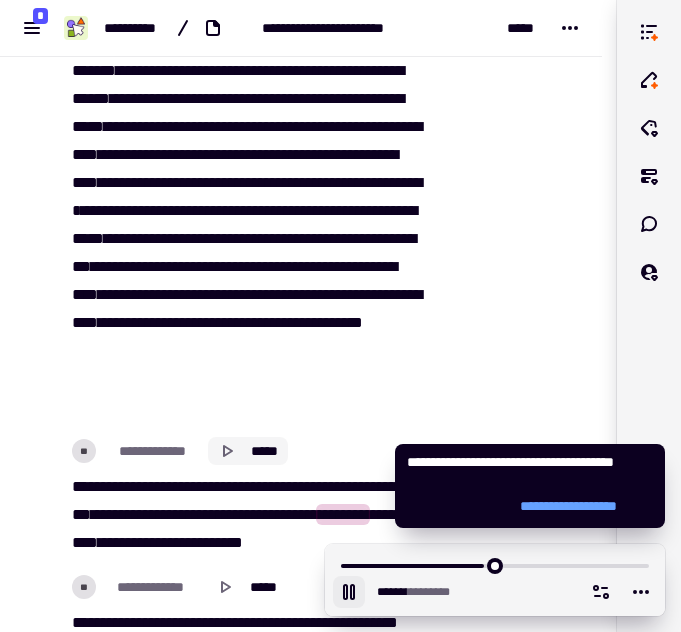 scroll, scrollTop: 34272, scrollLeft: 0, axis: vertical 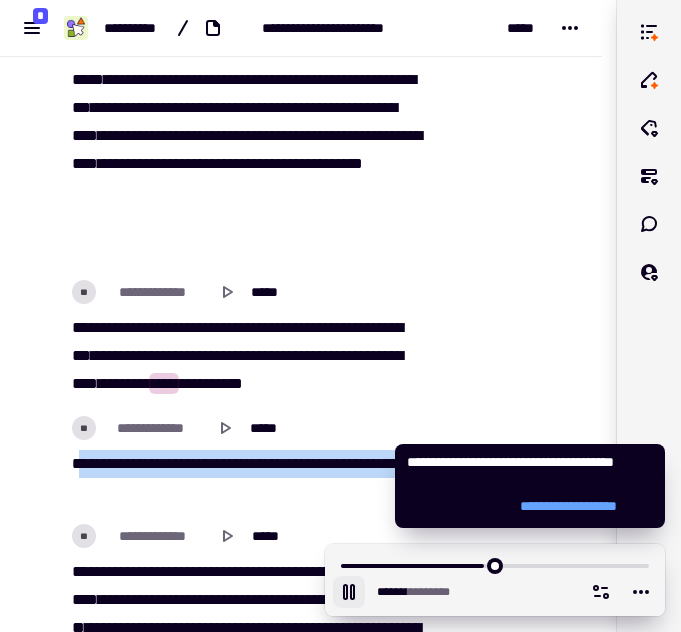 drag, startPoint x: 77, startPoint y: 460, endPoint x: 162, endPoint y: 500, distance: 93.941475 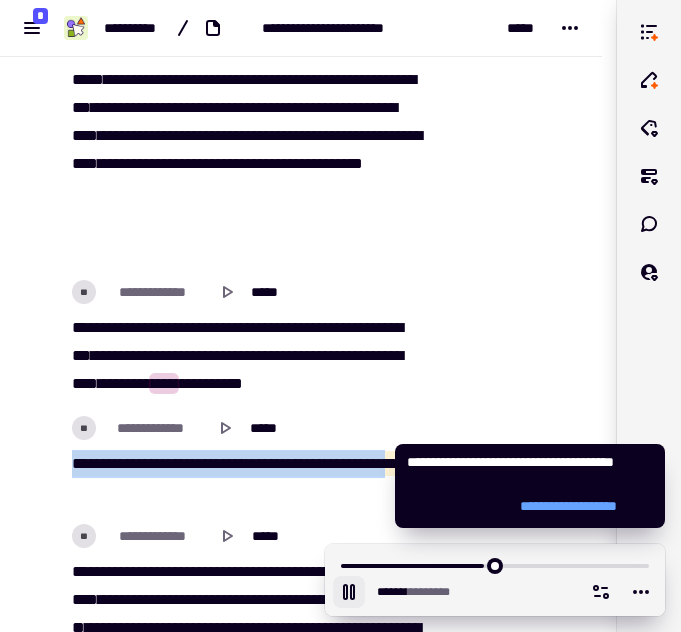 click on "*******" at bounding box center [93, 463] 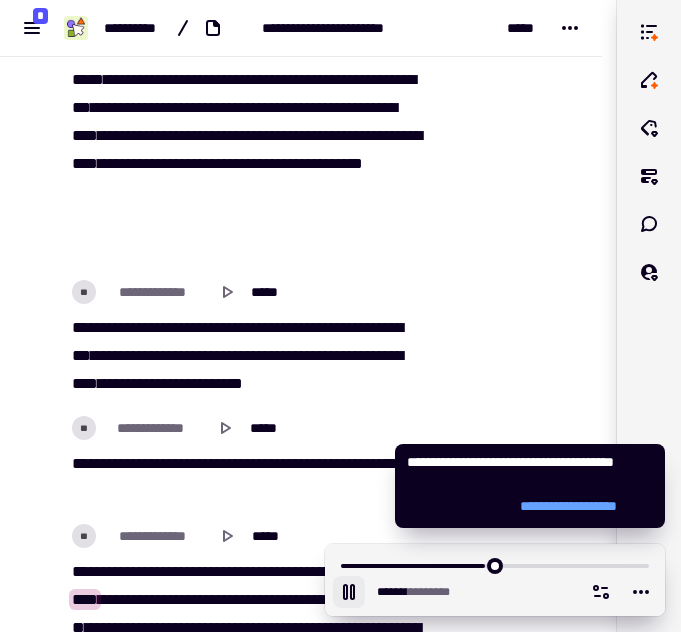 click 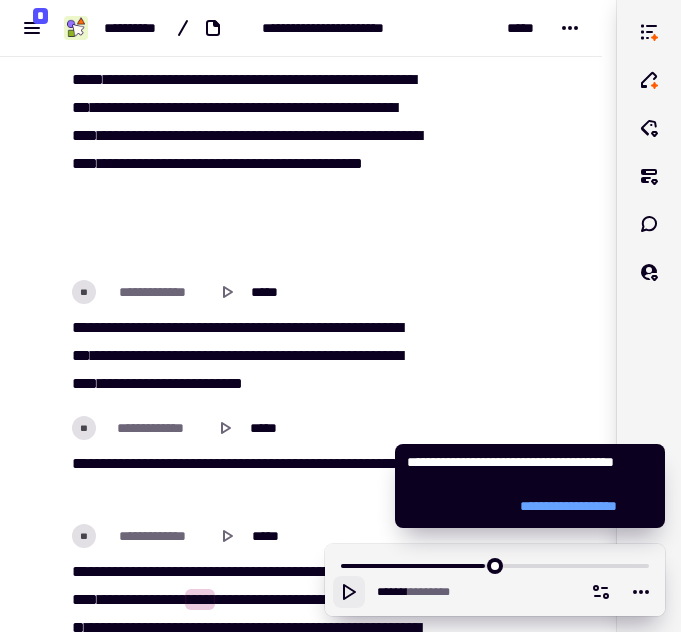 scroll, scrollTop: 34331, scrollLeft: 0, axis: vertical 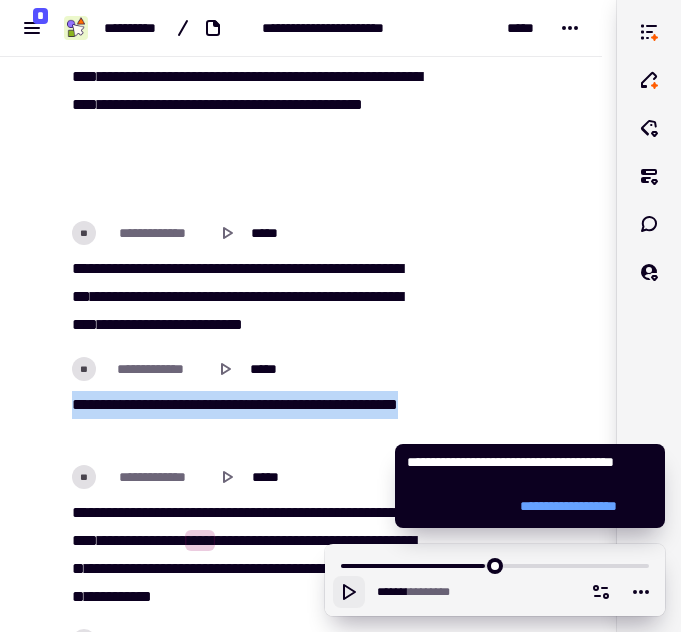 drag, startPoint x: 72, startPoint y: 399, endPoint x: 165, endPoint y: 435, distance: 99.724625 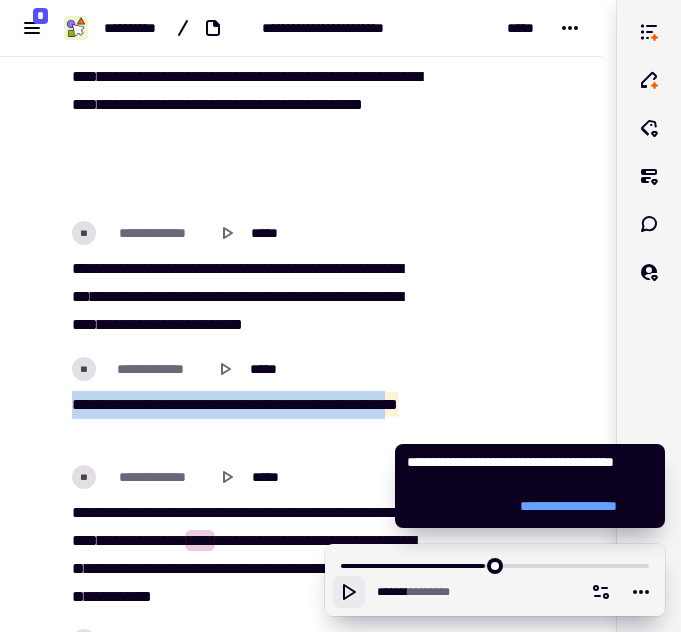 copy on "*******   *******   ****   **   *****   *****   ******   ********   **" 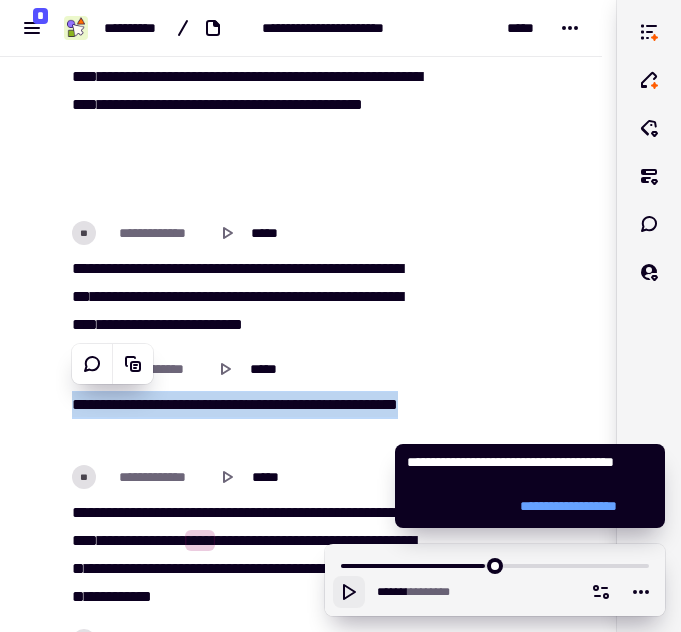 click 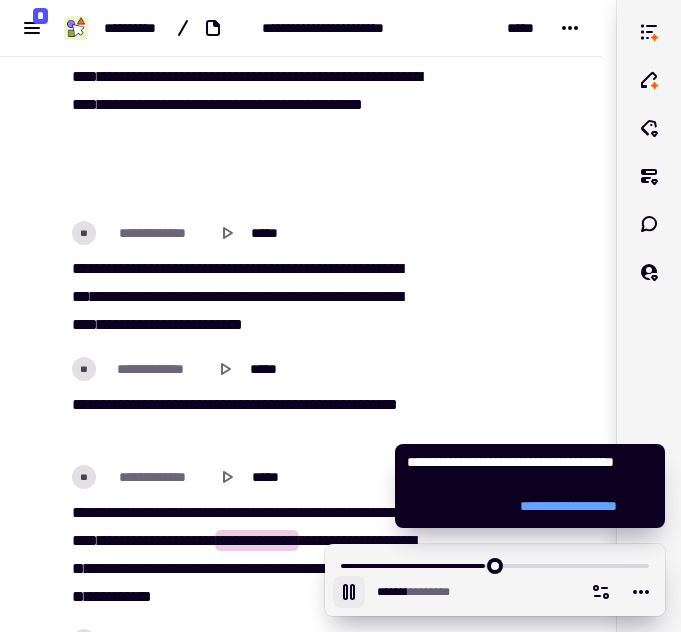 click on "***" at bounding box center (81, 512) 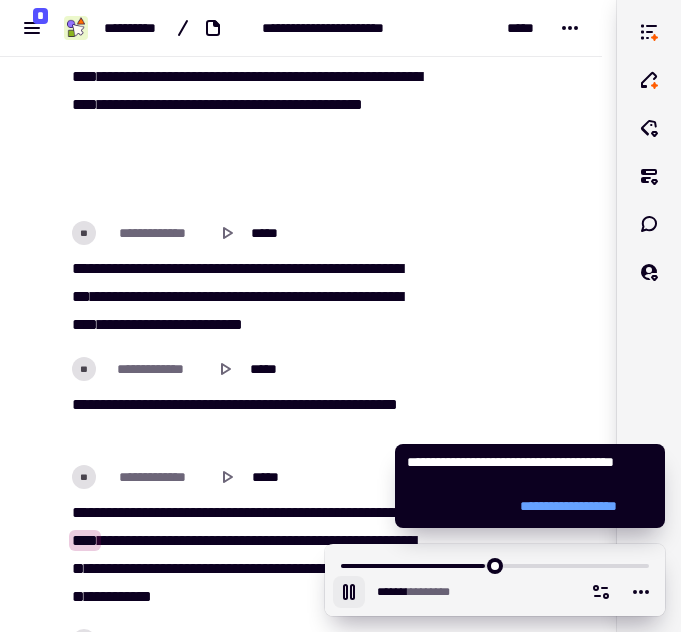 click on "********" at bounding box center [355, 404] 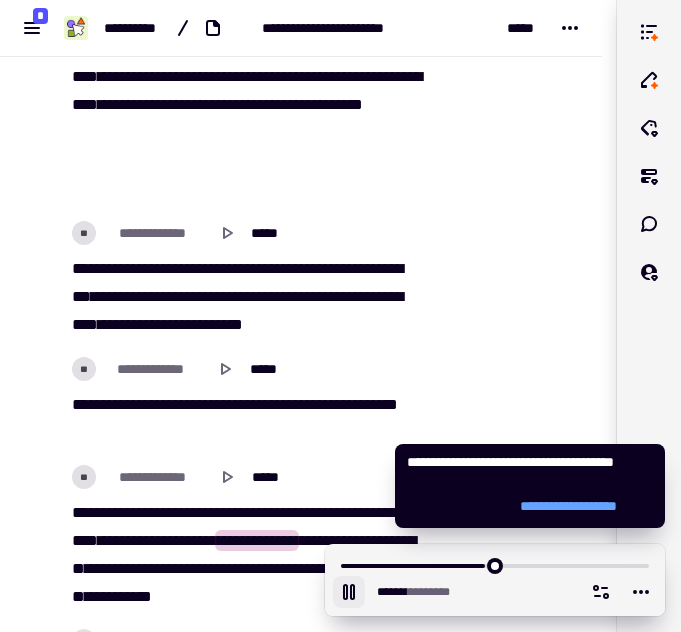 click on "*** * ****   ***   *****   ****   ******   *****   ***   *****   ***** * ***   *****   *** * ***   ***** * ****   ****   ****   ********   ****   ****   ****   **   **** * *** * *** *" at bounding box center (244, 297) 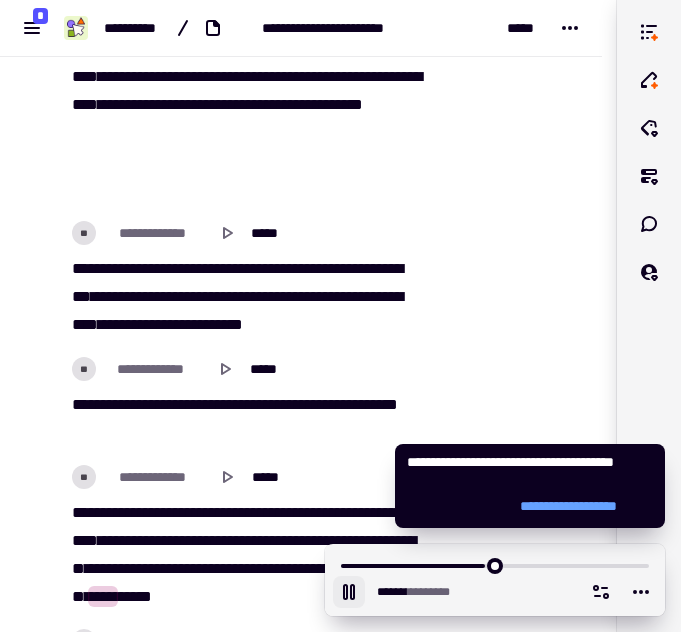click on "****" at bounding box center [200, 540] 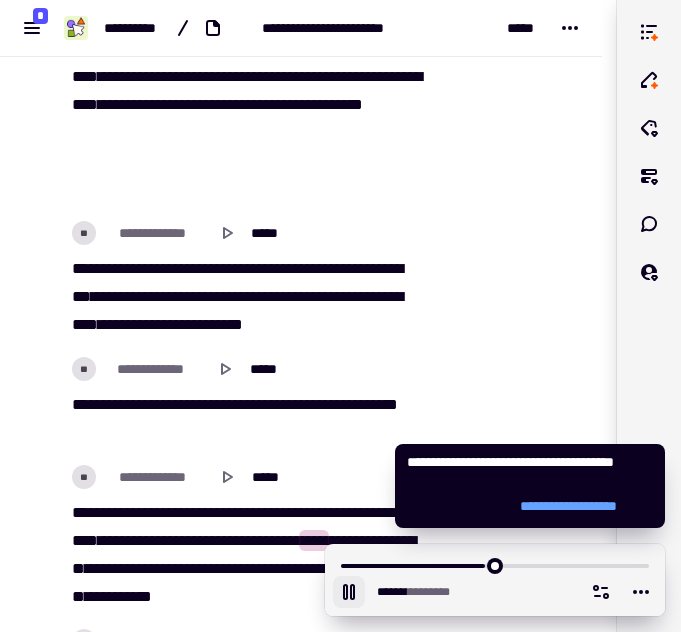 scroll, scrollTop: 34460, scrollLeft: 0, axis: vertical 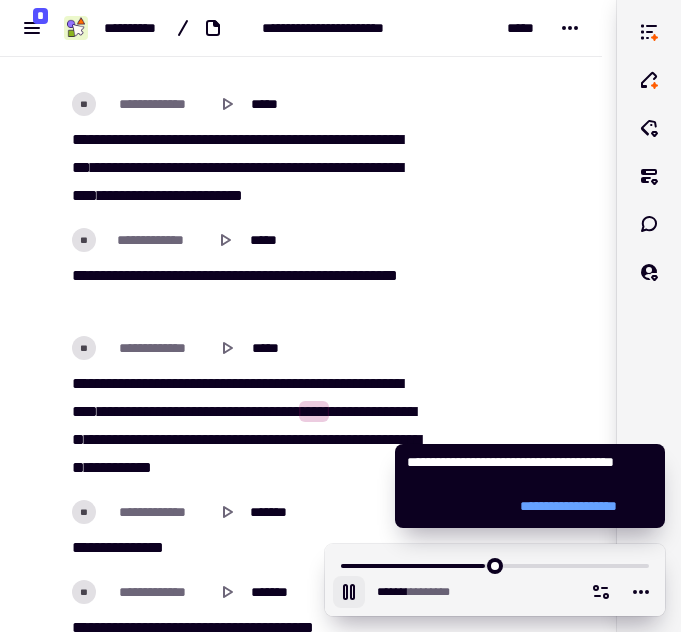 click 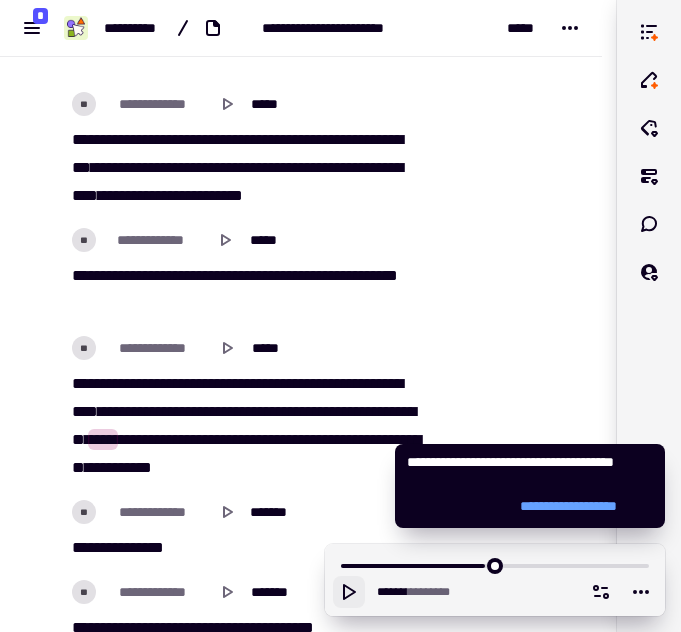 type on "*******" 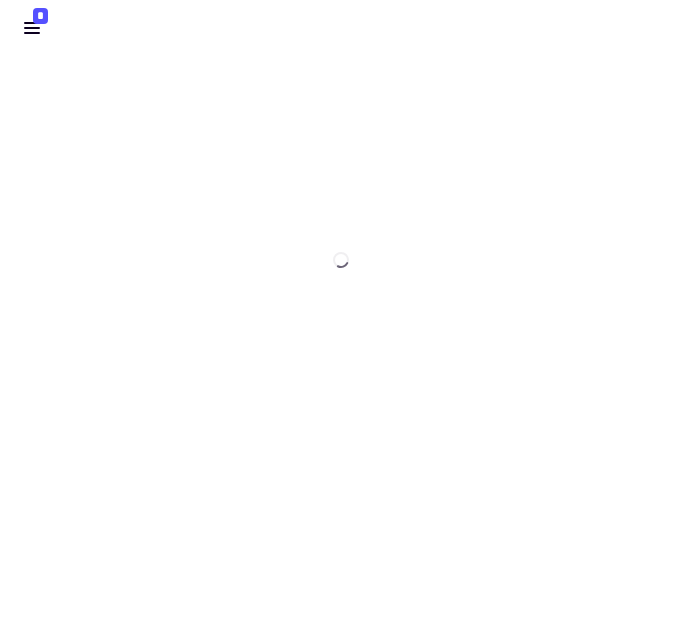scroll, scrollTop: 0, scrollLeft: 0, axis: both 